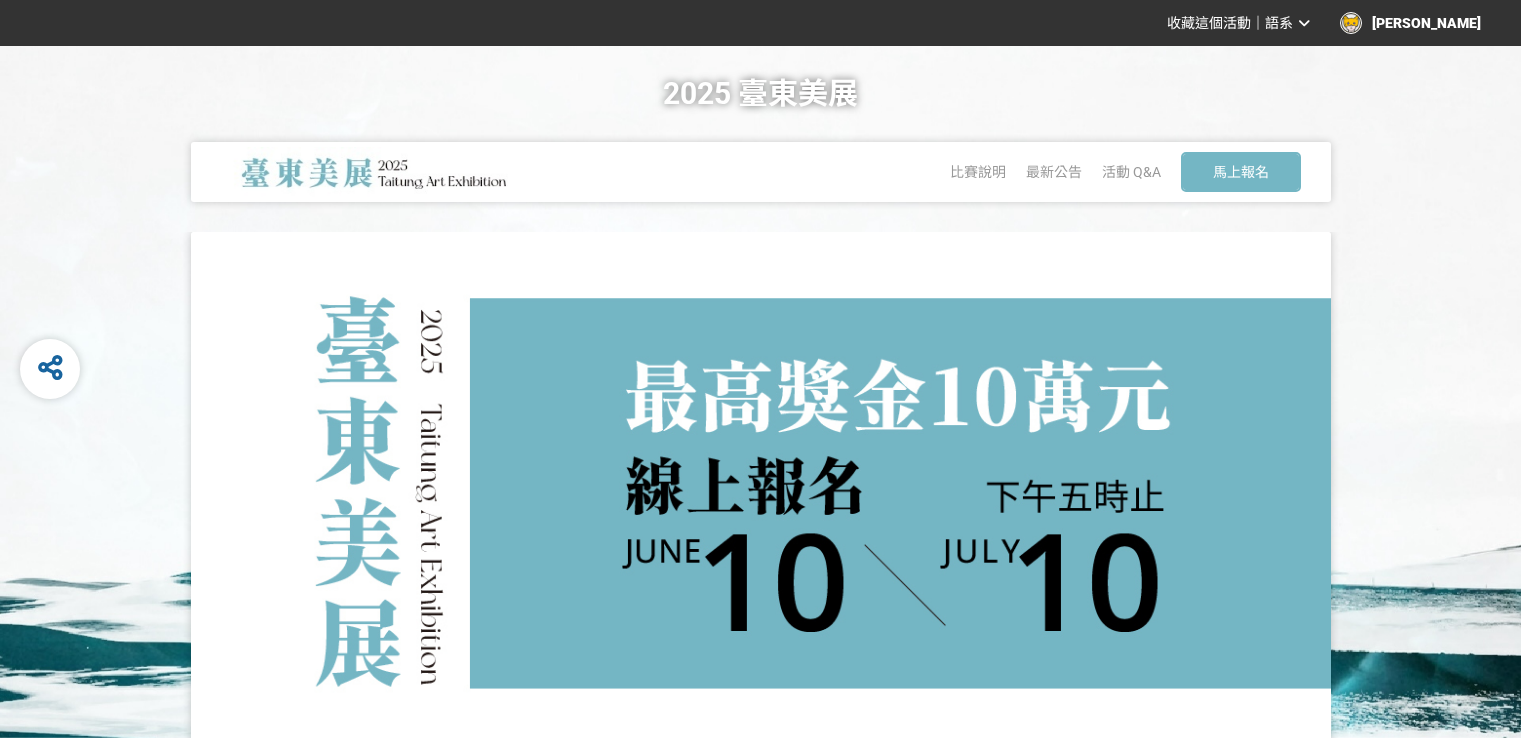 scroll, scrollTop: 1000, scrollLeft: 0, axis: vertical 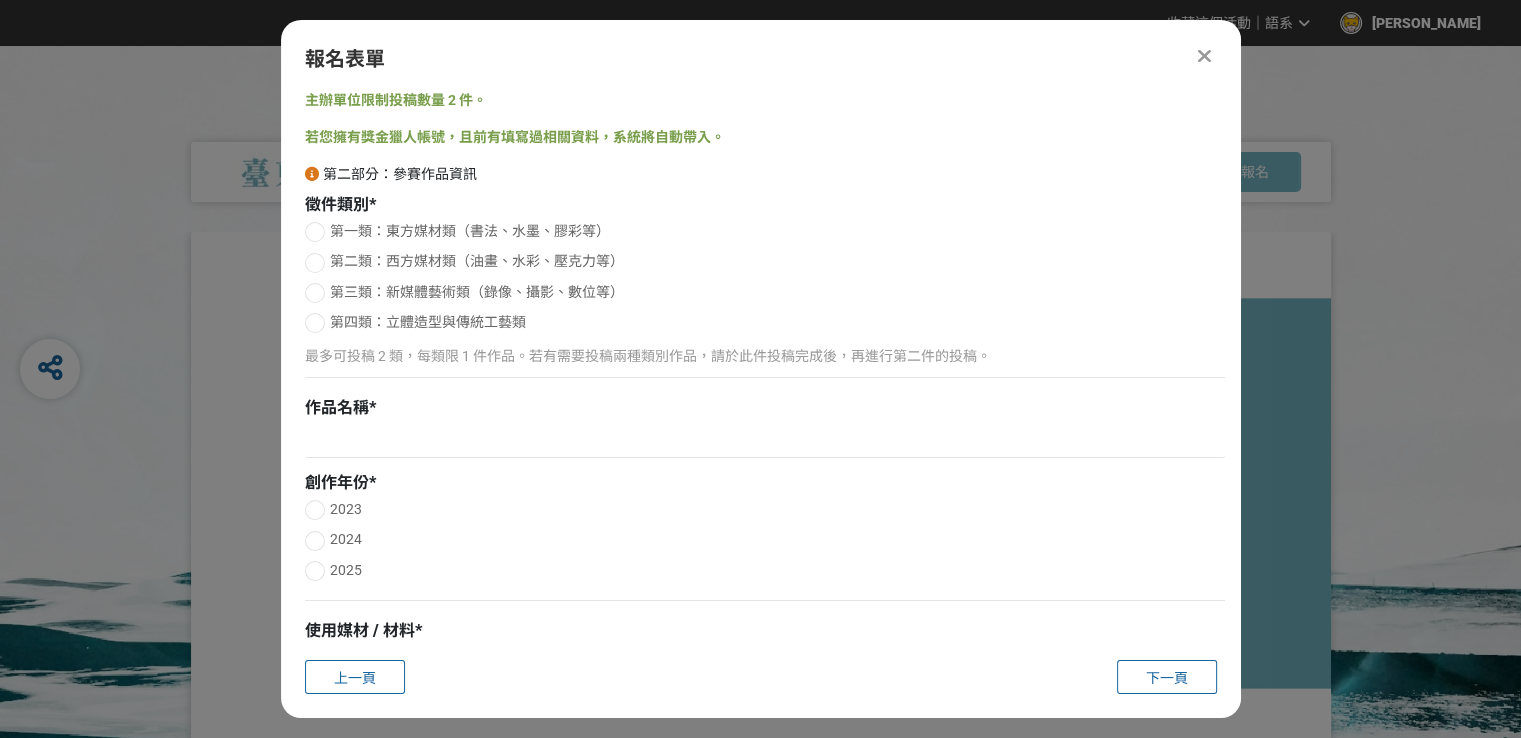 click at bounding box center (315, 232) 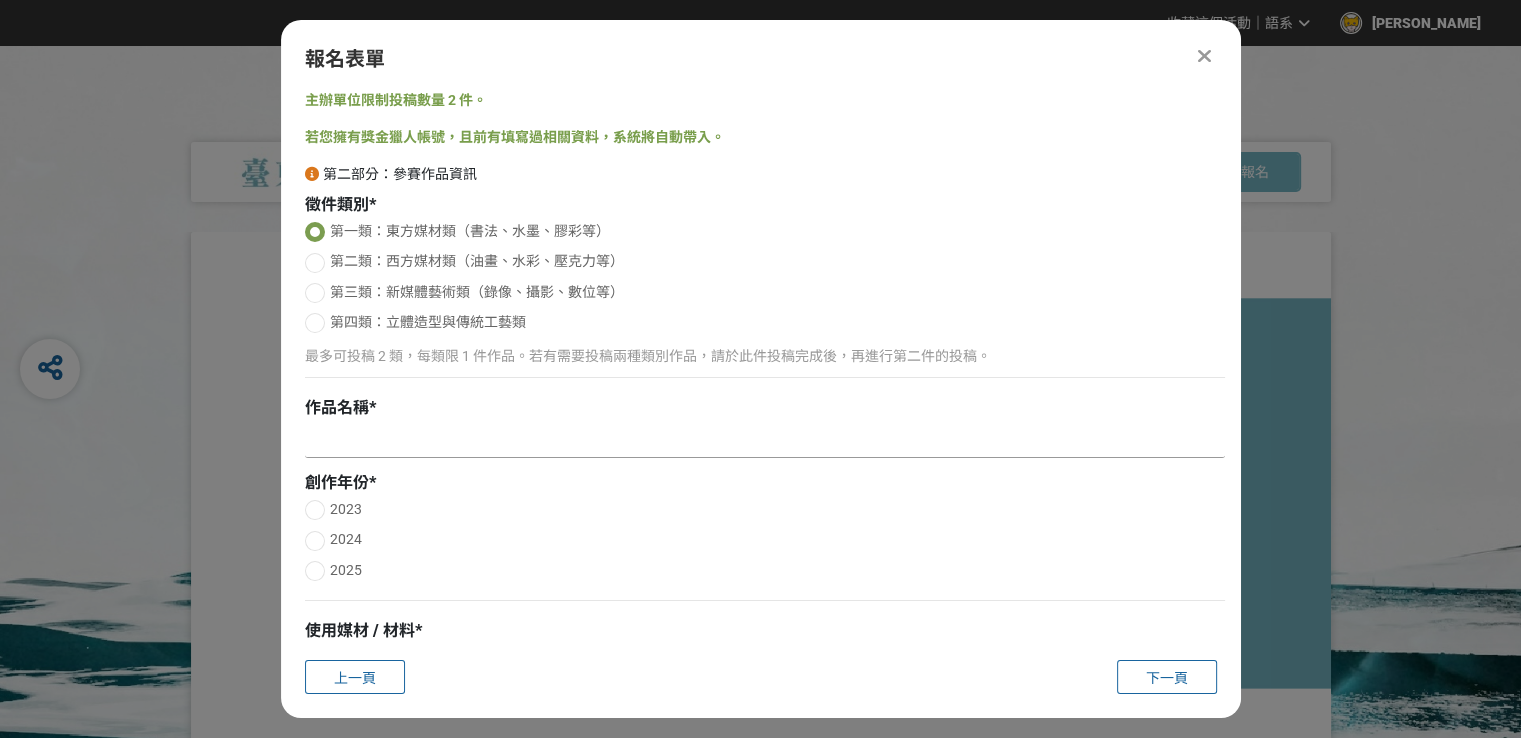 drag, startPoint x: 448, startPoint y: 425, endPoint x: 473, endPoint y: 424, distance: 25.019993 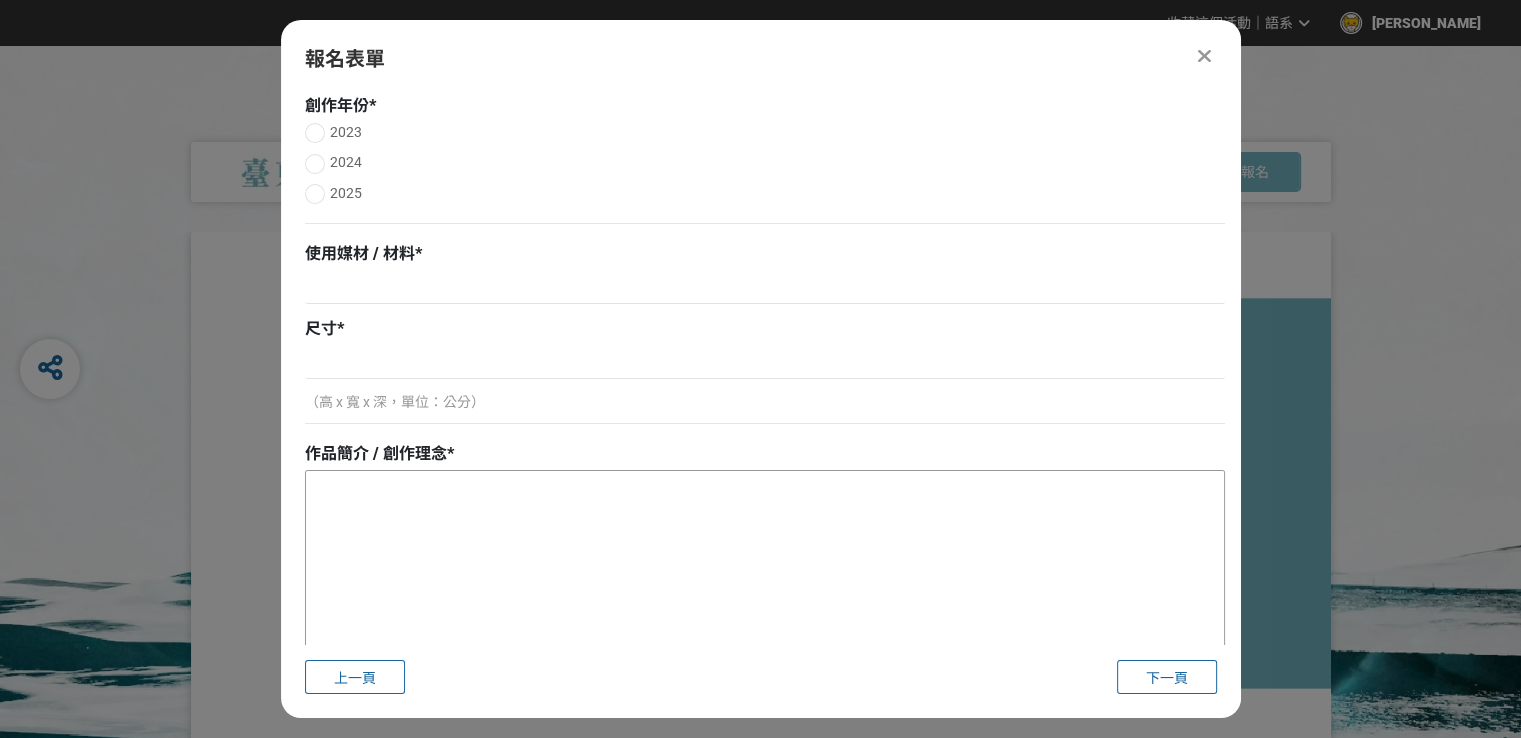 scroll, scrollTop: 600, scrollLeft: 0, axis: vertical 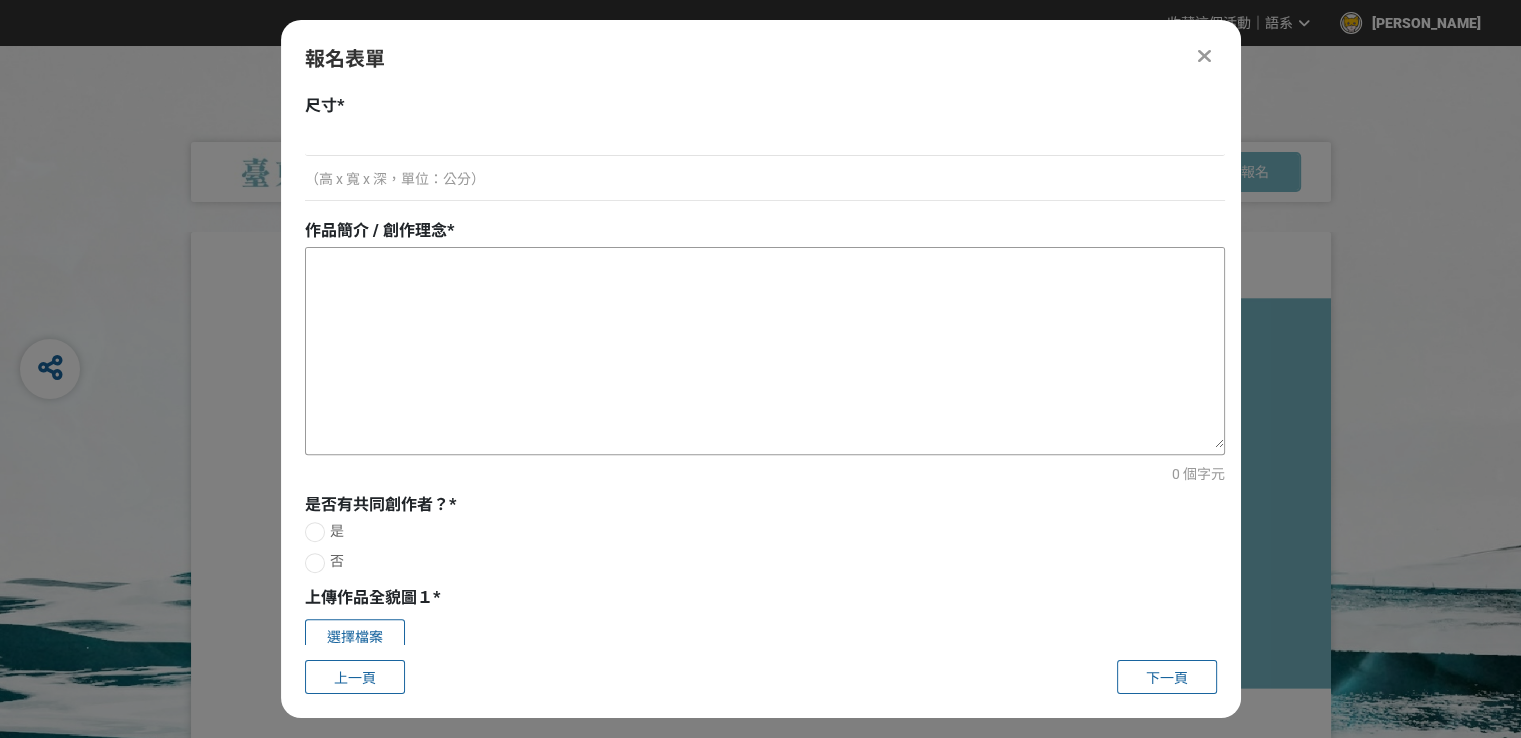 paste on "臺東縣的杉原海灣（富山護漁區）曾有綠蠵龜成功上岸產卵並孵化出小海龜的紀錄，這是台灣本島首次完整的海龜產卵孵化紀錄。
全世界都面臨海洋升溫與海平面上升，海龜孵化遭受眾多掠食者侵襲的嚴峻問題，能夠平安長大的海龜機率很小。破殼的小海龜憑藉豐沛的生命力無畏險阻超越自我奔向大海。引述唐朝詩人李白所寫的《行路難》：「長風破浪會有時，直掛雲帆濟滄海。」觀看海龜奮力前行直上巔峰改變了生命與海洋間的距離，百折不撓垂範永世。" 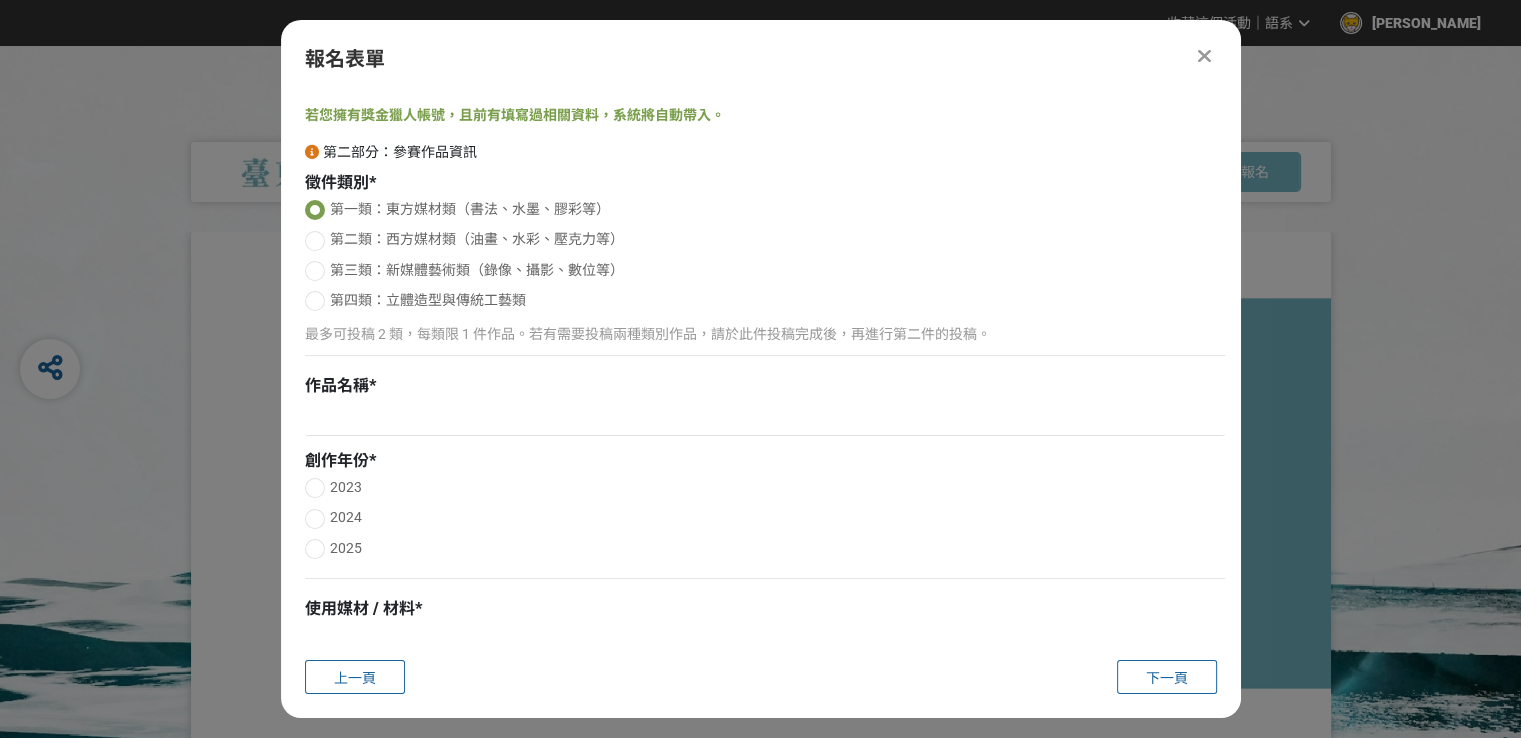 scroll, scrollTop: 0, scrollLeft: 0, axis: both 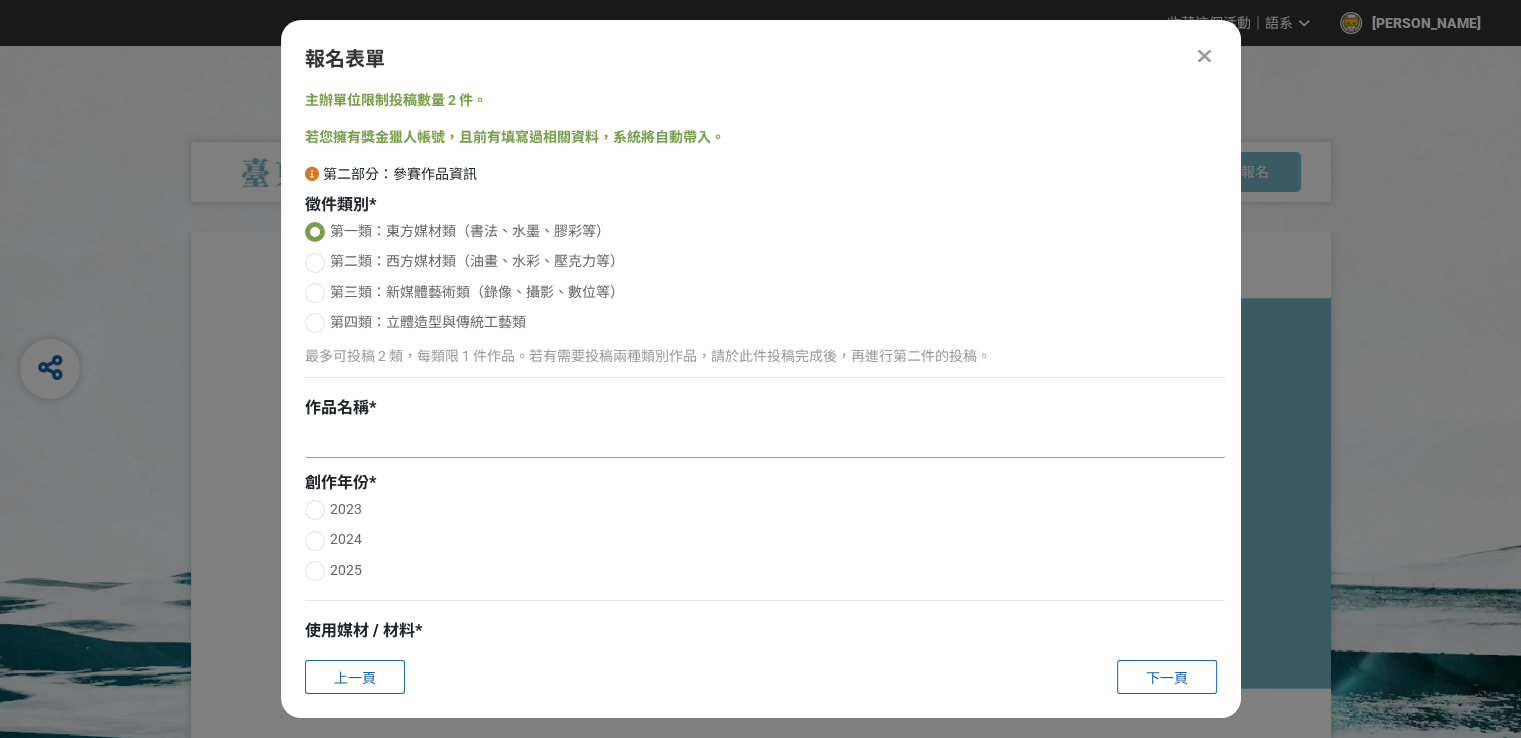 type on "臺東縣的杉原海灣（富山護漁區）曾有綠蠵龜成功上岸產卵並孵化出小海龜的紀錄，這是台灣本島首次完整的海龜產卵孵化紀錄。
全世界都面臨海洋升溫與海平面上升，海龜孵化遭受眾多掠食者侵襲的嚴峻問題，能夠平安長大的海龜機率很小。破殼的小海龜憑藉豐沛的生命力無畏險阻超越自我奔向大海。引述唐朝詩人李白所寫的《行路難》：「長風破浪會有時，直掛雲帆濟滄海。」觀看海龜奮力前行直上巔峰改變了生命與海洋間的距離，百折不撓垂範永世。" 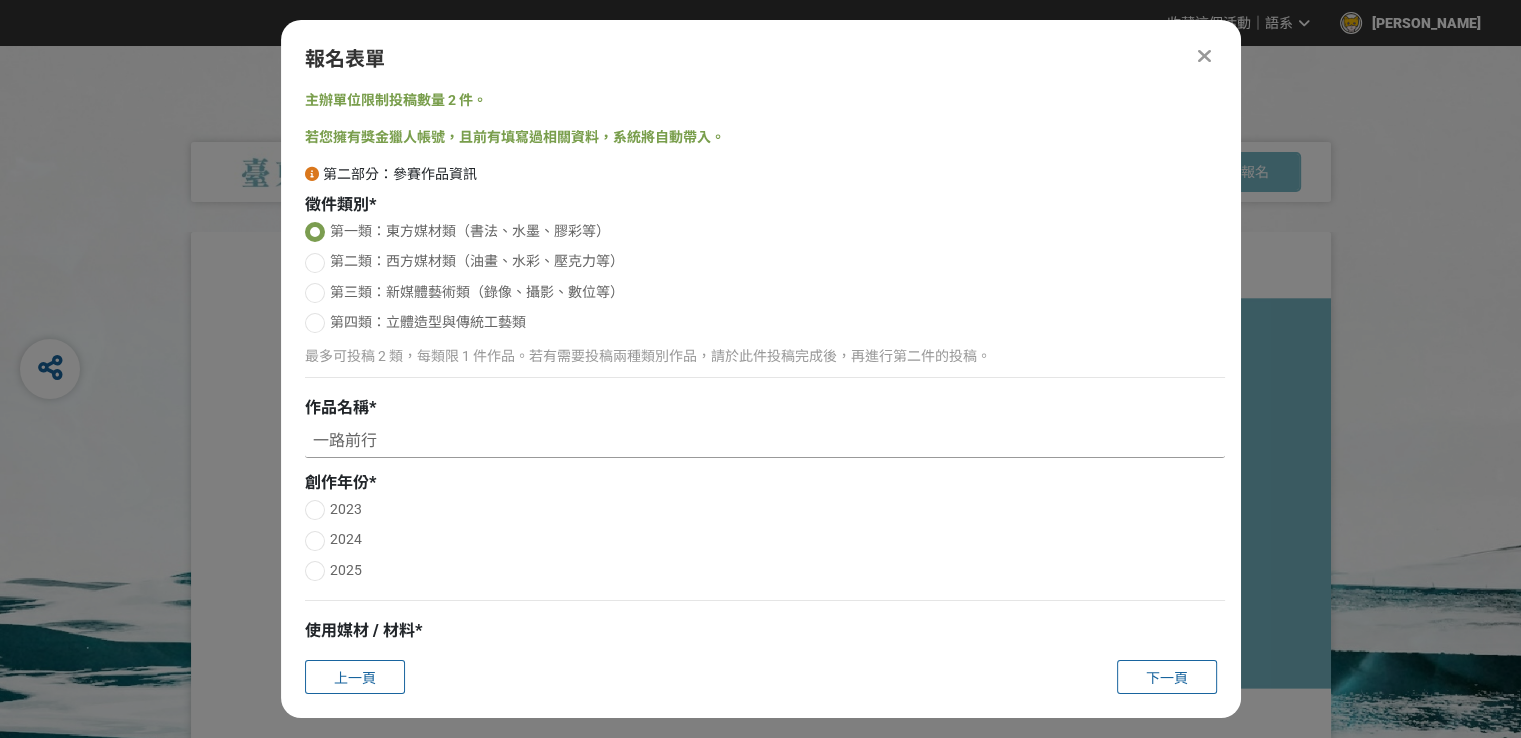 type on "一路前行" 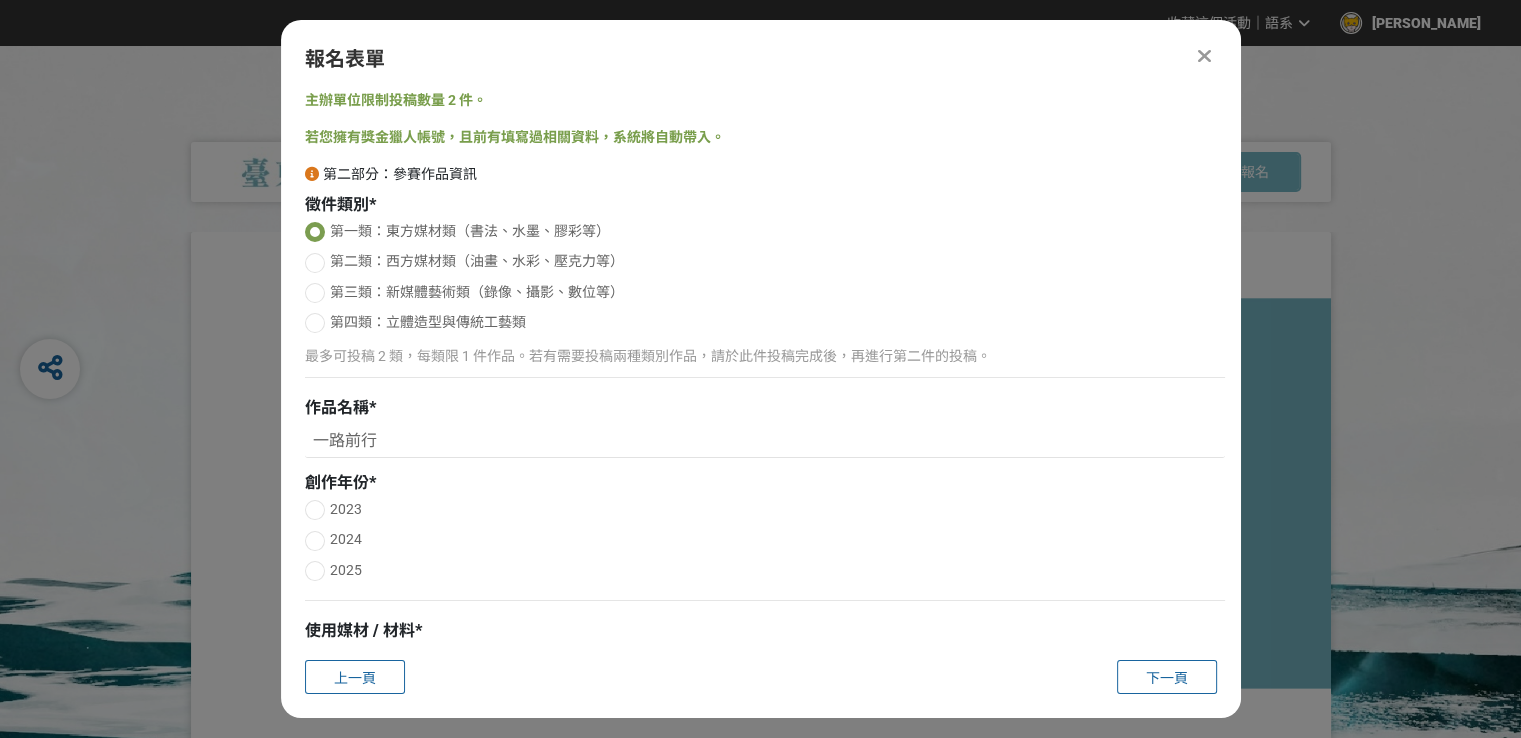 click at bounding box center [315, 541] 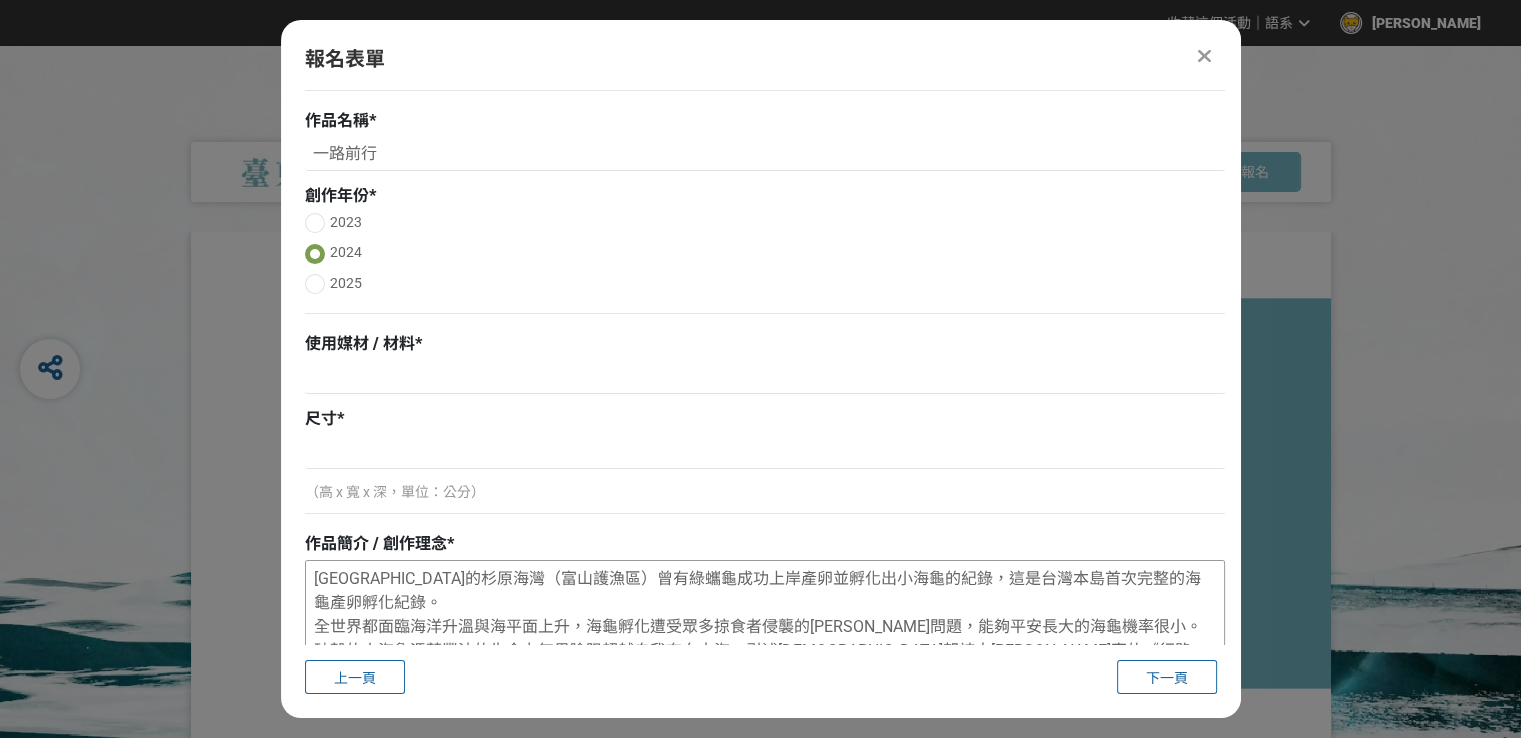 scroll, scrollTop: 300, scrollLeft: 0, axis: vertical 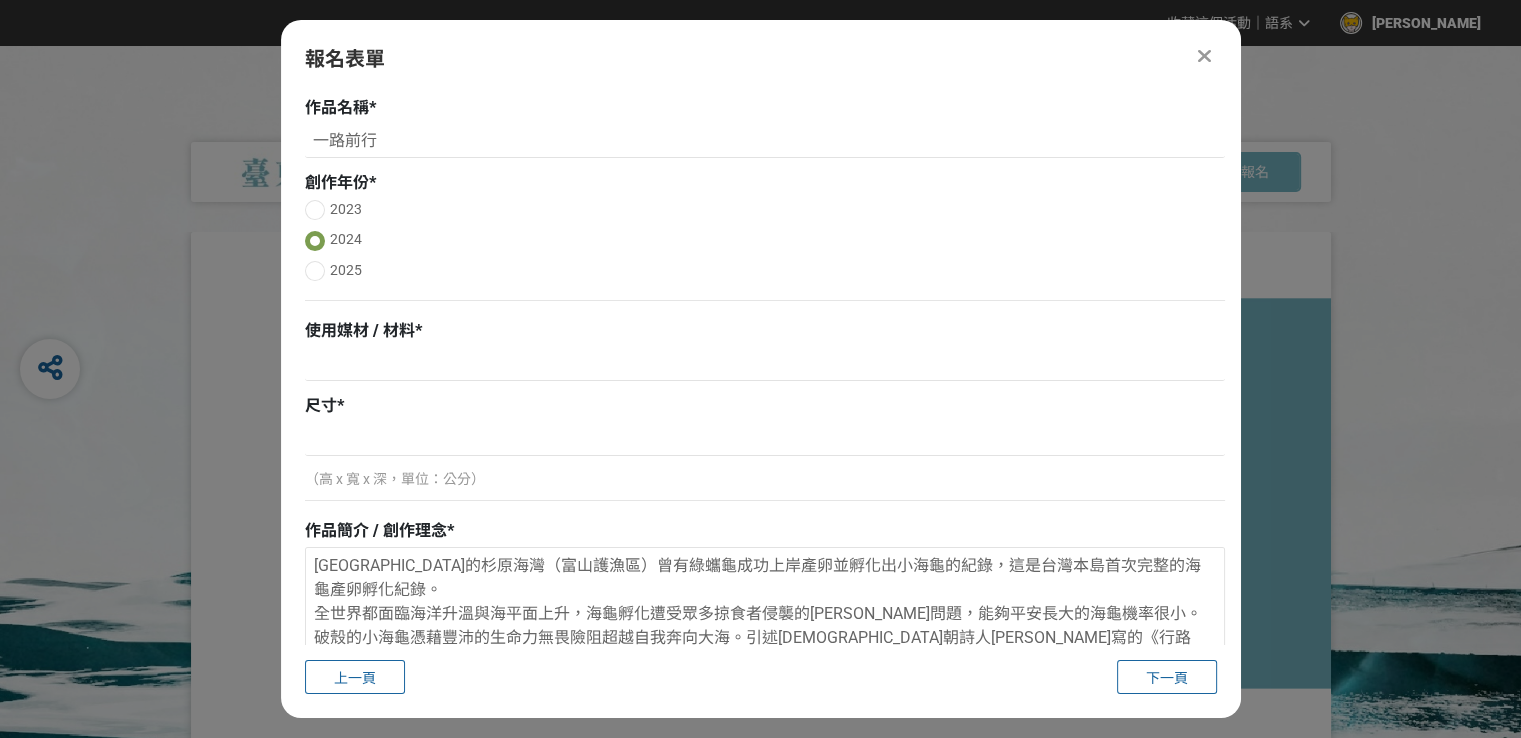 click on "*" at bounding box center [418, 330] 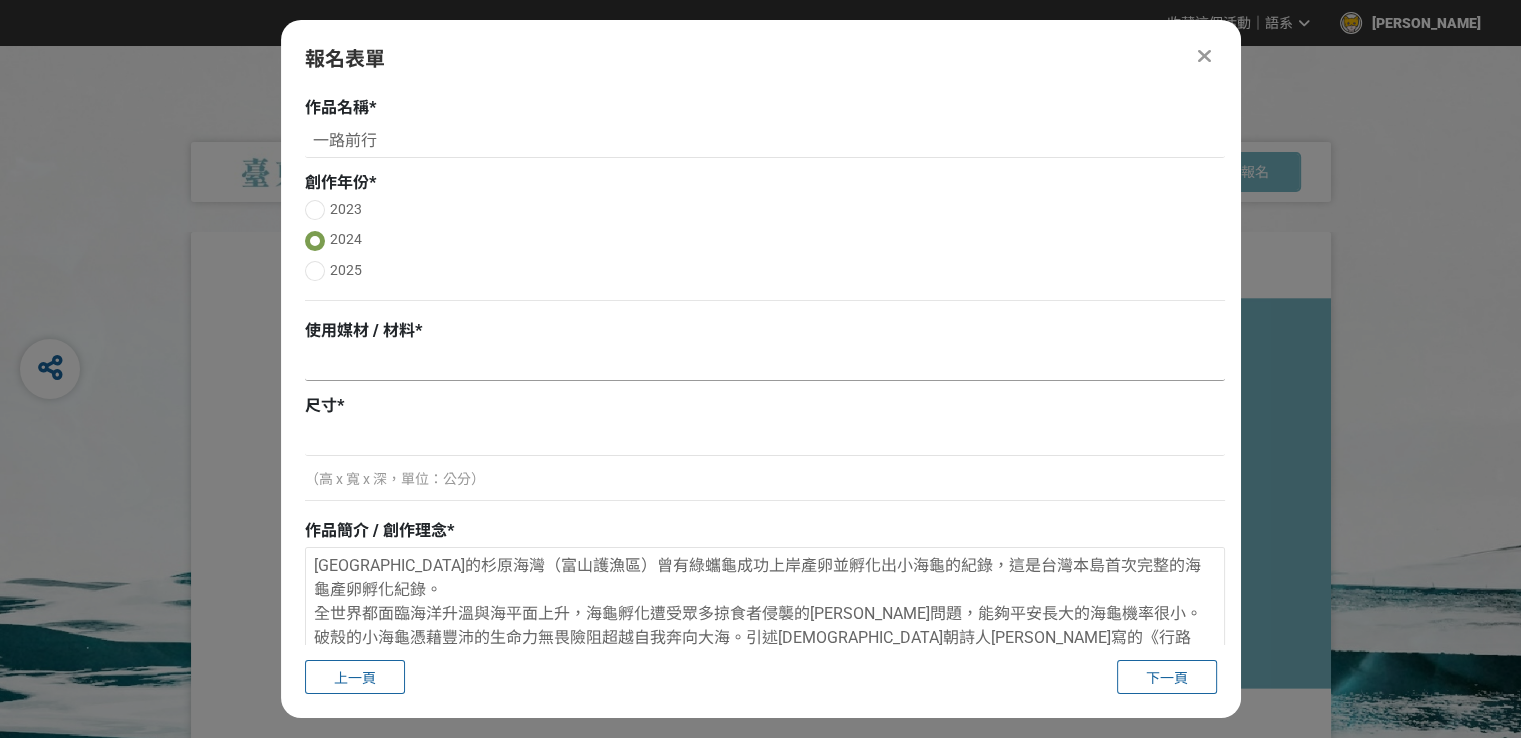 click at bounding box center (765, 364) 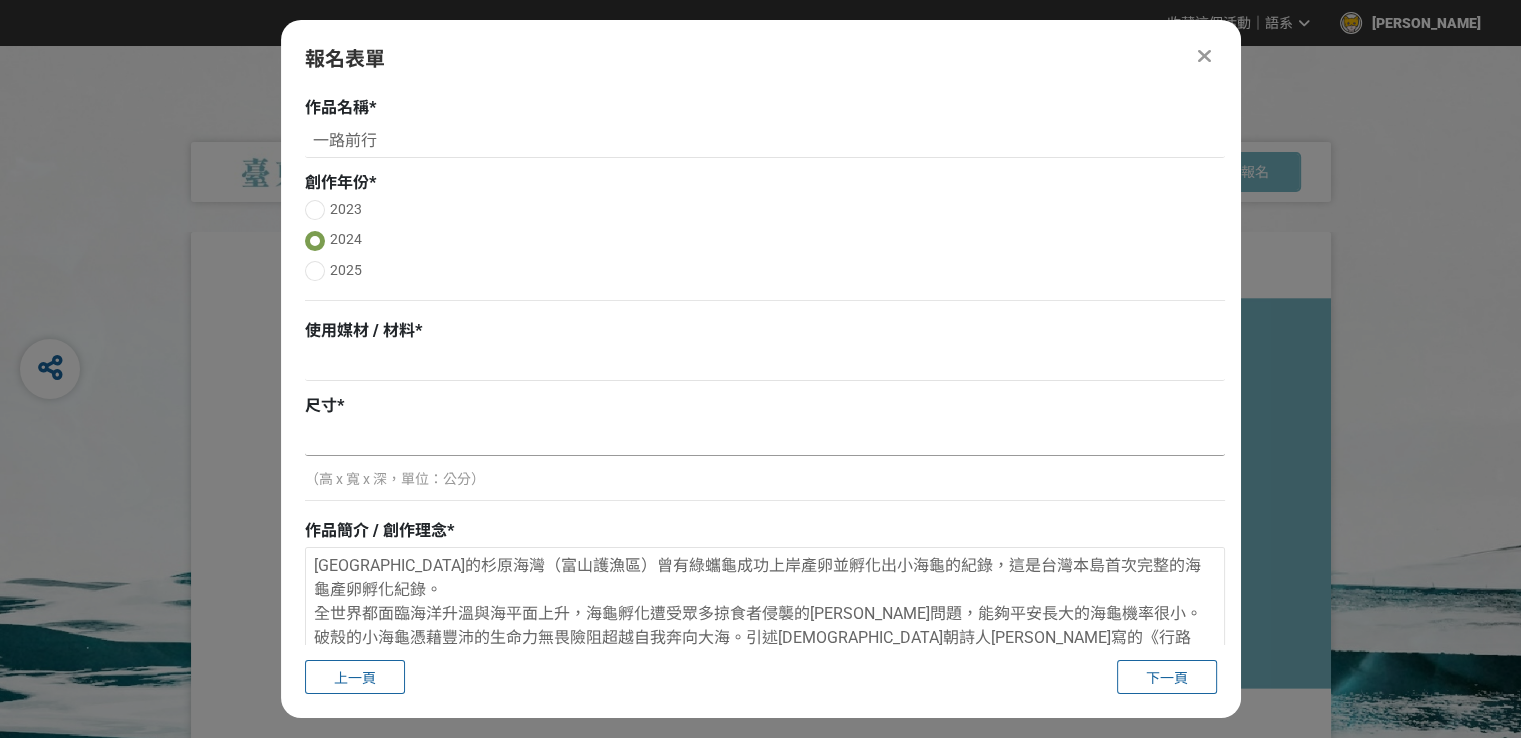 click at bounding box center [765, 439] 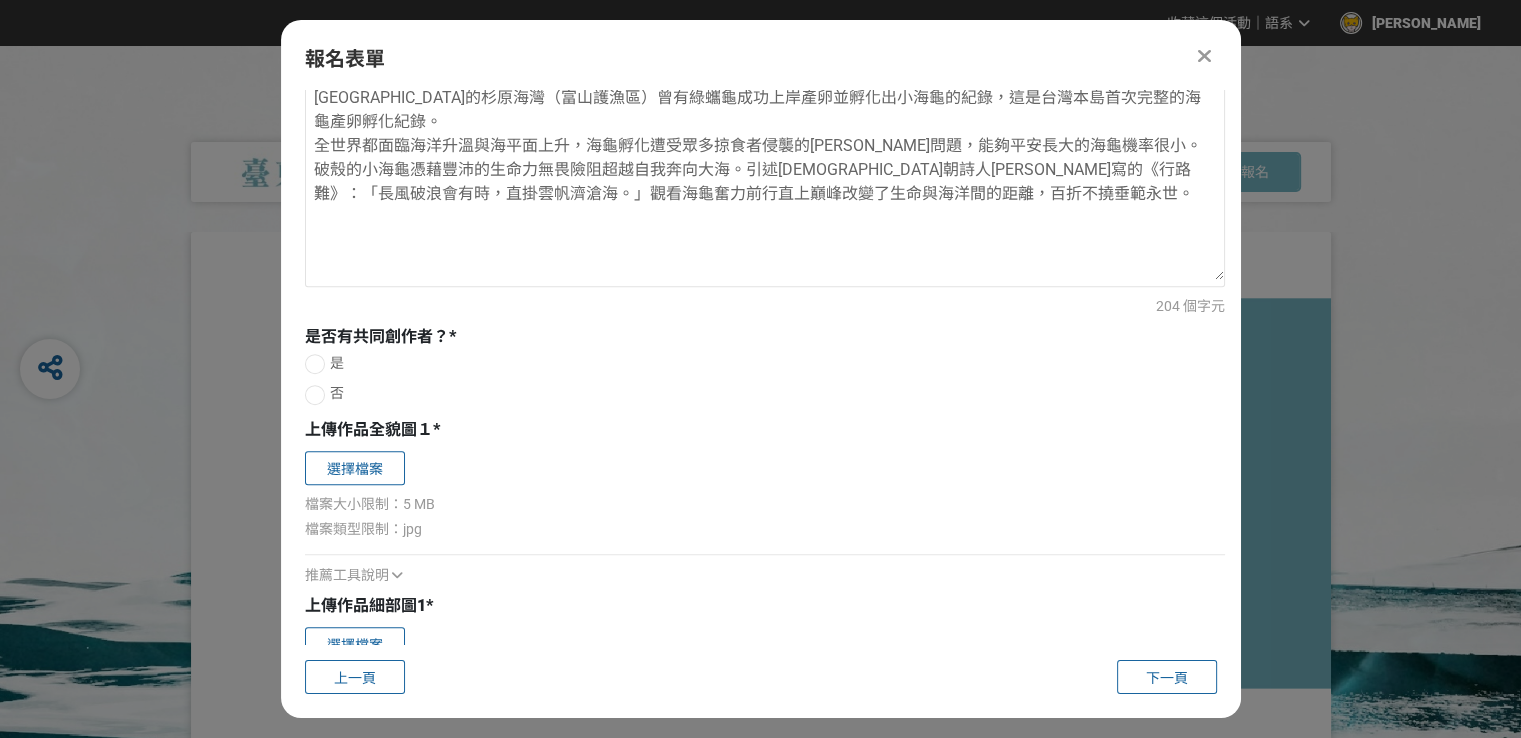 scroll, scrollTop: 800, scrollLeft: 0, axis: vertical 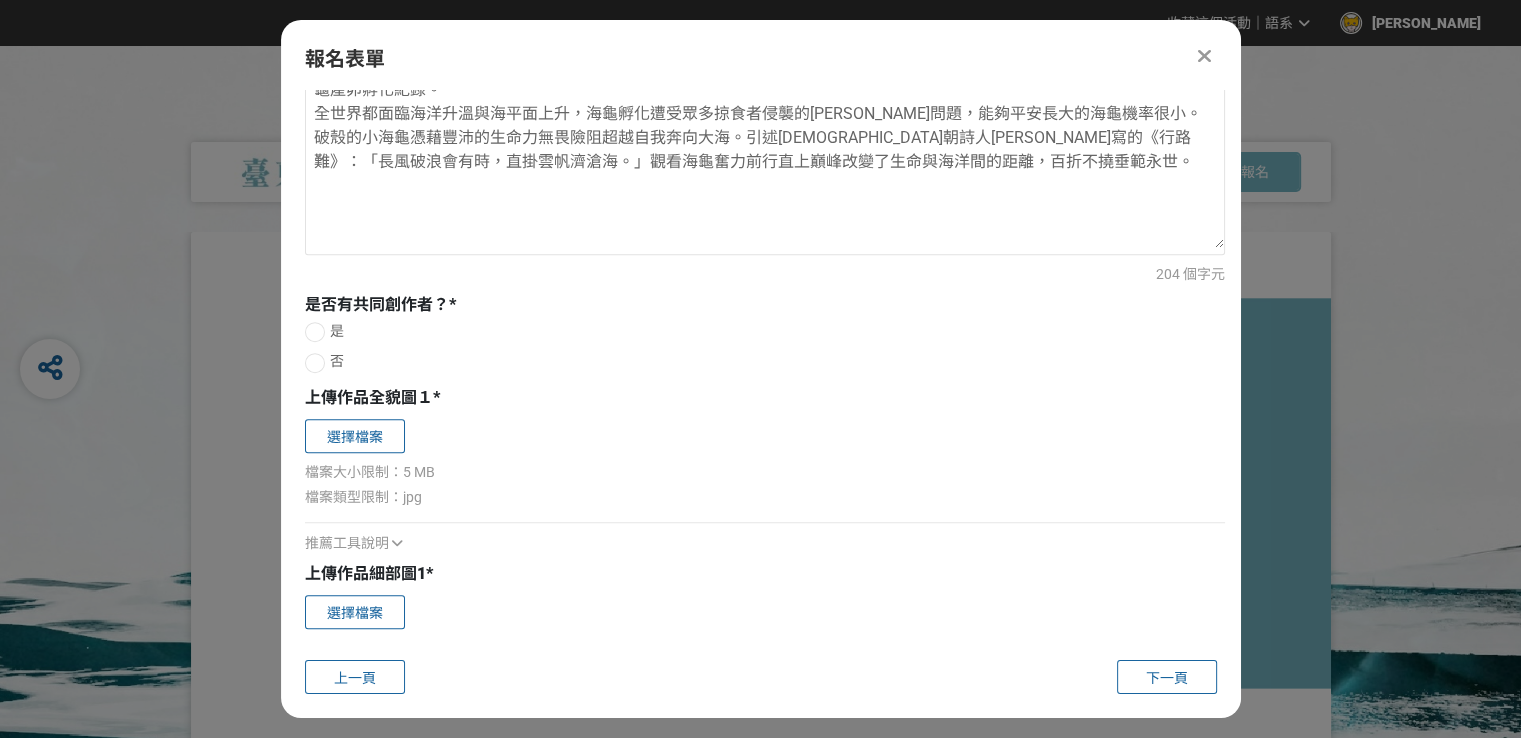 click at bounding box center (315, 363) 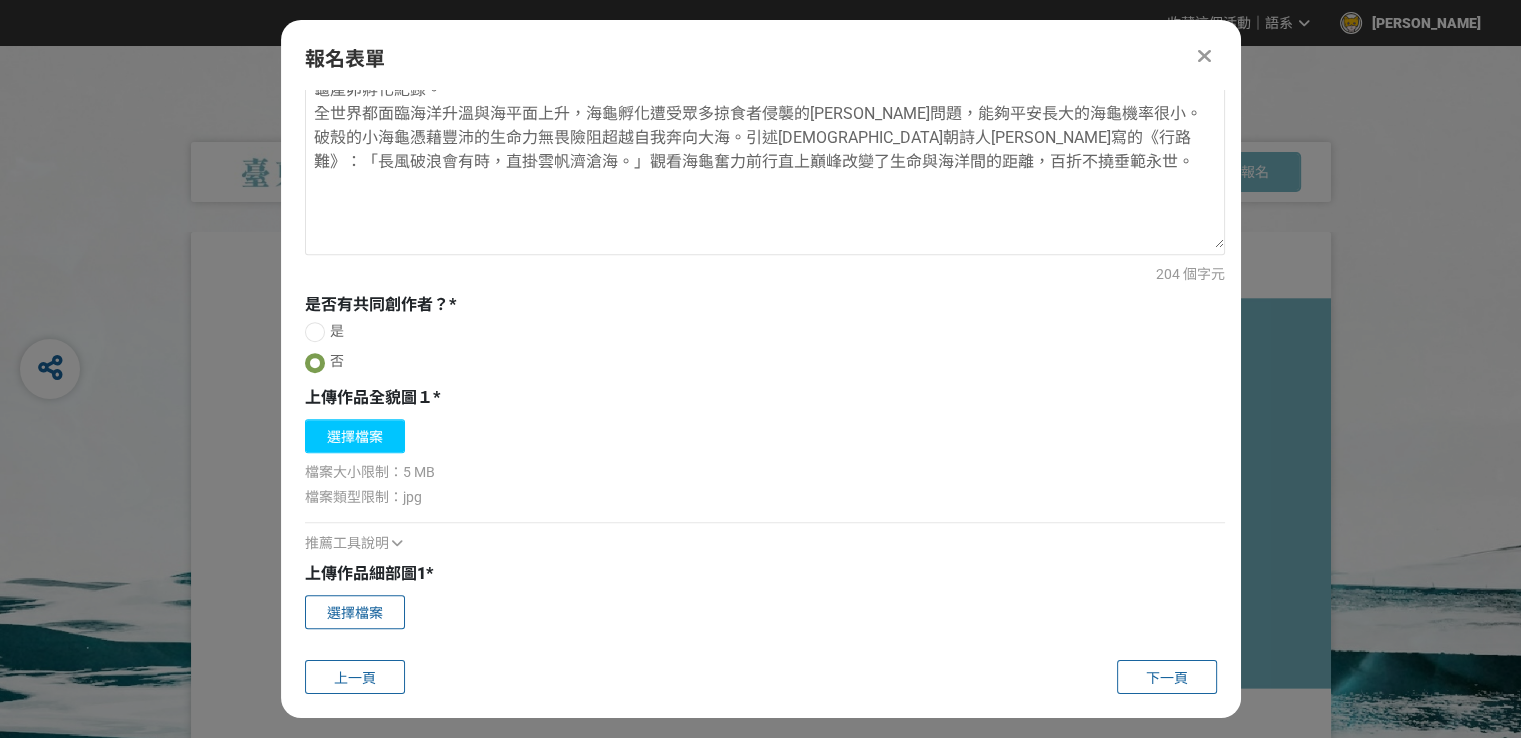 click on "選擇檔案" at bounding box center [355, 436] 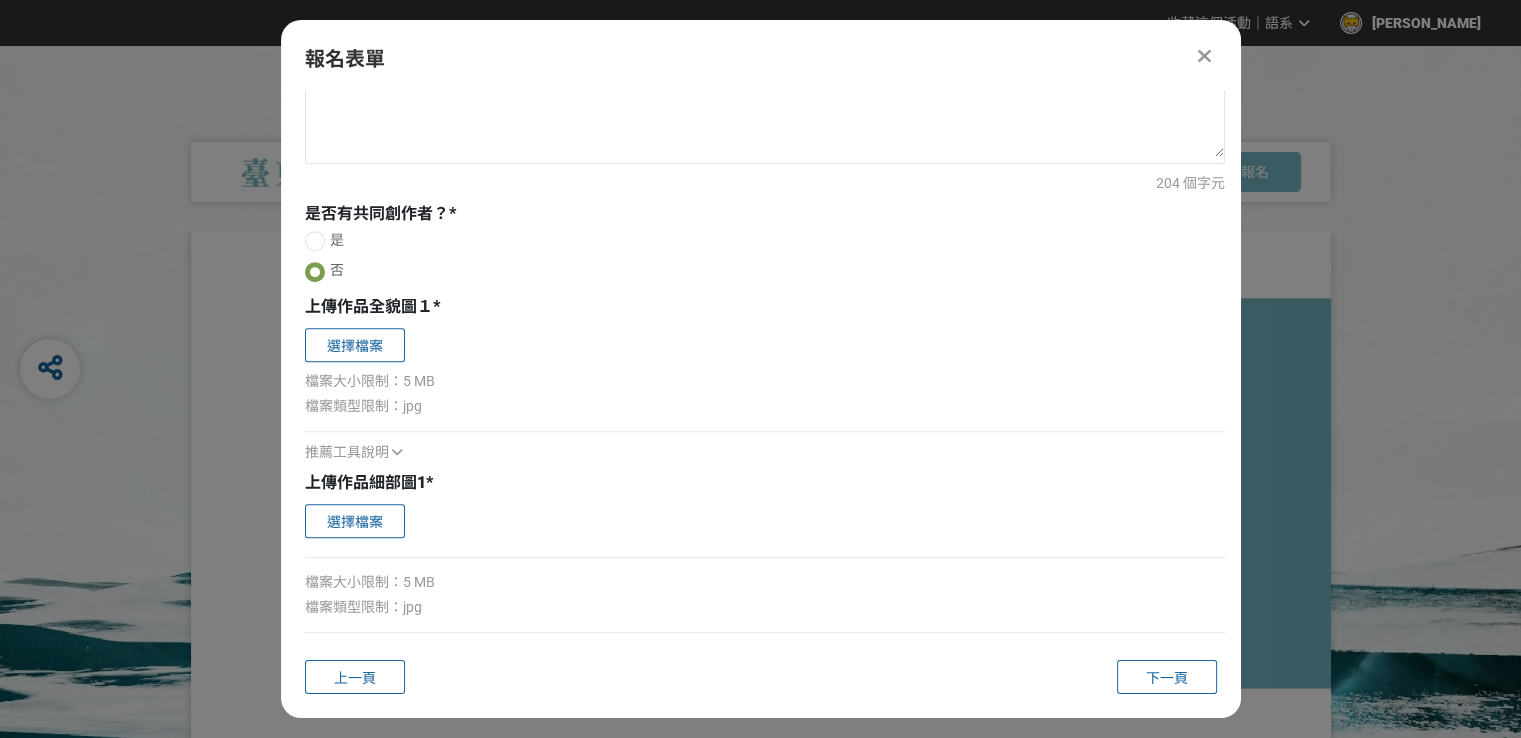 scroll, scrollTop: 886, scrollLeft: 0, axis: vertical 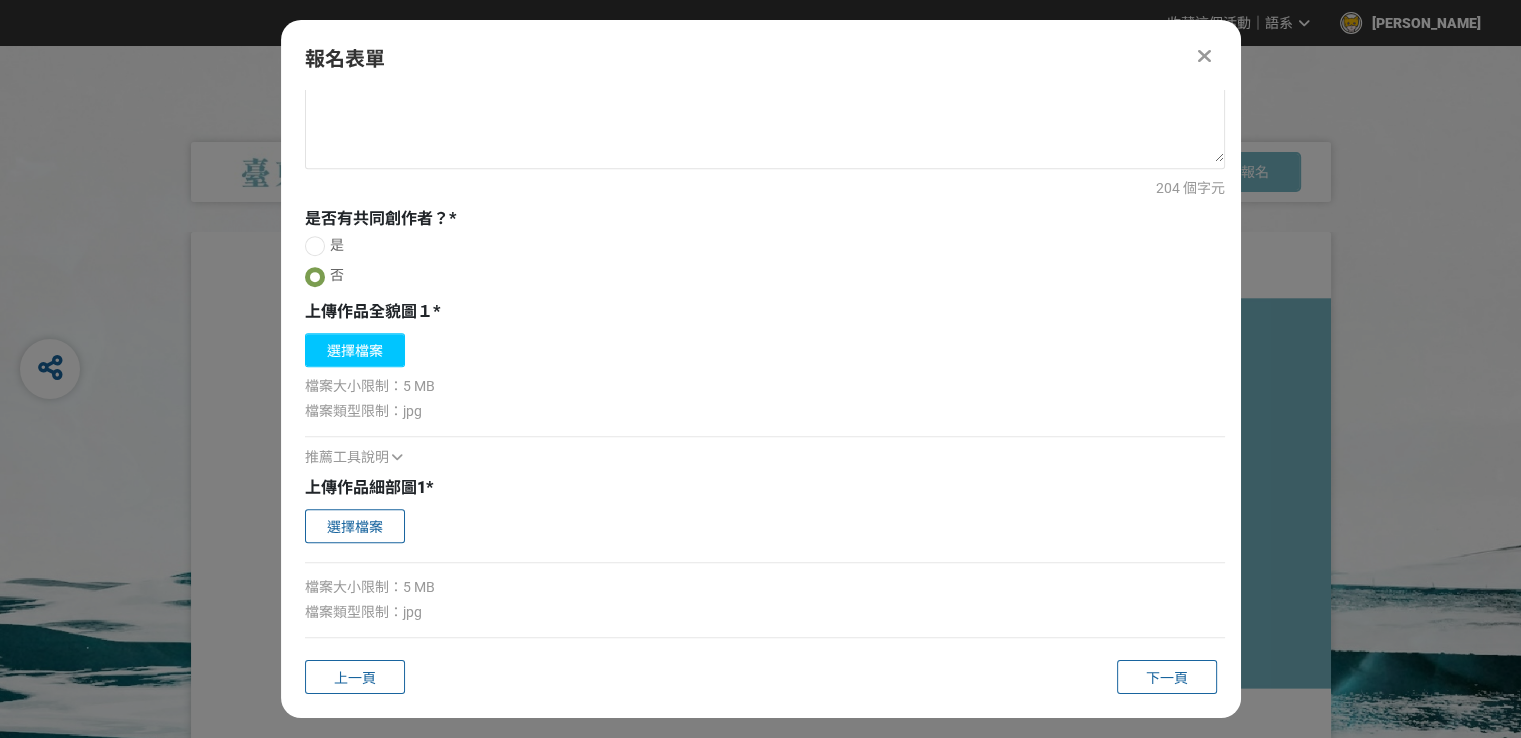 click on "選擇檔案" at bounding box center (355, 350) 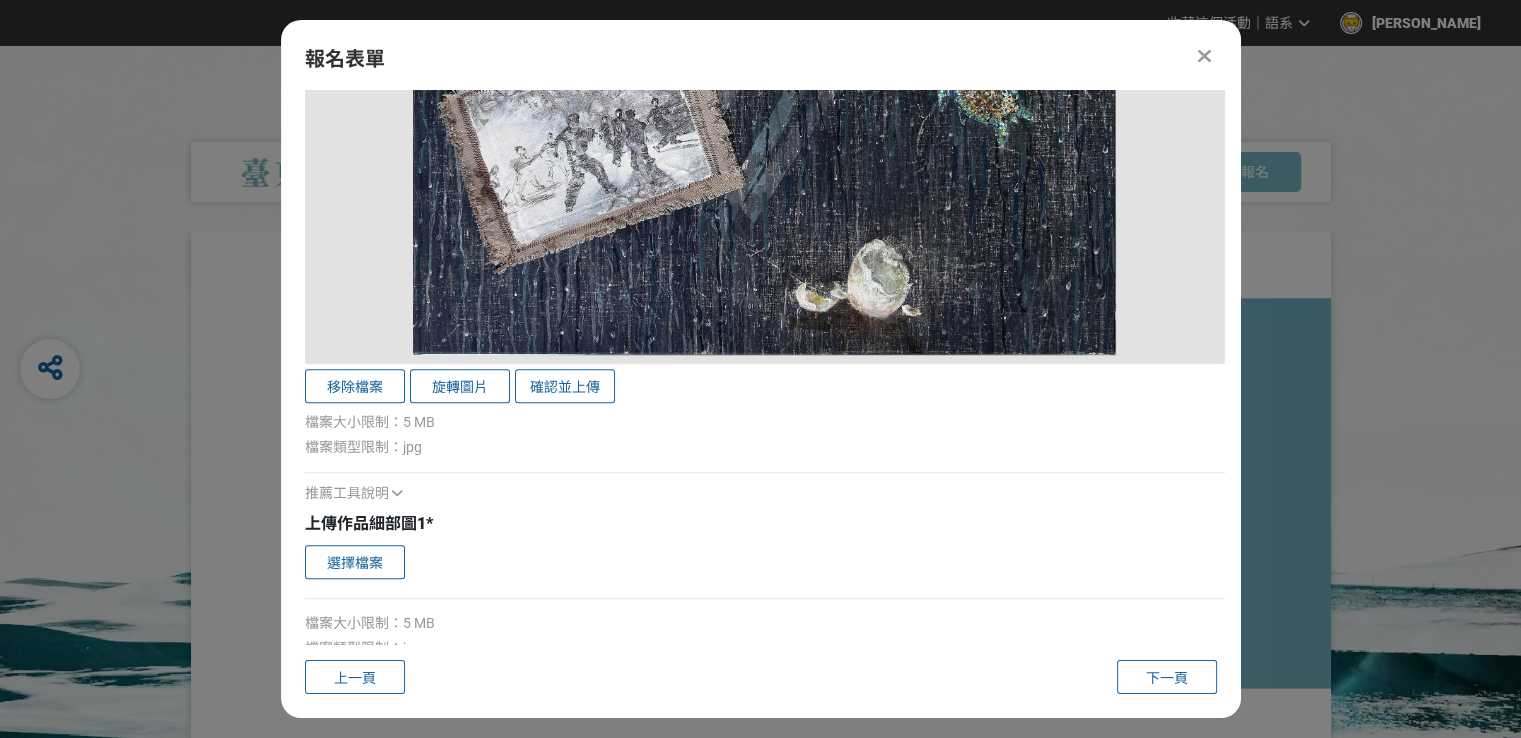 scroll, scrollTop: 1886, scrollLeft: 0, axis: vertical 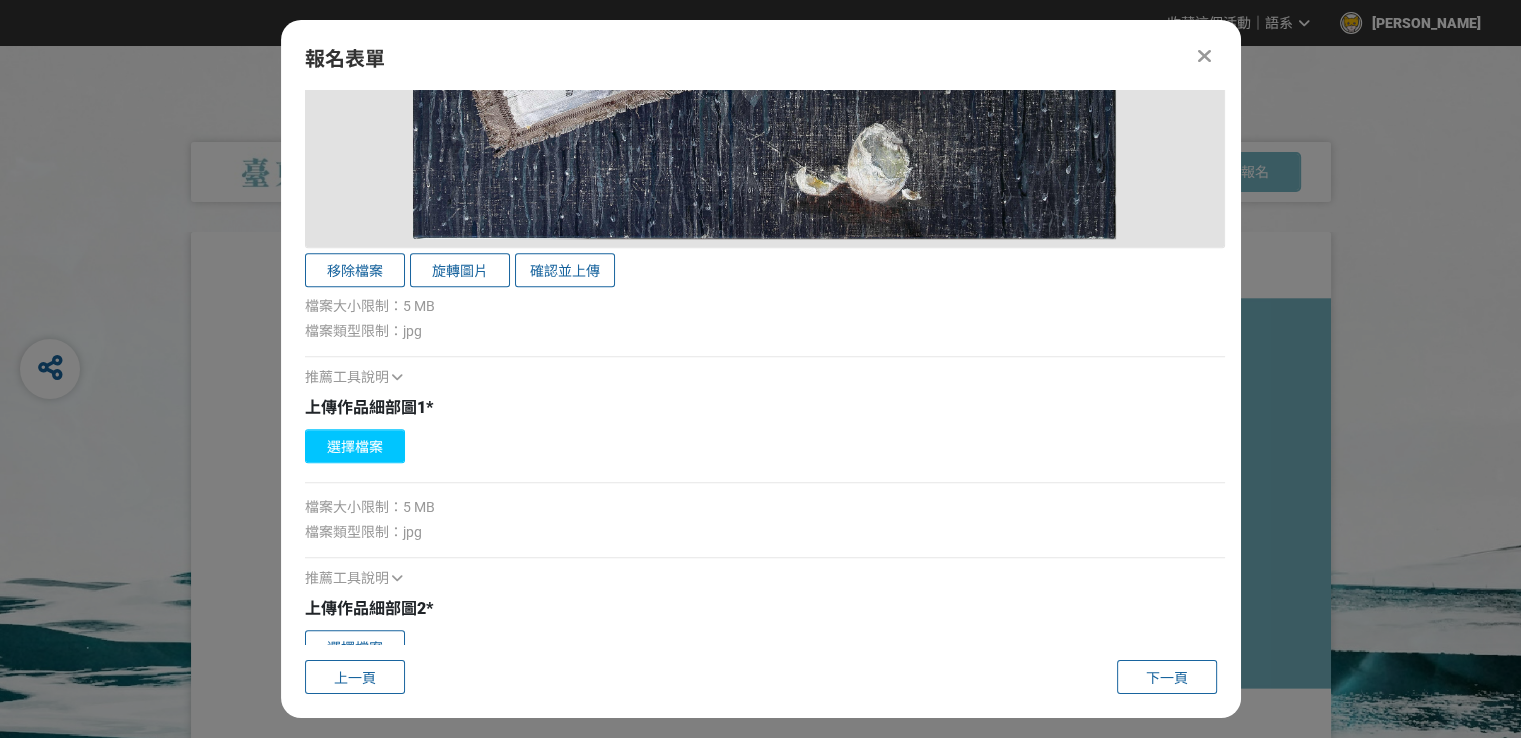 click on "選擇檔案" at bounding box center (355, 446) 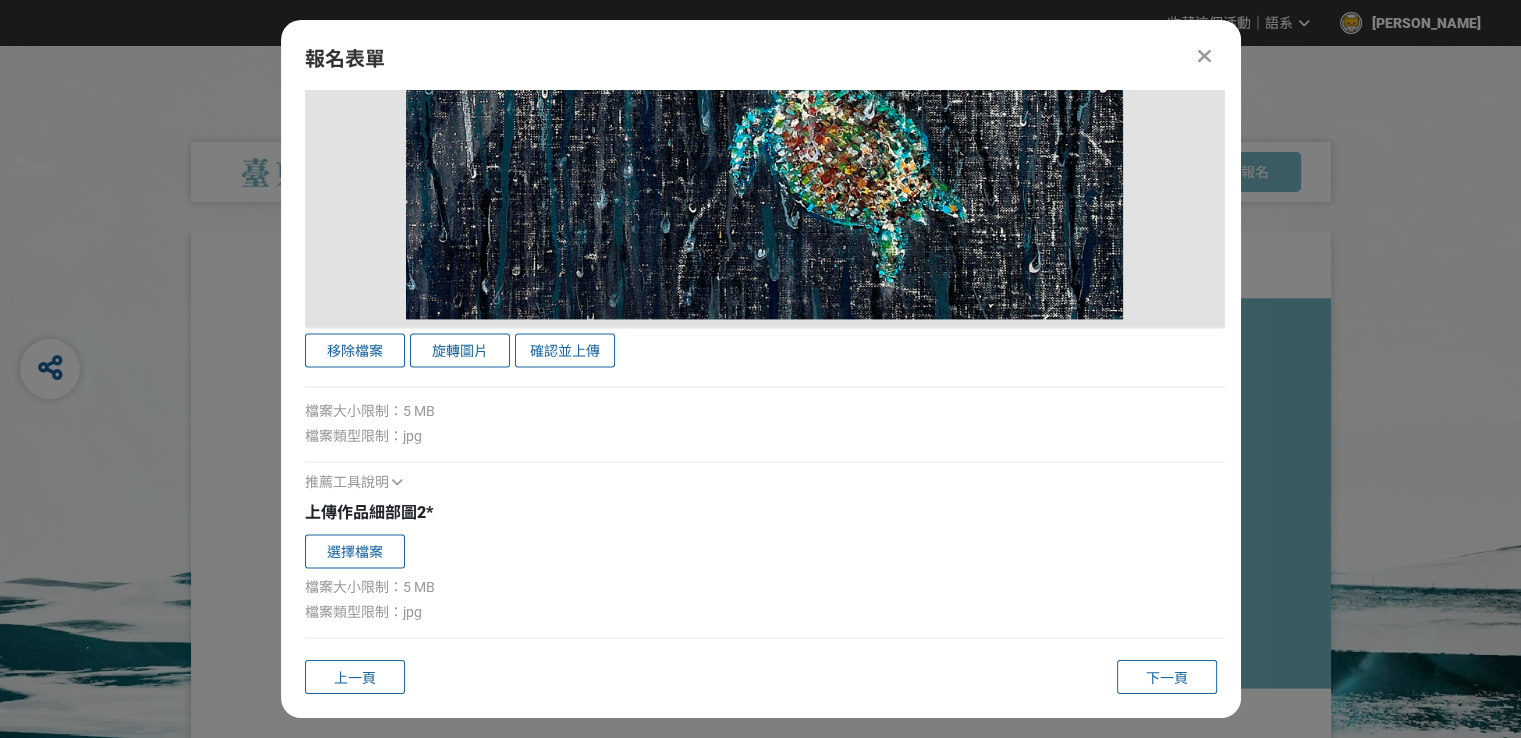 scroll, scrollTop: 2916, scrollLeft: 0, axis: vertical 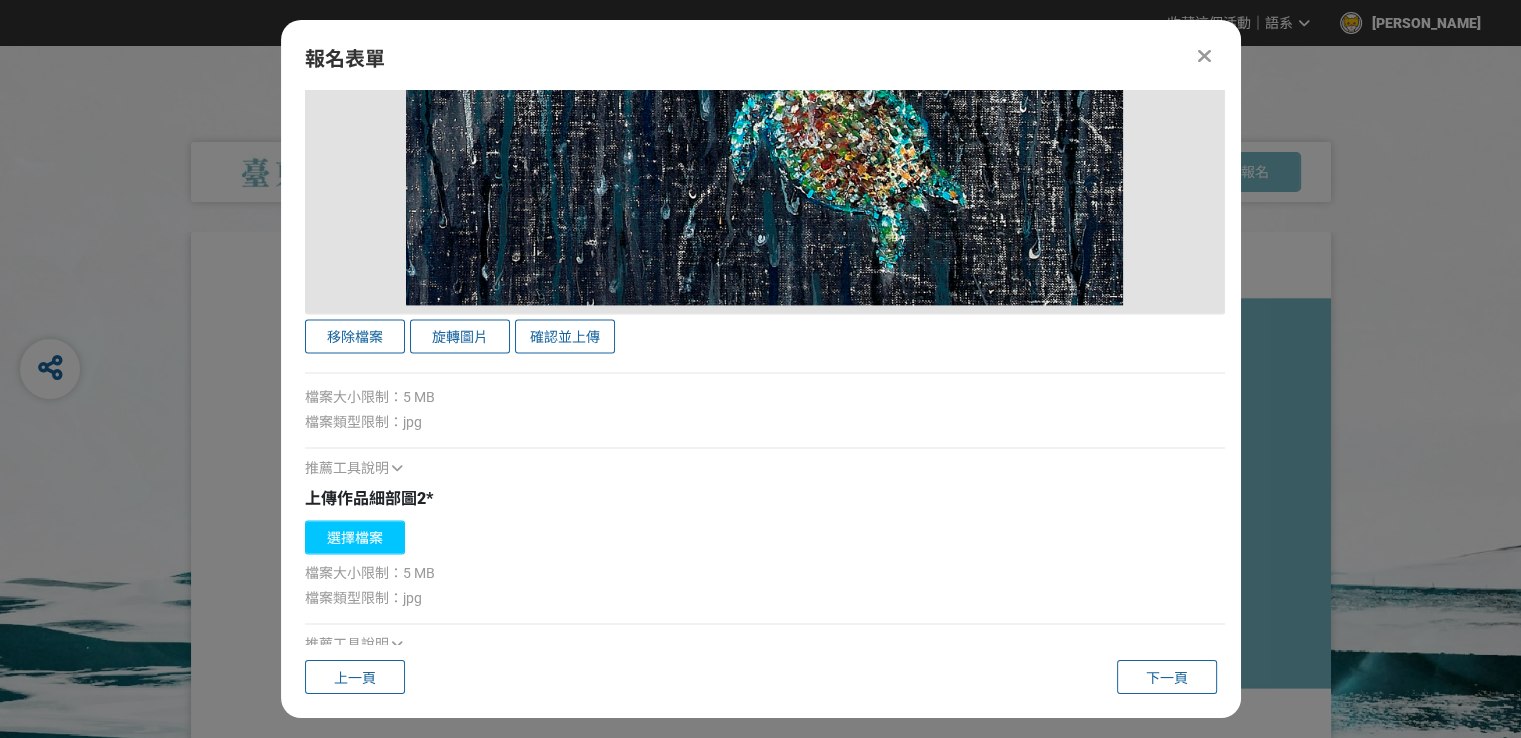 click on "選擇檔案" at bounding box center (355, 537) 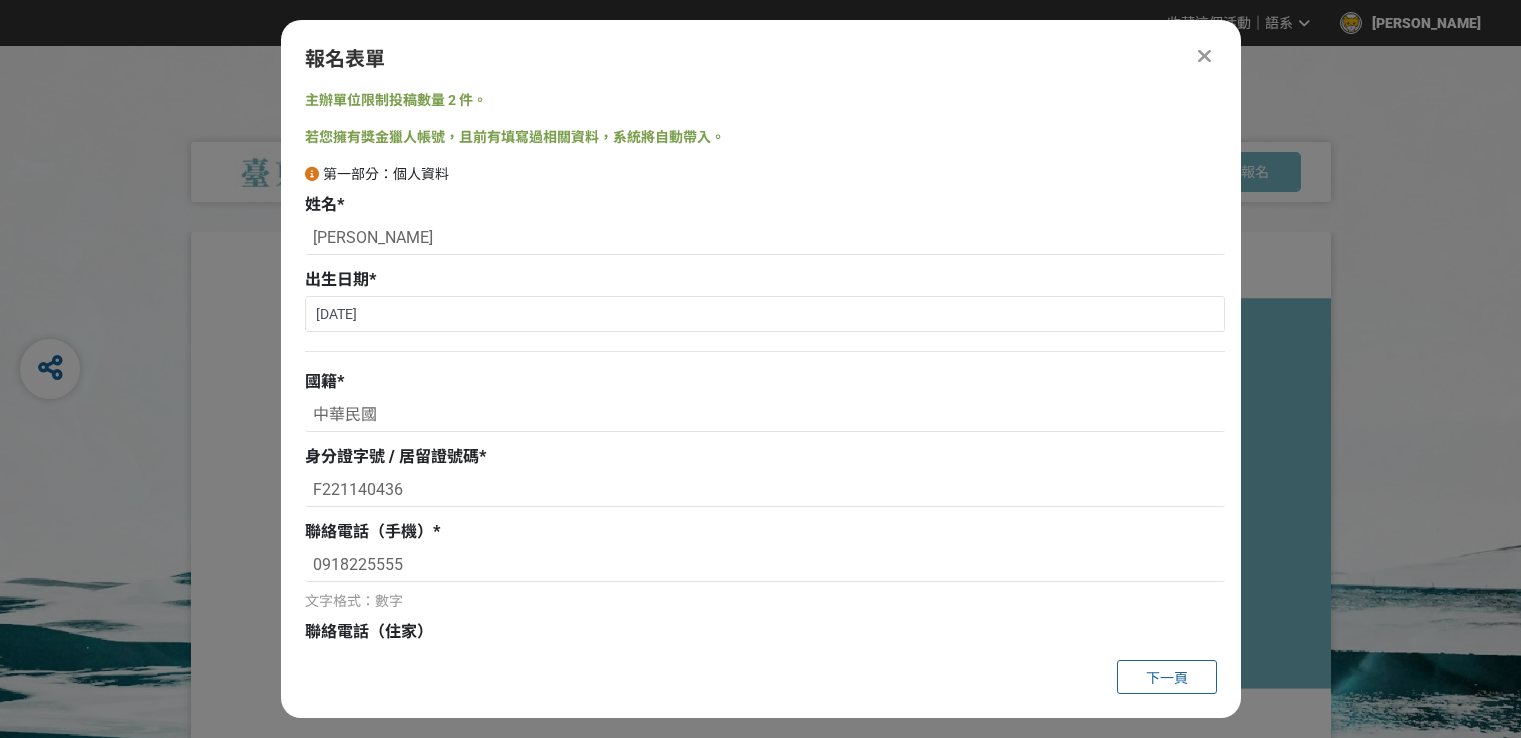 select on "獎金獵人網站" 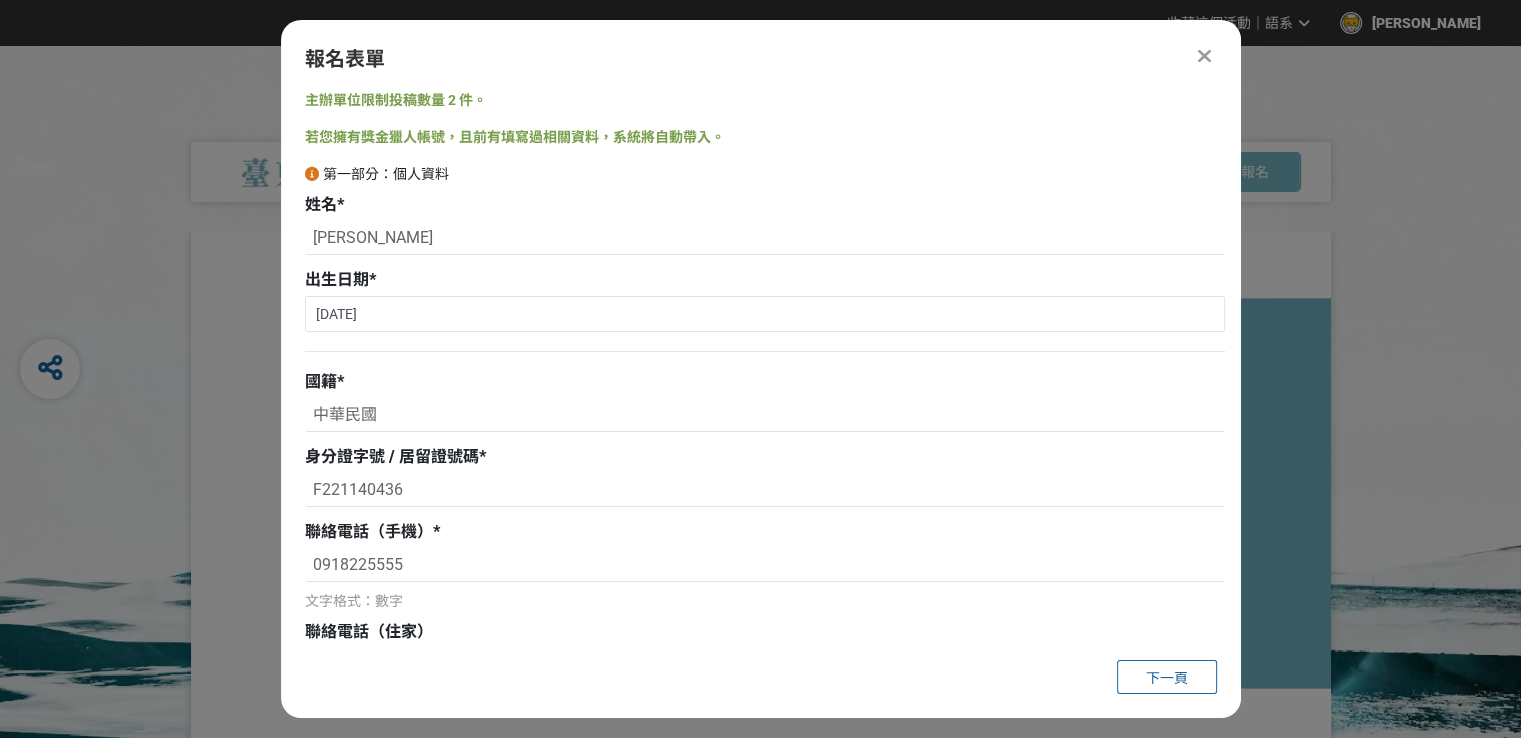 scroll, scrollTop: 0, scrollLeft: 0, axis: both 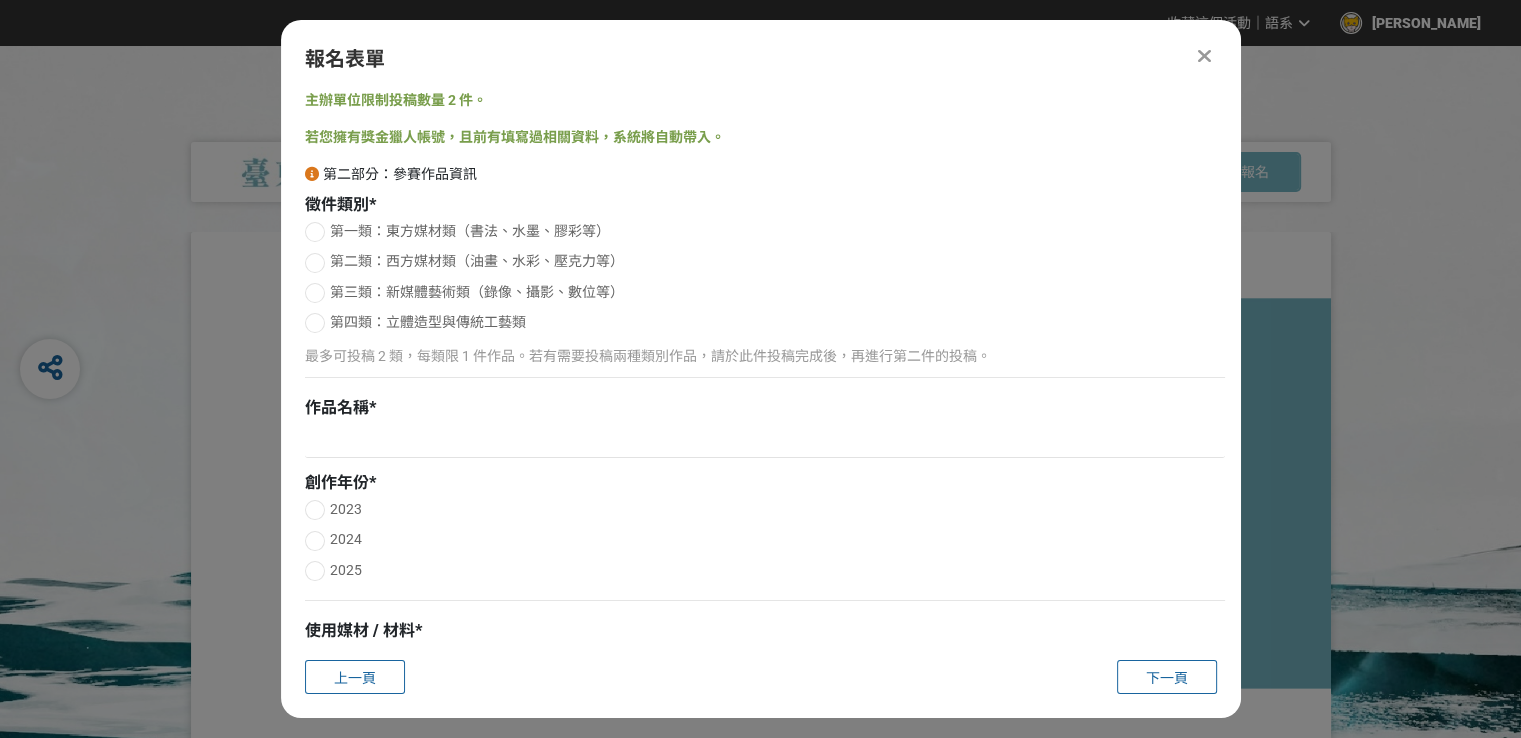 click at bounding box center [315, 263] 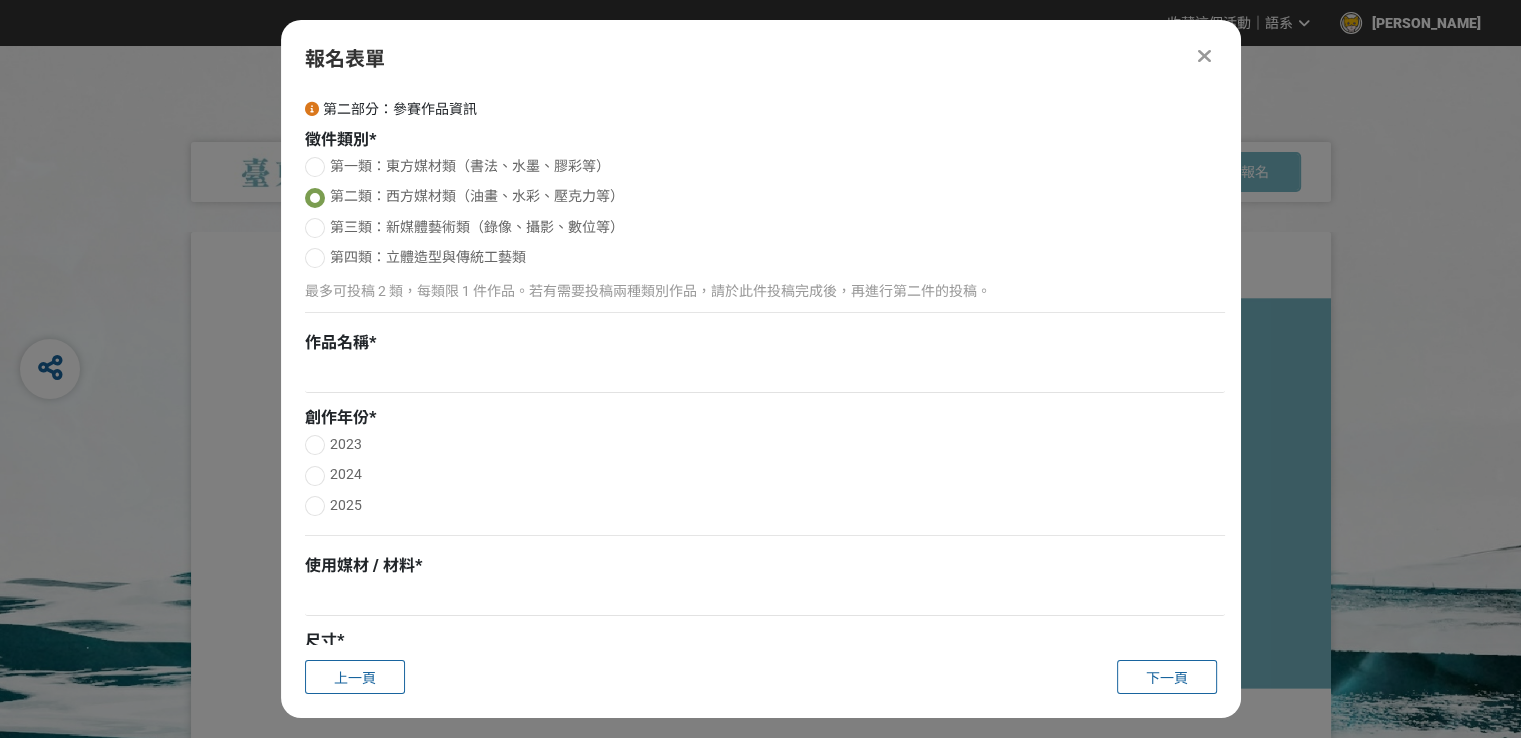 scroll, scrollTop: 100, scrollLeft: 0, axis: vertical 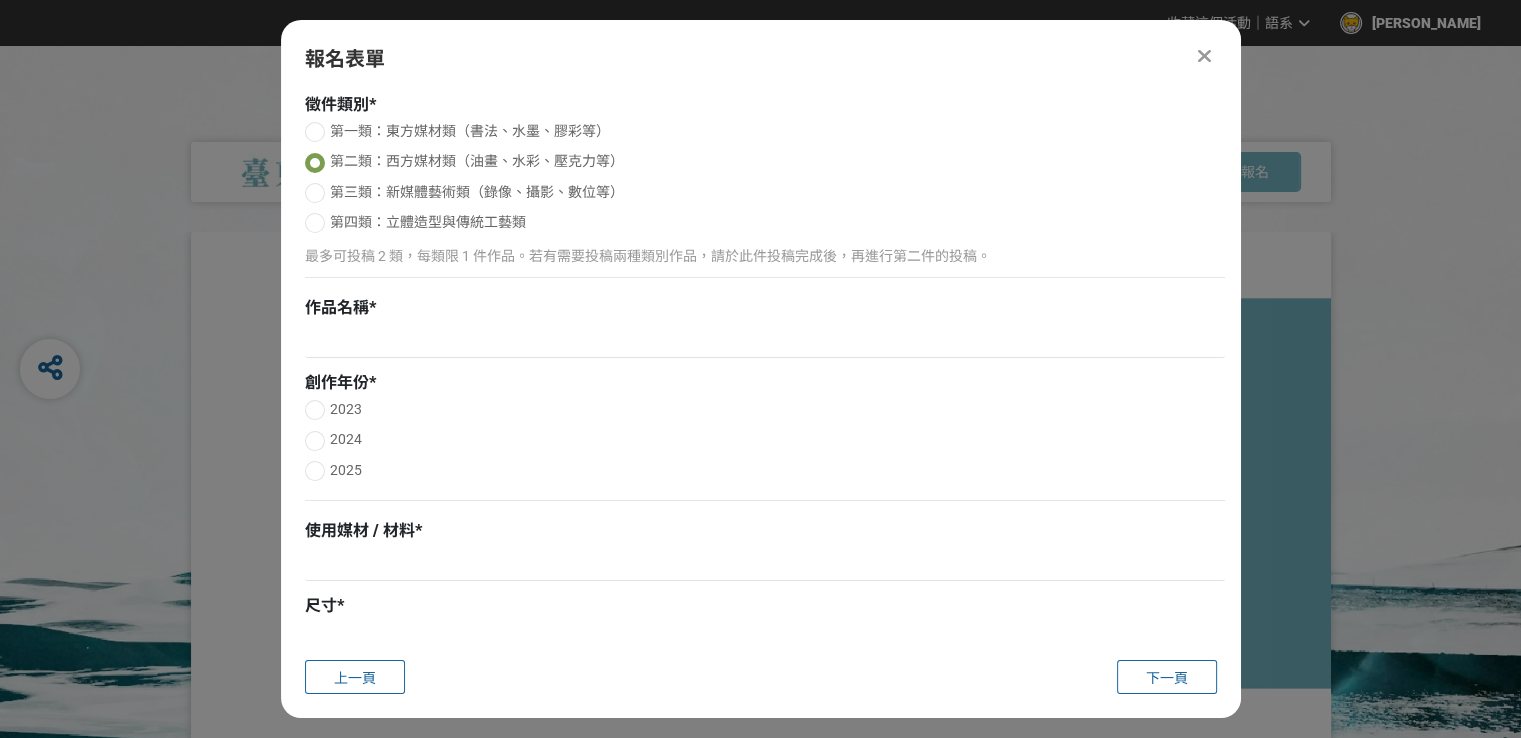 click at bounding box center [315, 471] 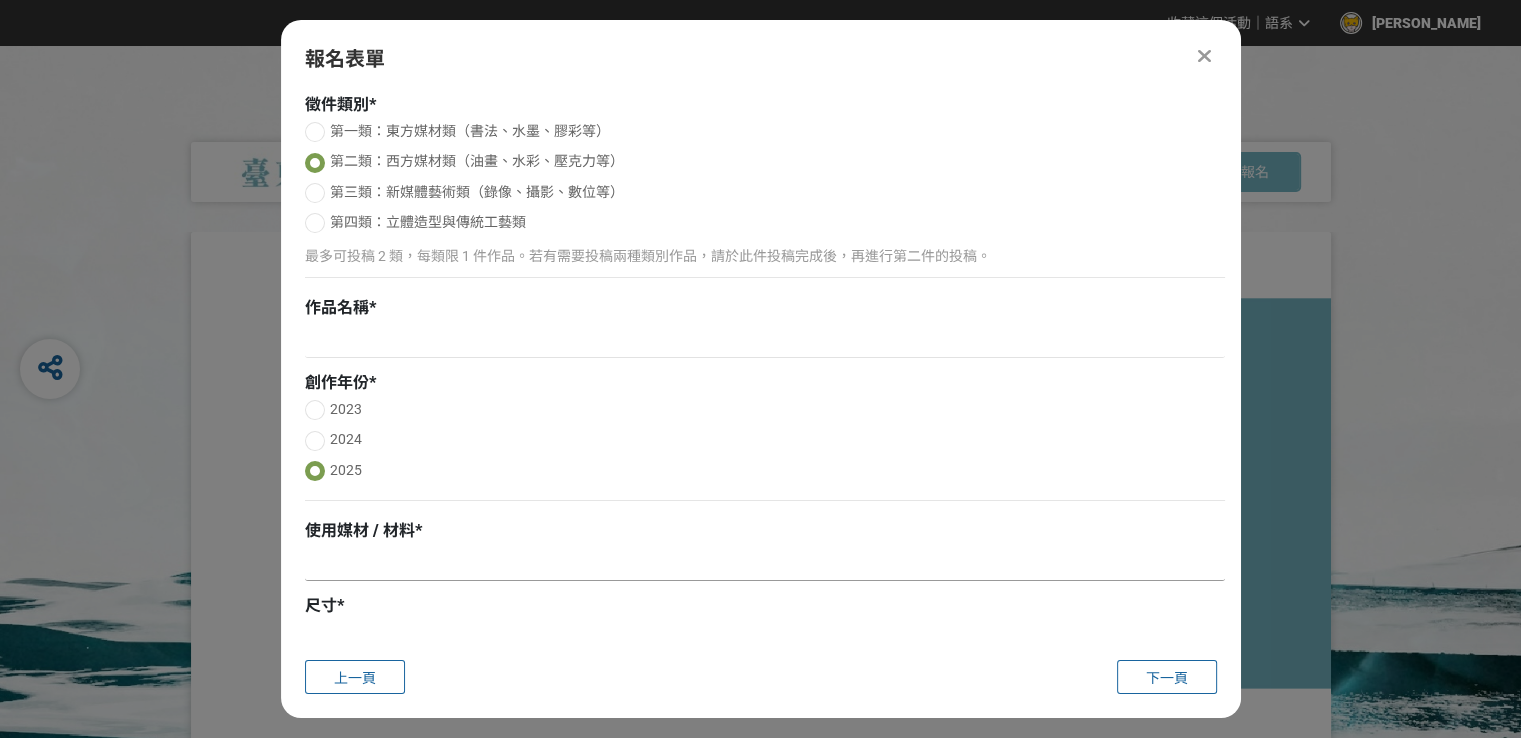 drag, startPoint x: 399, startPoint y: 568, endPoint x: 436, endPoint y: 563, distance: 37.336308 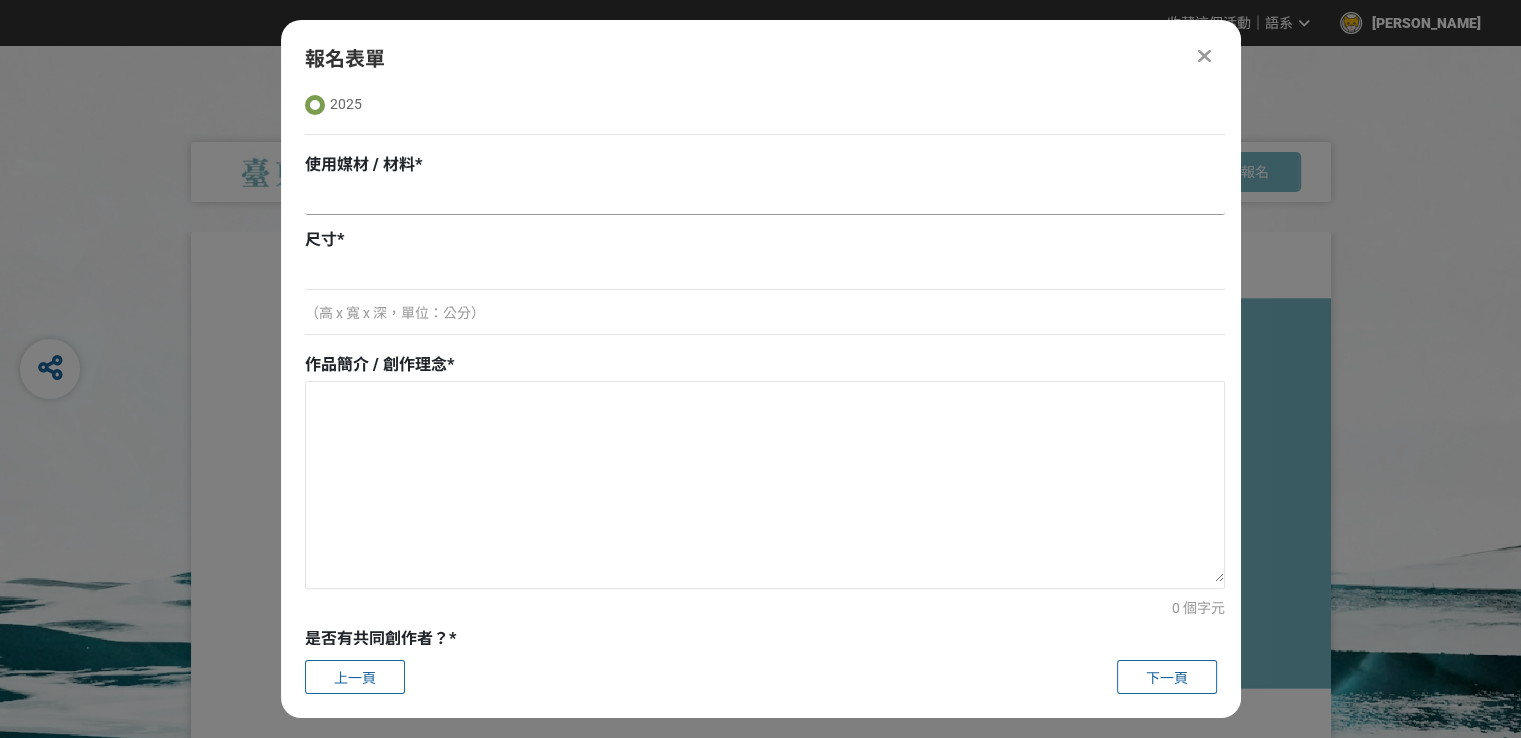 scroll, scrollTop: 500, scrollLeft: 0, axis: vertical 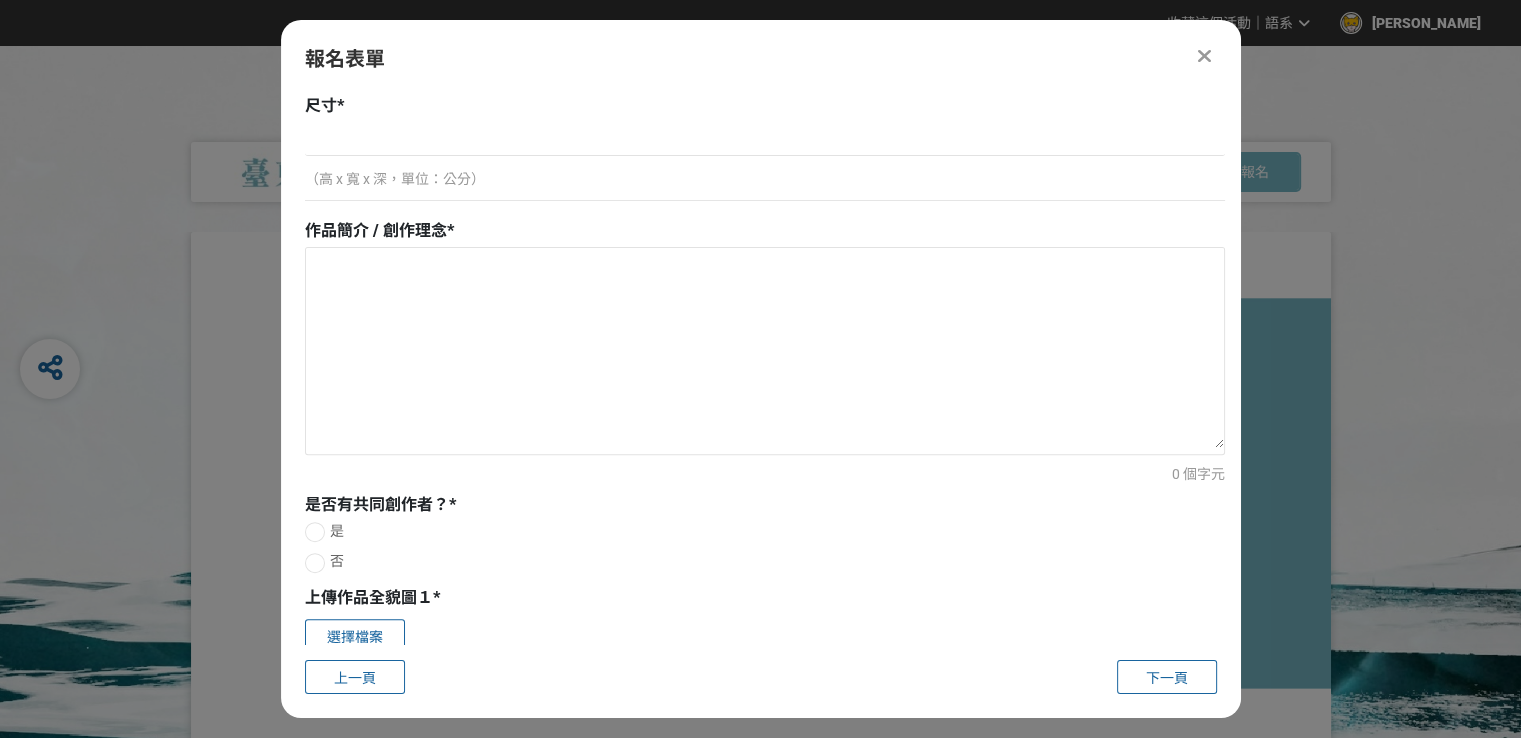 click at bounding box center (315, 563) 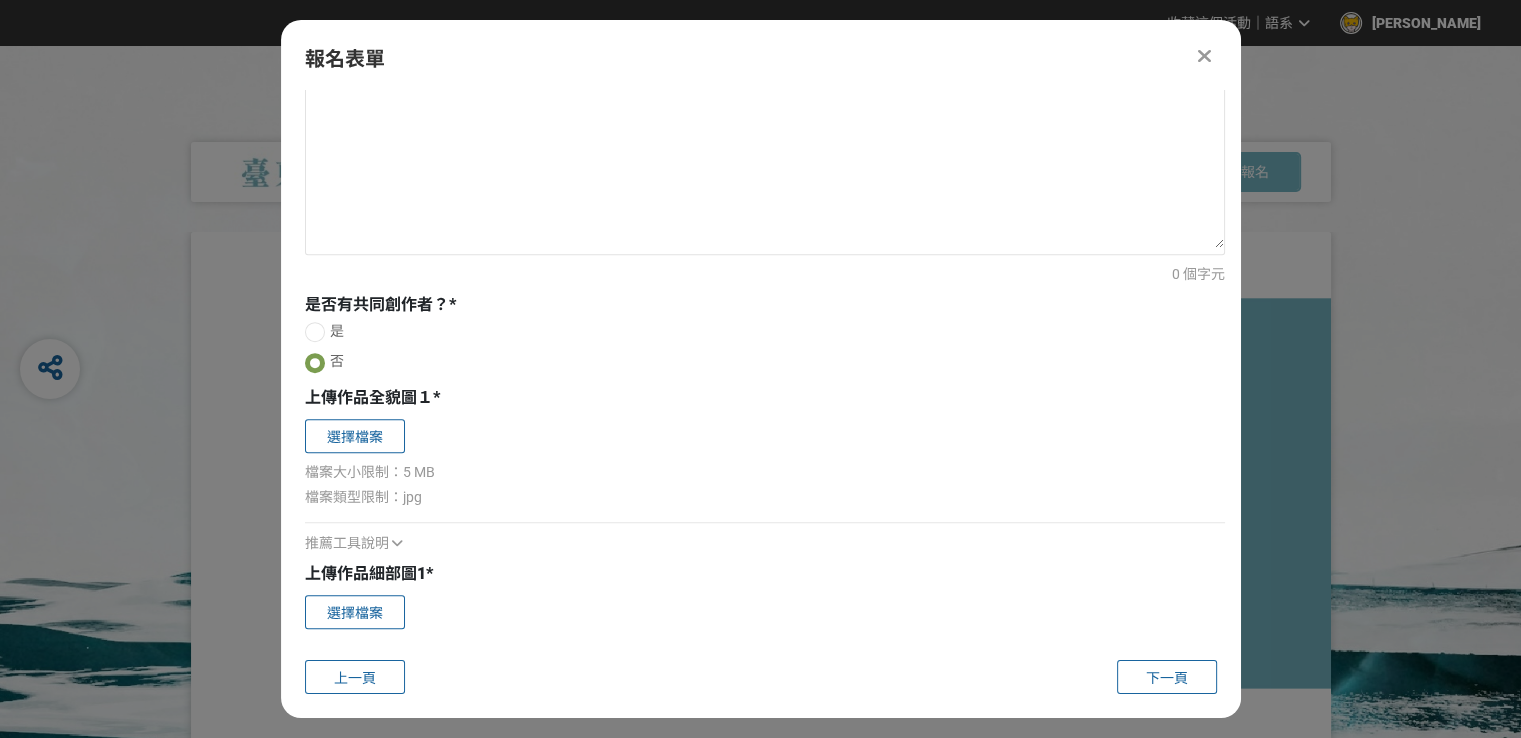 scroll, scrollTop: 900, scrollLeft: 0, axis: vertical 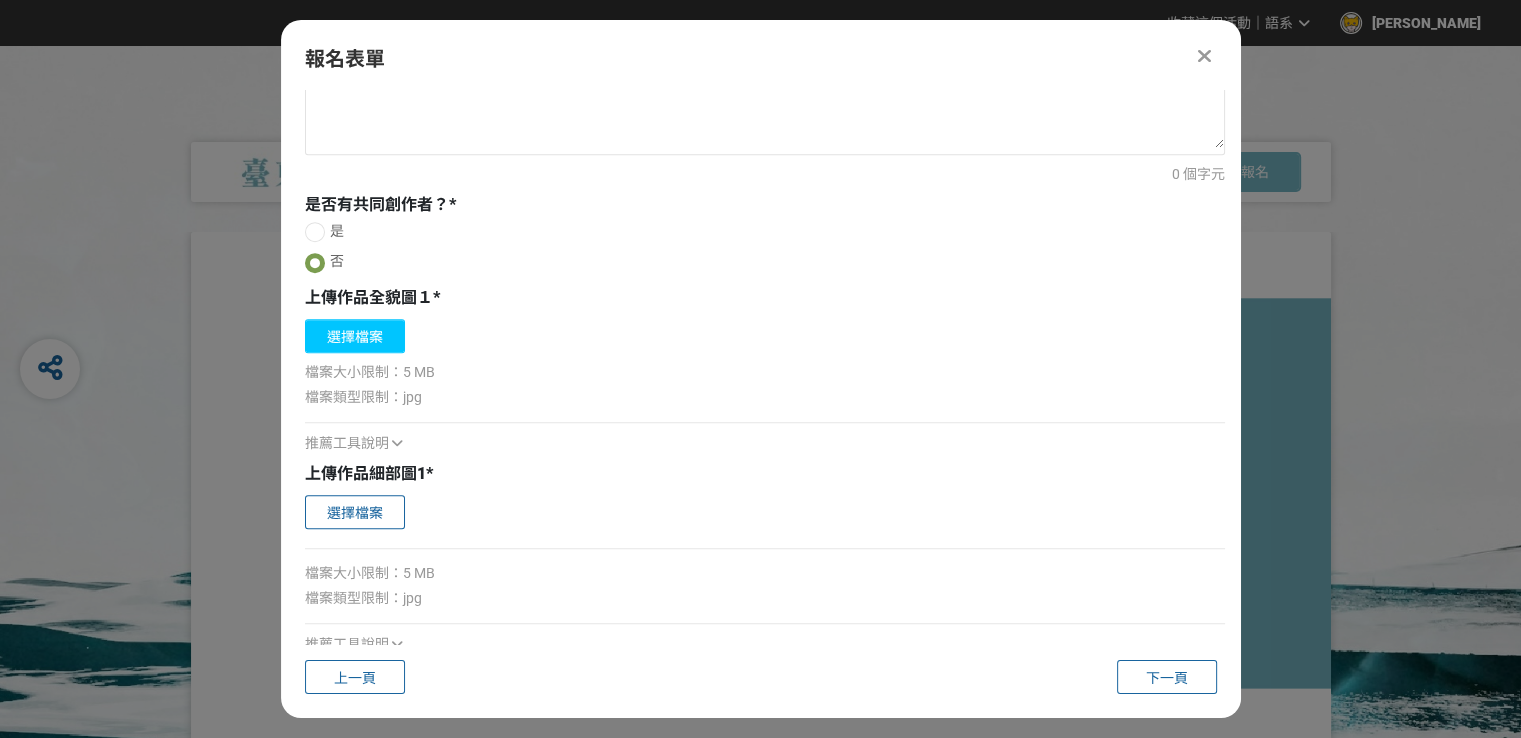 click on "選擇檔案" at bounding box center [355, 336] 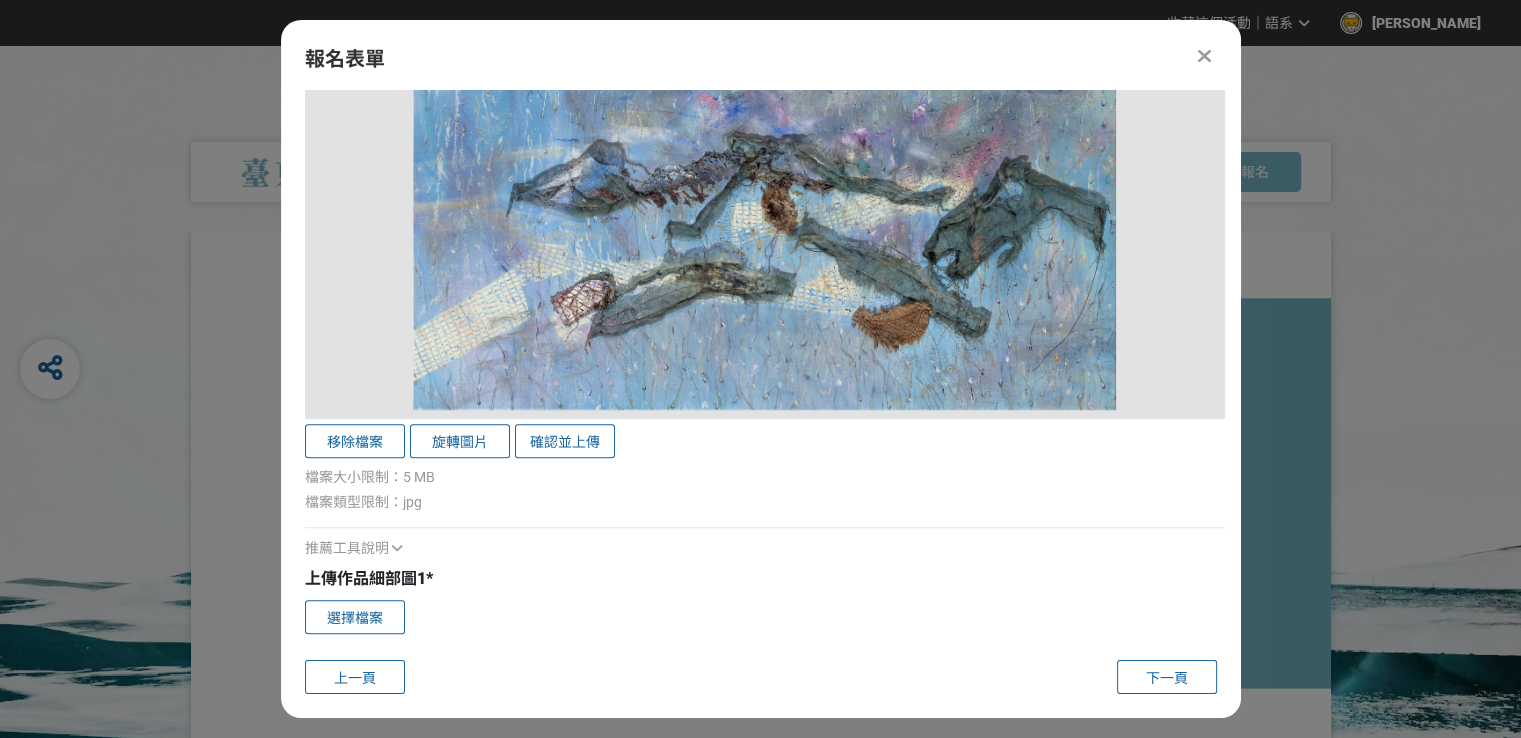 scroll, scrollTop: 1800, scrollLeft: 0, axis: vertical 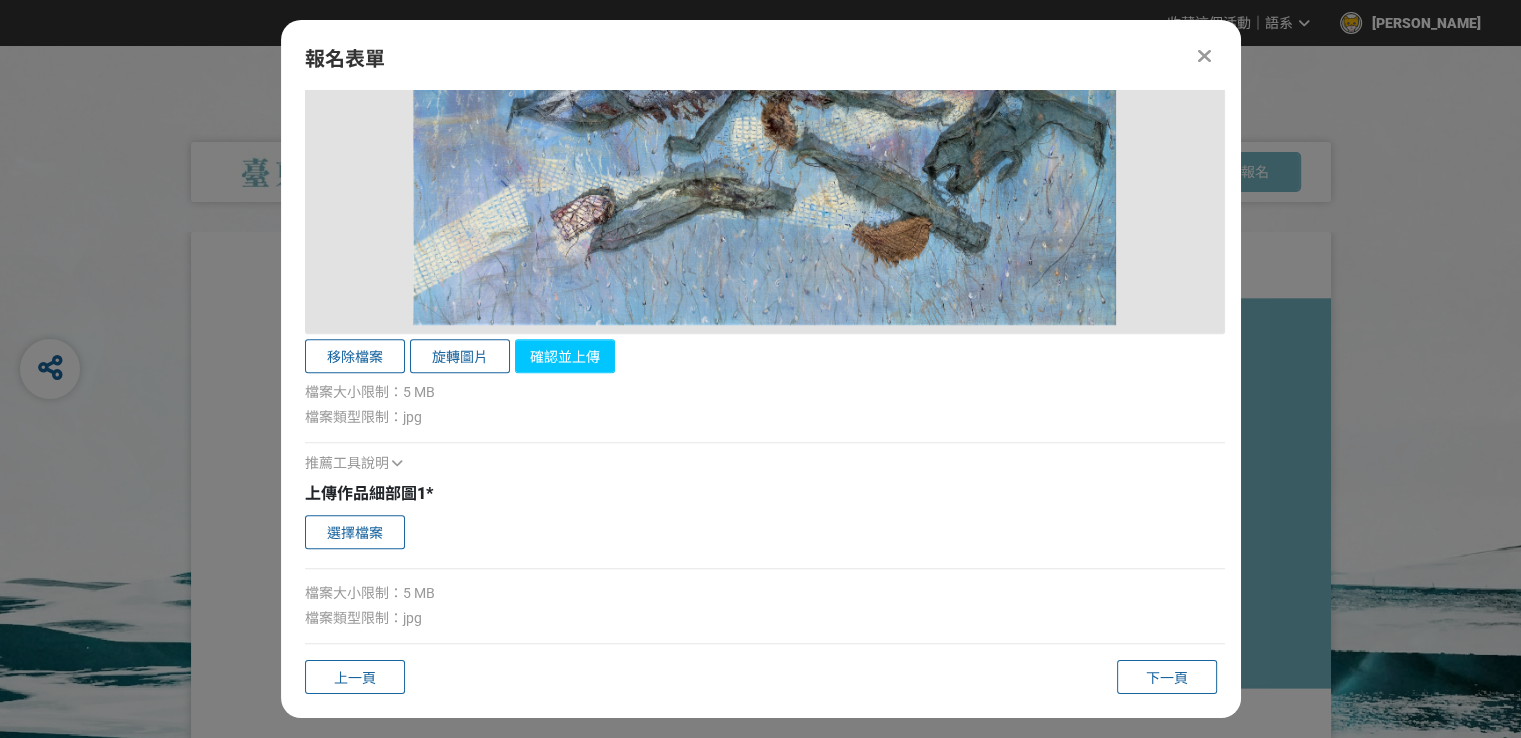 click on "確認並上傳" at bounding box center [565, 356] 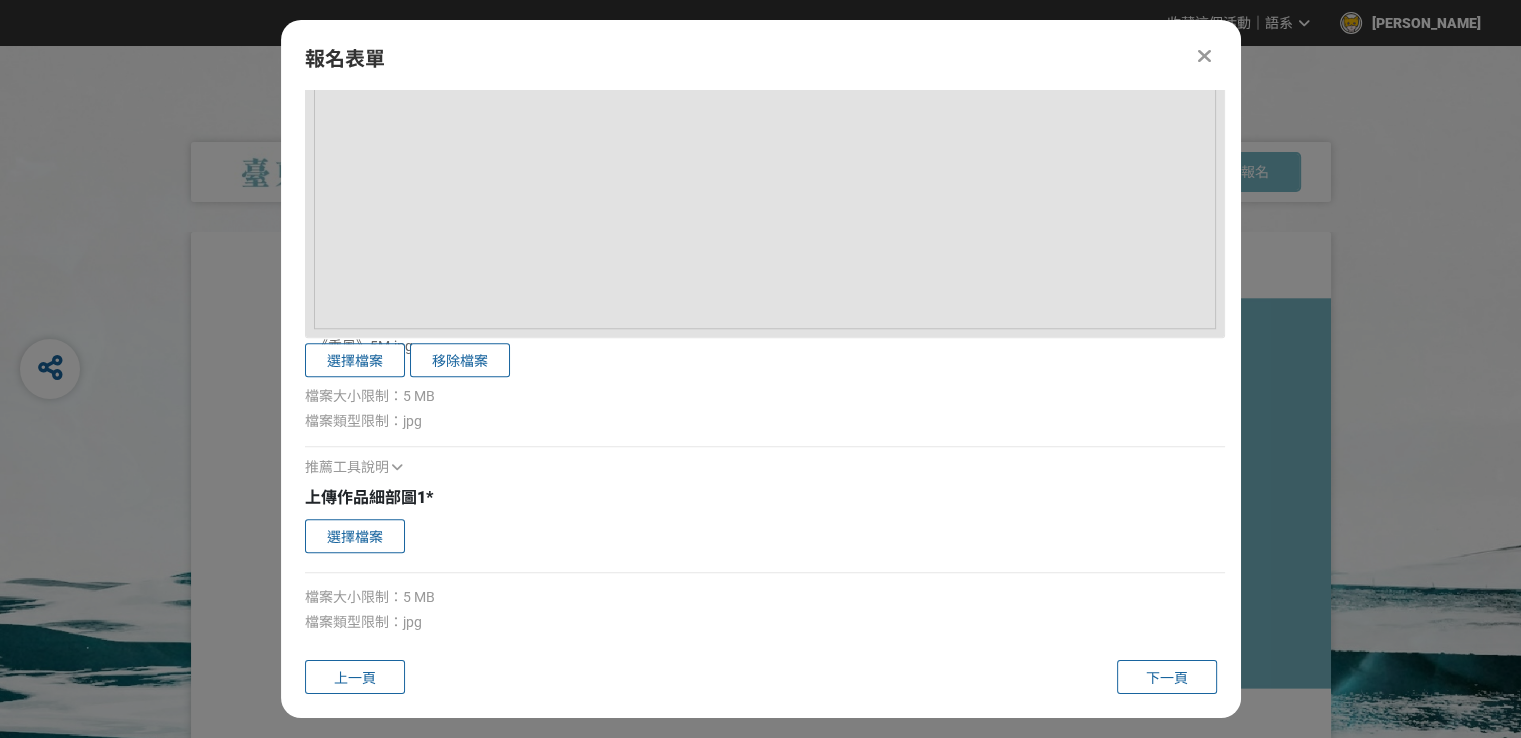 scroll, scrollTop: 1800, scrollLeft: 0, axis: vertical 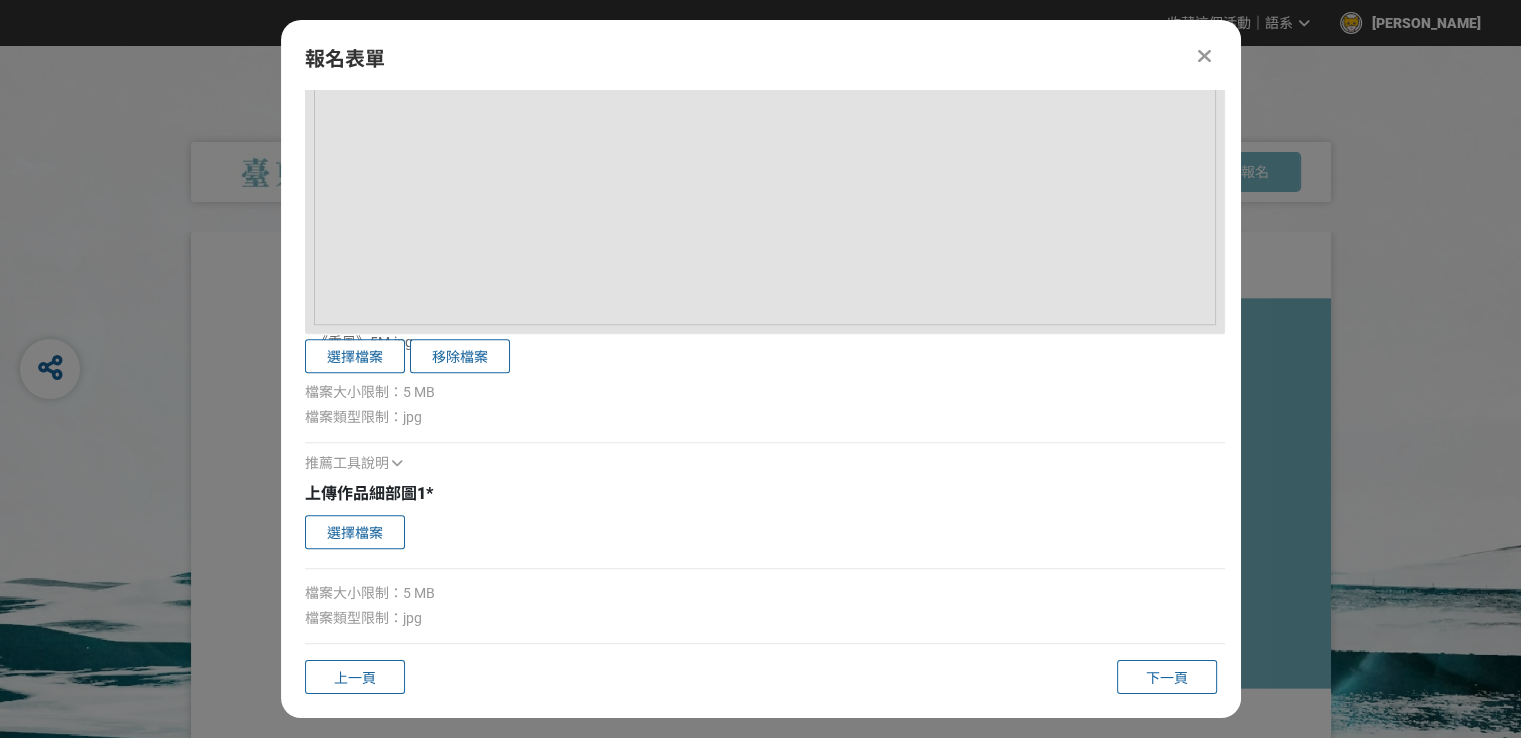 click on "檔案大小限制：5 MB" at bounding box center (765, 392) 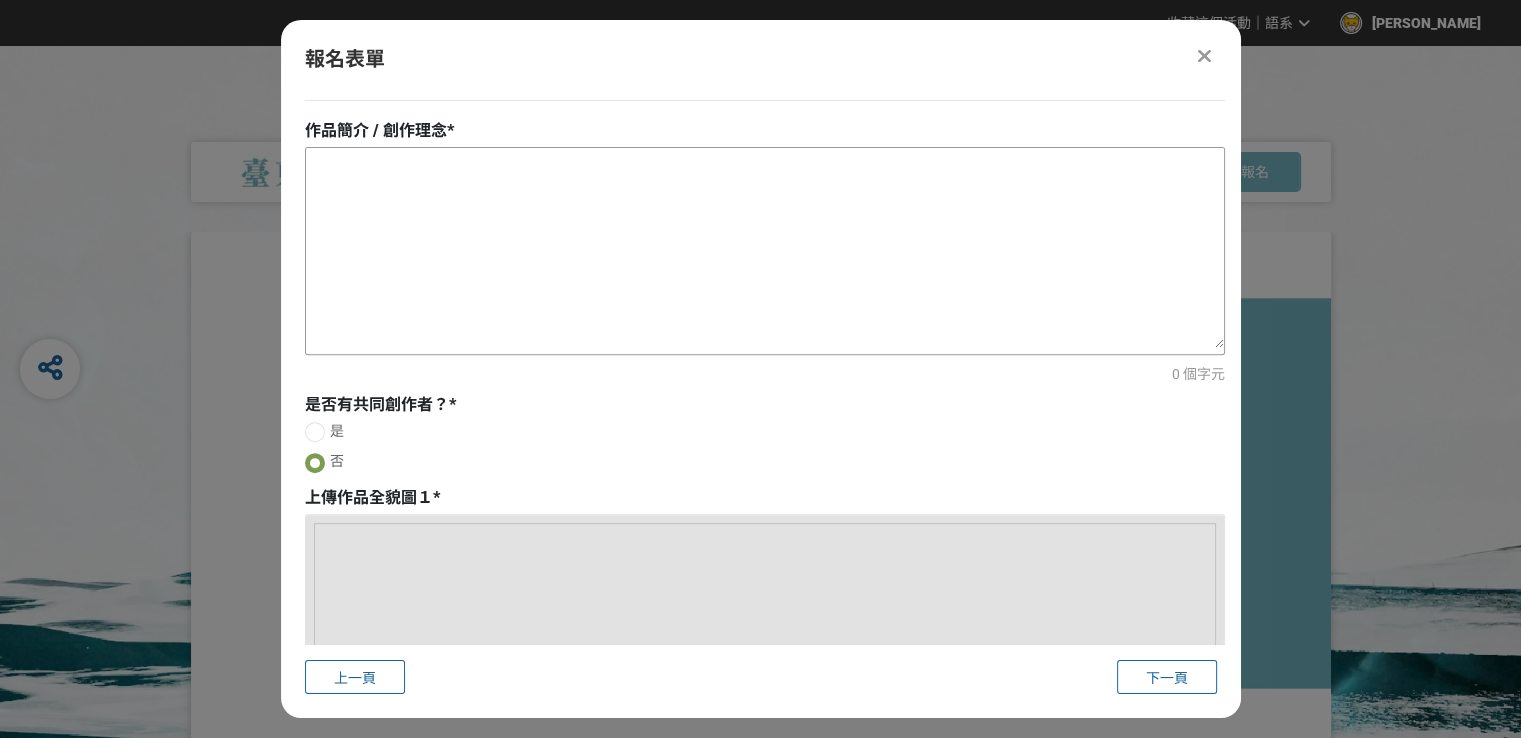 scroll, scrollTop: 500, scrollLeft: 0, axis: vertical 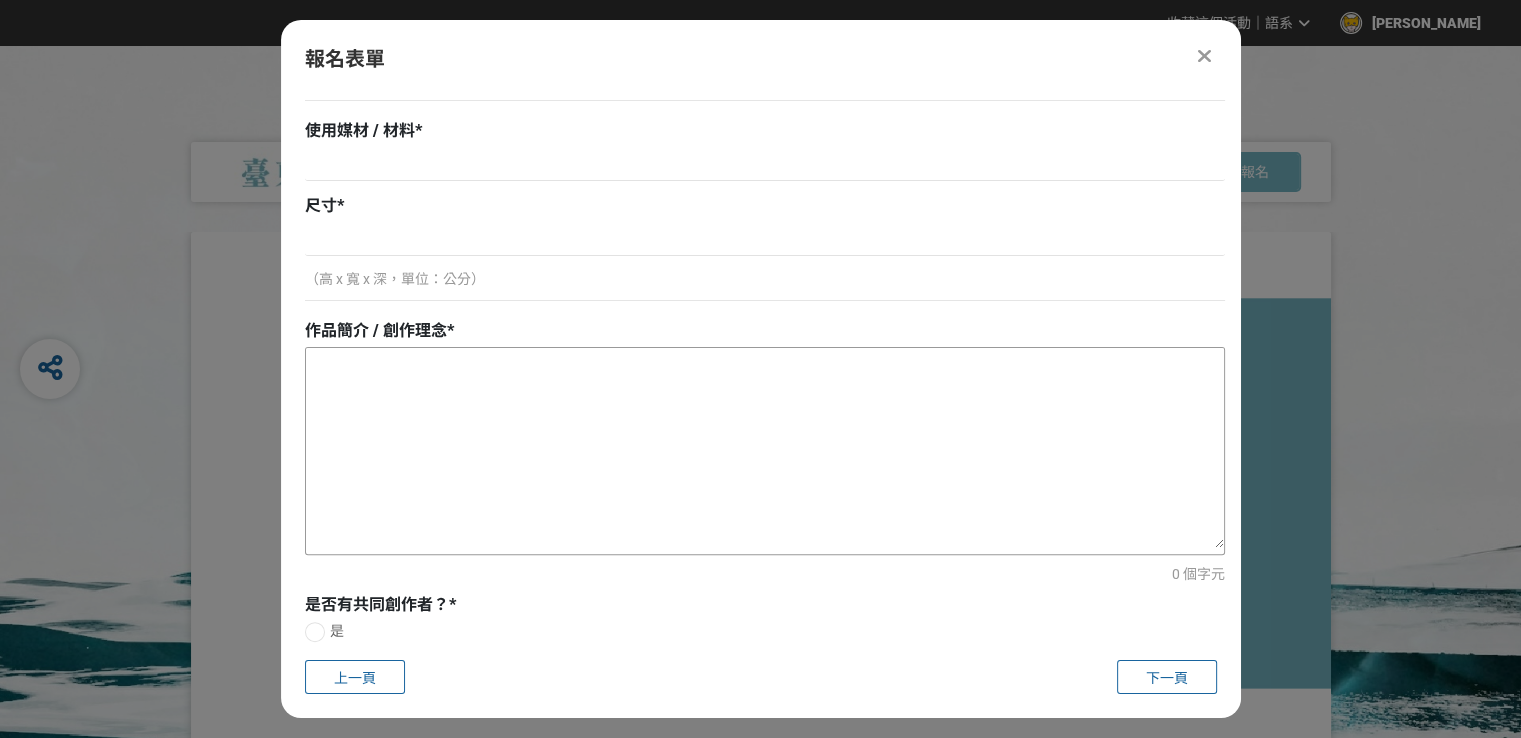 paste on "作品試圖傳達—面對逆風，不是退卻，而是迎風而行，在困境中鑄就真正的堅強。描繪一位身處狂風中的行者，象徵逆境中堅毅不屈的精神。畫面運用「填墨」技法，層層堆疊，營造出步步艱難卻不退縮的節奏感，步履之間透露出從容與堅韌。風勢愈強，行者愈挺立，正如古人所言：「路漫漫其修遠兮，吾將上下而求索」（屈原《離騷》）。
作品以醫用紗布浸染，鋪陳雲雨中的台東藍，勾勒壯闊海岸山脈，天然內陸湖泊生態資源富饒，映照填墨虛實相生，堆砌台東縱谷黃金稻穗之始：源於亦步亦趨誠懇勤實的循序秧苗農作，方才成就秋收之盈滿富足，麥穗在風雨中飄搖乘風而來堅韌不懈，終將歲稔年豐稻香四溢。" 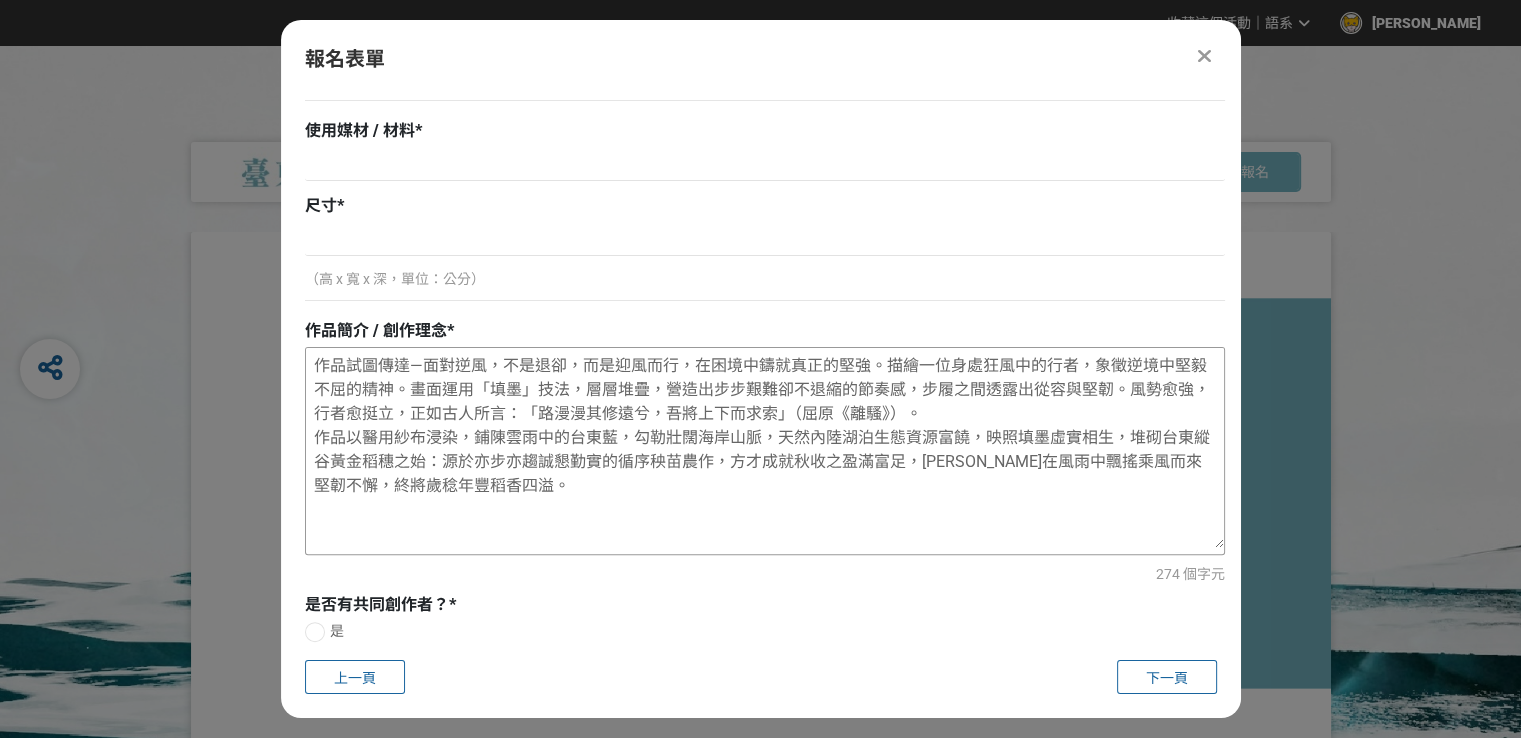 click on "作品試圖傳達—面對逆風，不是退卻，而是迎風而行，在困境中鑄就真正的堅強。描繪一位身處狂風中的行者，象徵逆境中堅毅不屈的精神。畫面運用「填墨」技法，層層堆疊，營造出步步艱難卻不退縮的節奏感，步履之間透露出從容與堅韌。風勢愈強，行者愈挺立，正如古人所言：「路漫漫其修遠兮，吾將上下而求索」（屈原《離騷》）。
作品以醫用紗布浸染，鋪陳雲雨中的台東藍，勾勒壯闊海岸山脈，天然內陸湖泊生態資源富饒，映照填墨虛實相生，堆砌台東縱谷黃金稻穗之始：源於亦步亦趨誠懇勤實的循序秧苗農作，方才成就秋收之盈滿富足，麥穗在風雨中飄搖乘風而來堅韌不懈，終將歲稔年豐稻香四溢。" at bounding box center [765, 448] 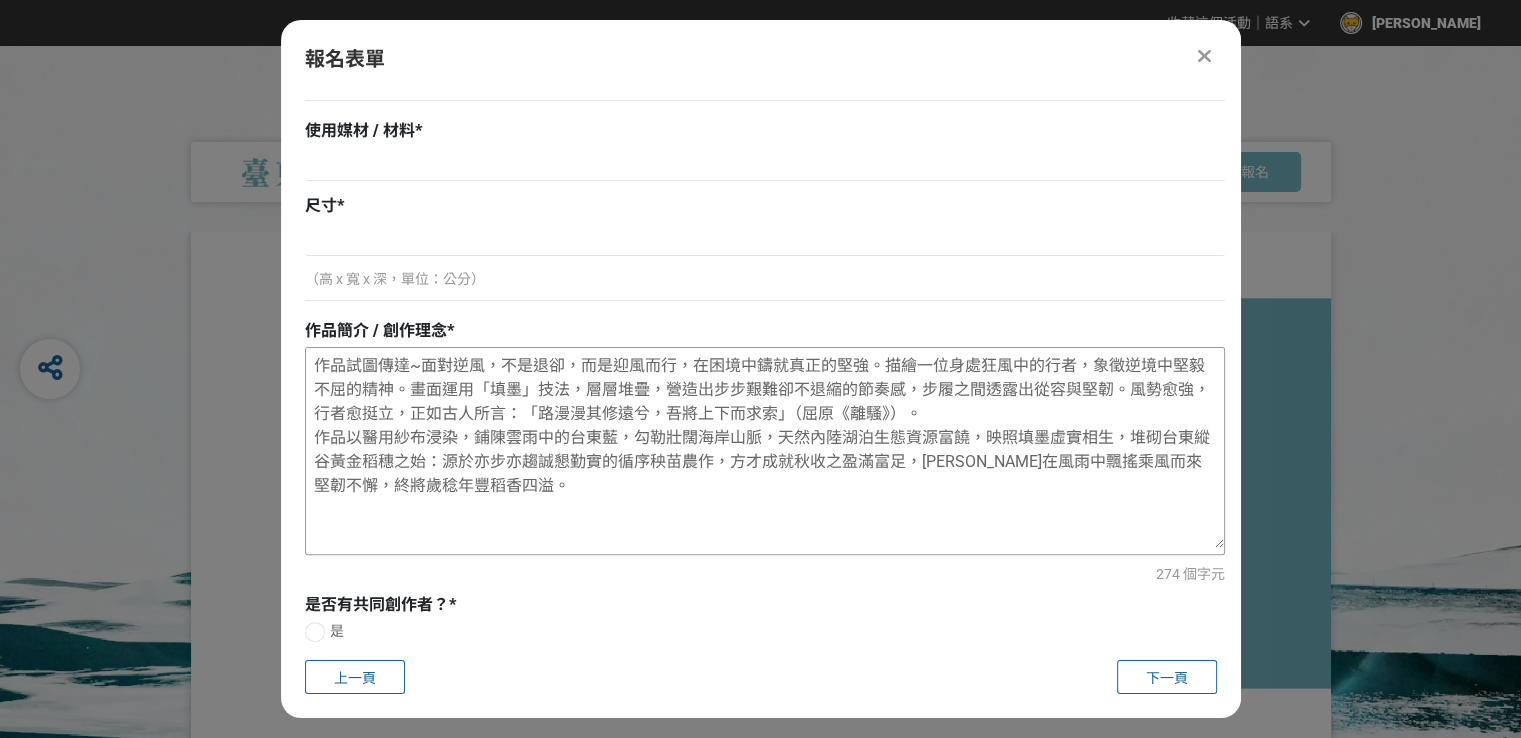 click on "作品試圖傳達~面對逆風，不是退卻，而是迎風而行，在困境中鑄就真正的堅強。描繪一位身處狂風中的行者，象徵逆境中堅毅不屈的精神。畫面運用「填墨」技法，層層堆疊，營造出步步艱難卻不退縮的節奏感，步履之間透露出從容與堅韌。風勢愈強，行者愈挺立，正如古人所言：「路漫漫其修遠兮，吾將上下而求索」（屈原《離騷》）。
作品以醫用紗布浸染，鋪陳雲雨中的台東藍，勾勒壯闊海岸山脈，天然內陸湖泊生態資源富饒，映照填墨虛實相生，堆砌台東縱谷黃金稻穗之始：源於亦步亦趨誠懇勤實的循序秧苗農作，方才成就秋收之盈滿富足，麥穗在風雨中飄搖乘風而來堅韌不懈，終將歲稔年豐稻香四溢。" at bounding box center [765, 448] 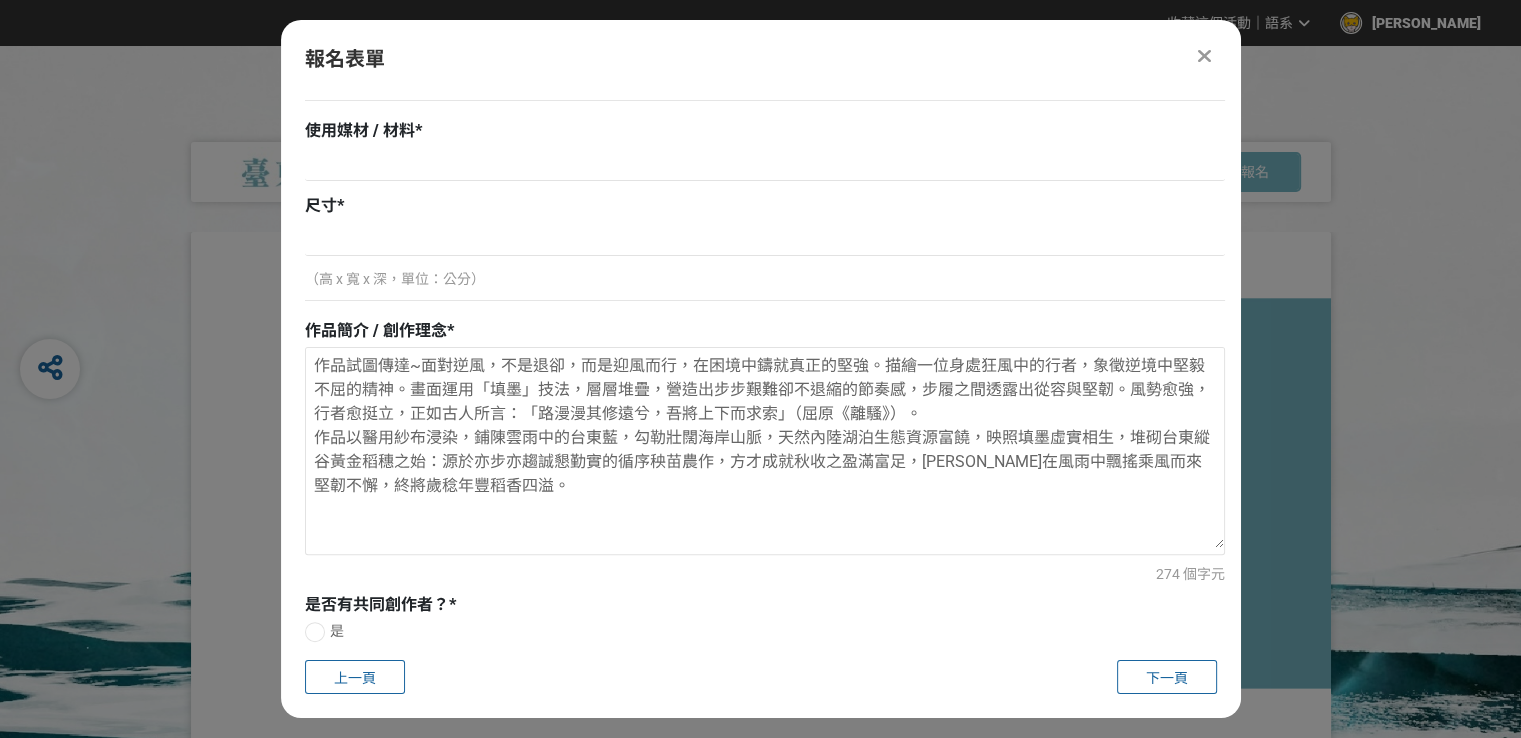 type on "作品試圖傳達~面對逆風，不是退卻，而是迎風而行，在困境中鑄就真正的堅強。描繪一位身處狂風中的行者，象徵逆境中堅毅不屈的精神。畫面運用「填墨」技法，層層堆疊，營造出步步艱難卻不退縮的節奏感，步履之間透露出從容與堅韌。風勢愈強，行者愈挺立，正如古人所言：「路漫漫其修遠兮，吾將上下而求索」（屈原《離騷》）。
作品以醫用紗布浸染，鋪陳雲雨中的台東藍，勾勒壯闊海岸山脈，天然內陸湖泊生態資源富饒，映照填墨虛實相生，堆砌台東縱谷黃金稻穗之始：源於亦步亦趨誠懇勤實的循序秧苗農作，方才成就秋收之盈滿富足，麥穗在風雨中飄搖乘風而來堅韌不懈，終將歲稔年豐稻香四溢。" 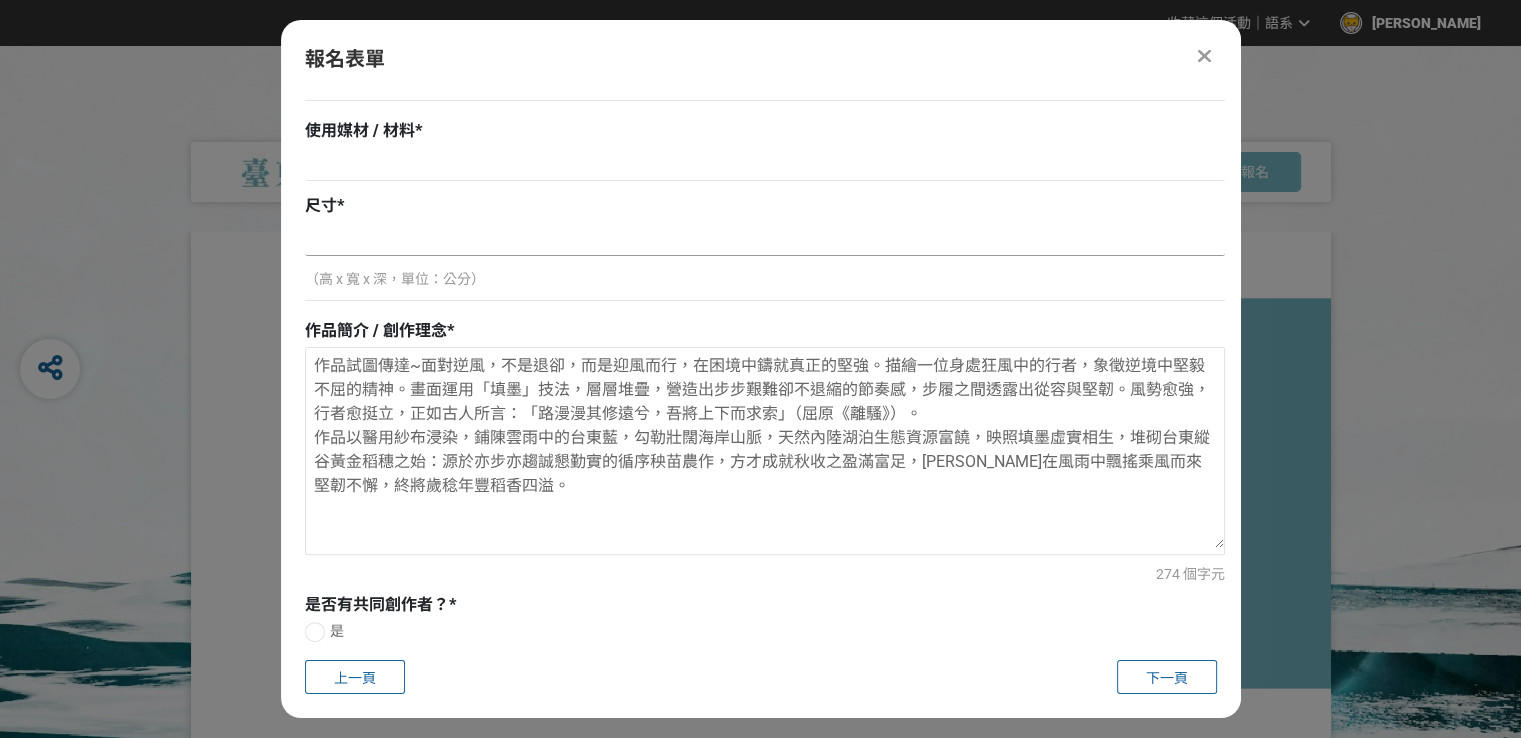 drag, startPoint x: 334, startPoint y: 275, endPoint x: 327, endPoint y: 245, distance: 30.805843 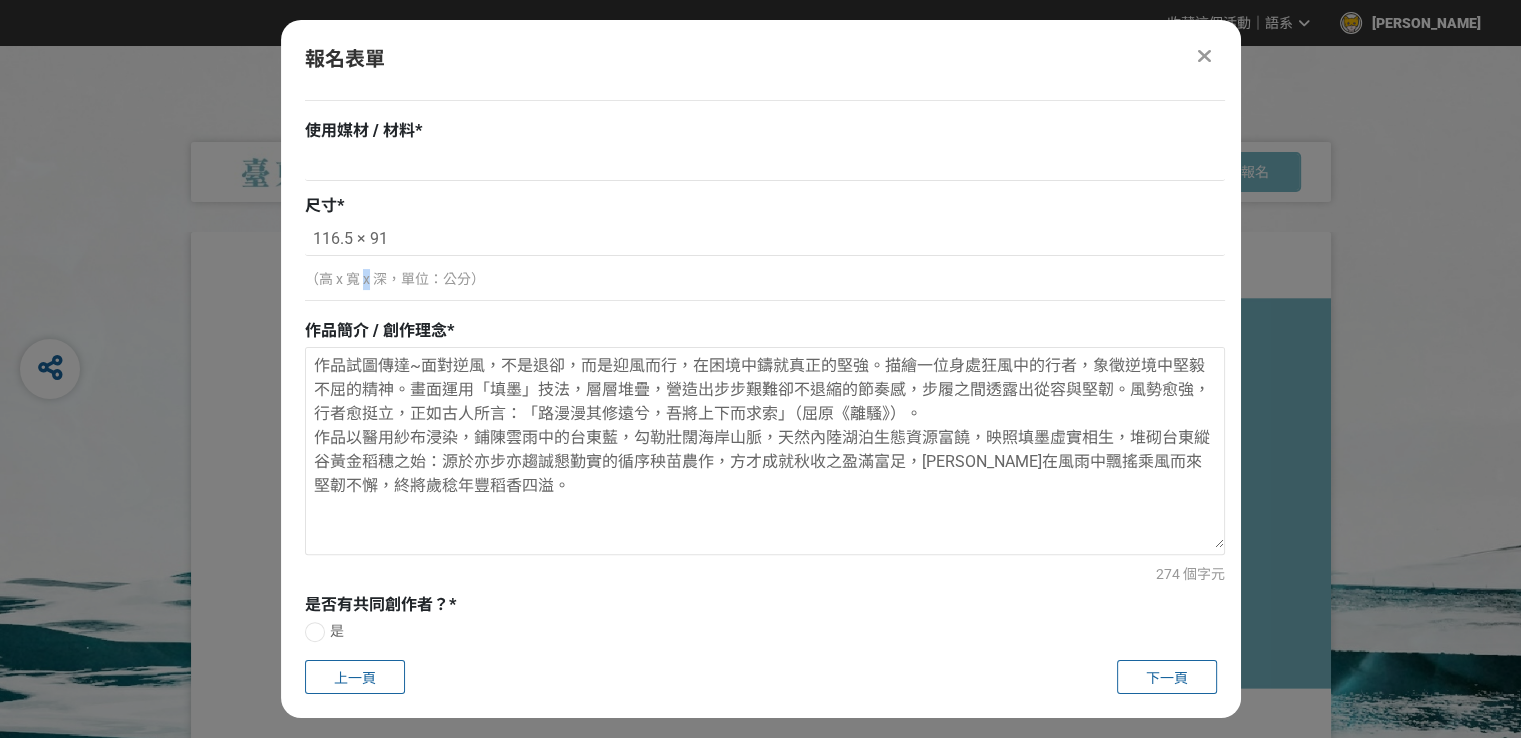 click on "（高 x 寬 x 深，單位：公分）" at bounding box center [765, 279] 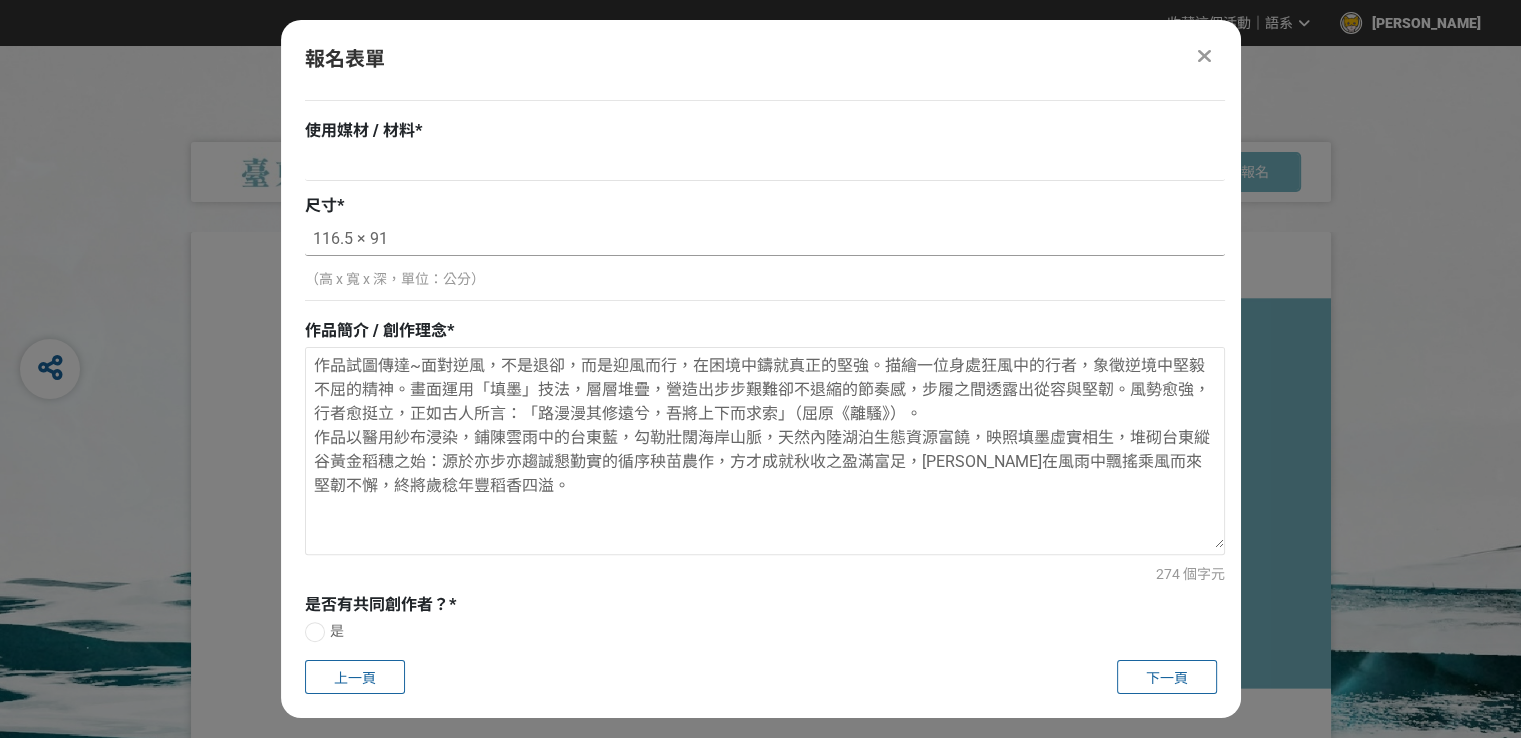 click on "116.5 × 91" at bounding box center (765, 239) 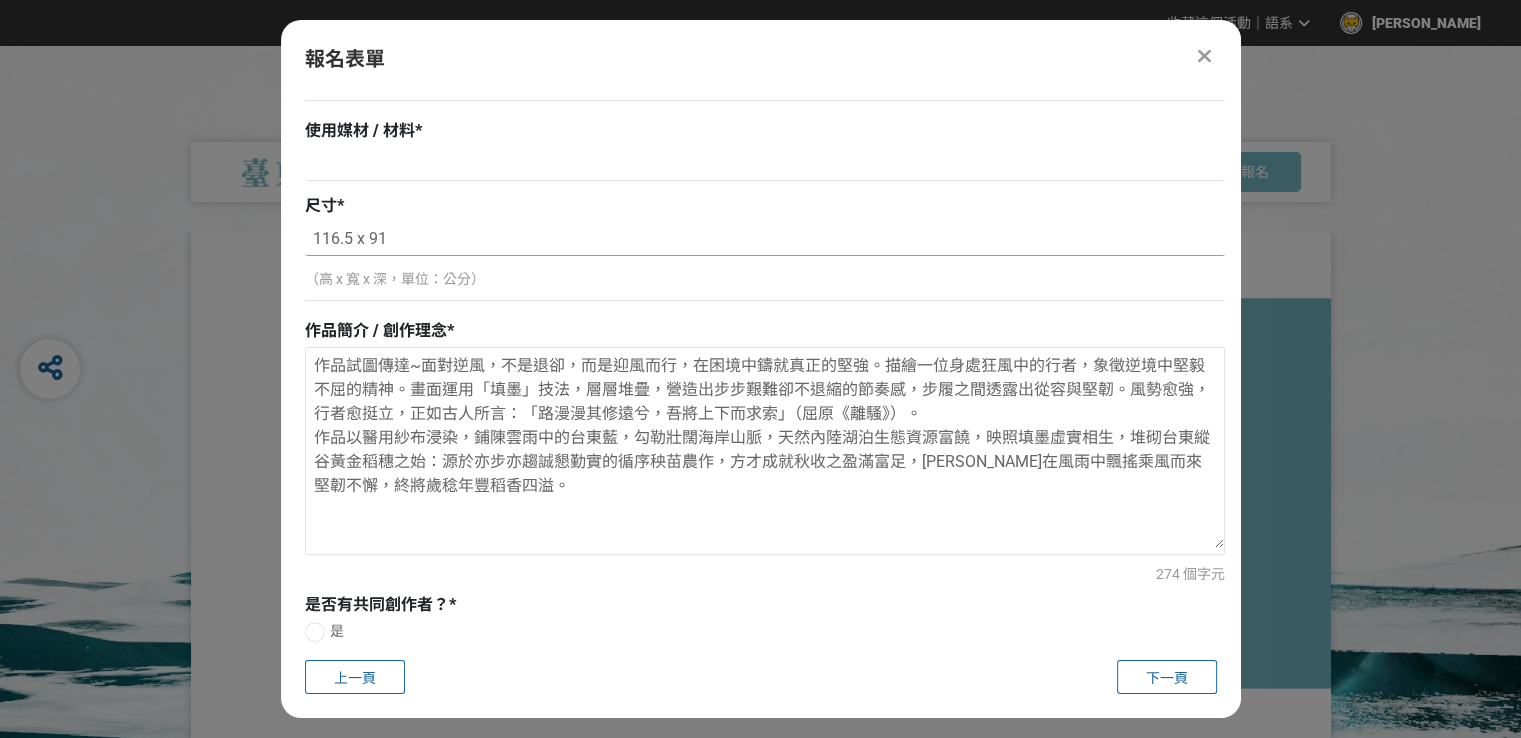click on "116.5 x 91" at bounding box center [765, 239] 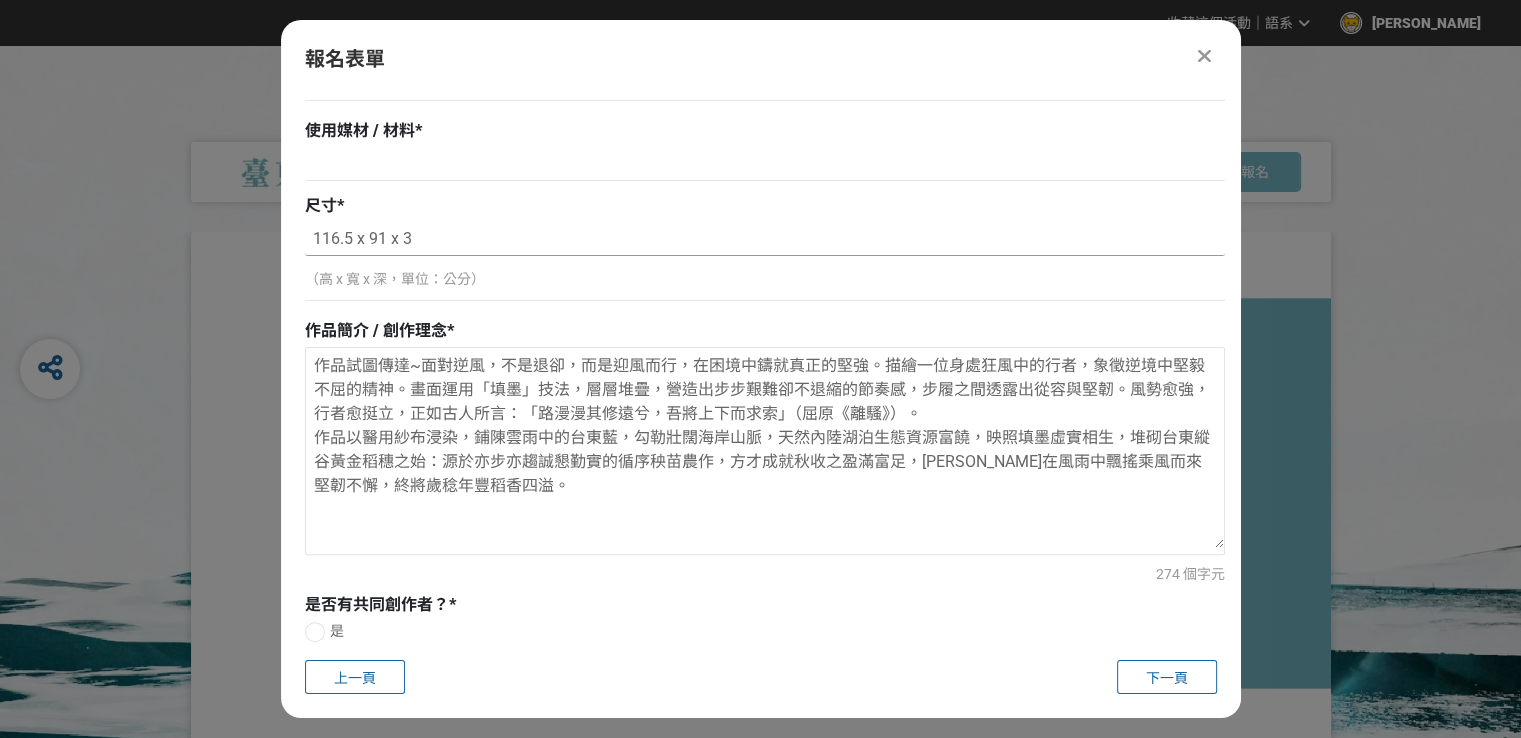 click on "116.5 x 91 x 3" at bounding box center (765, 239) 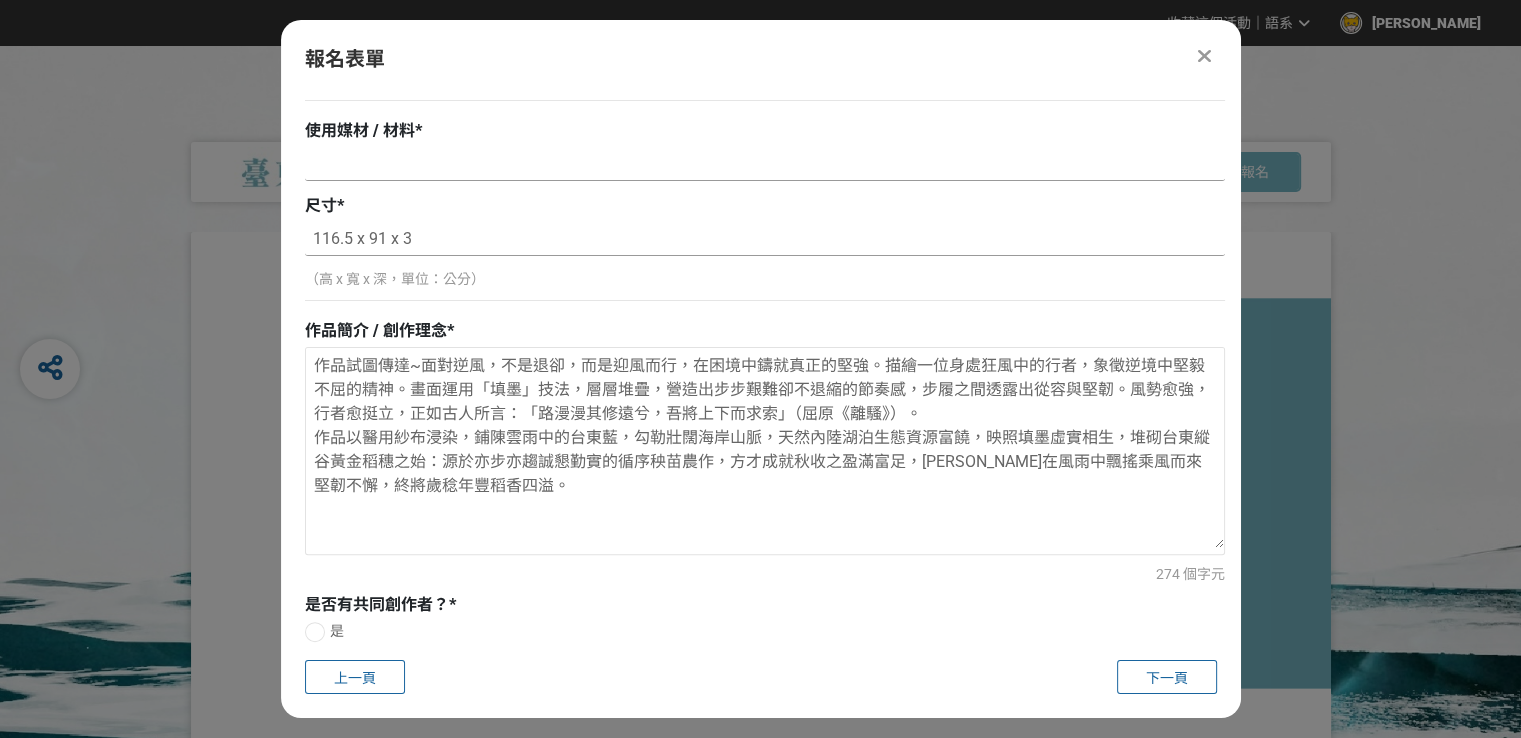 scroll, scrollTop: 400, scrollLeft: 0, axis: vertical 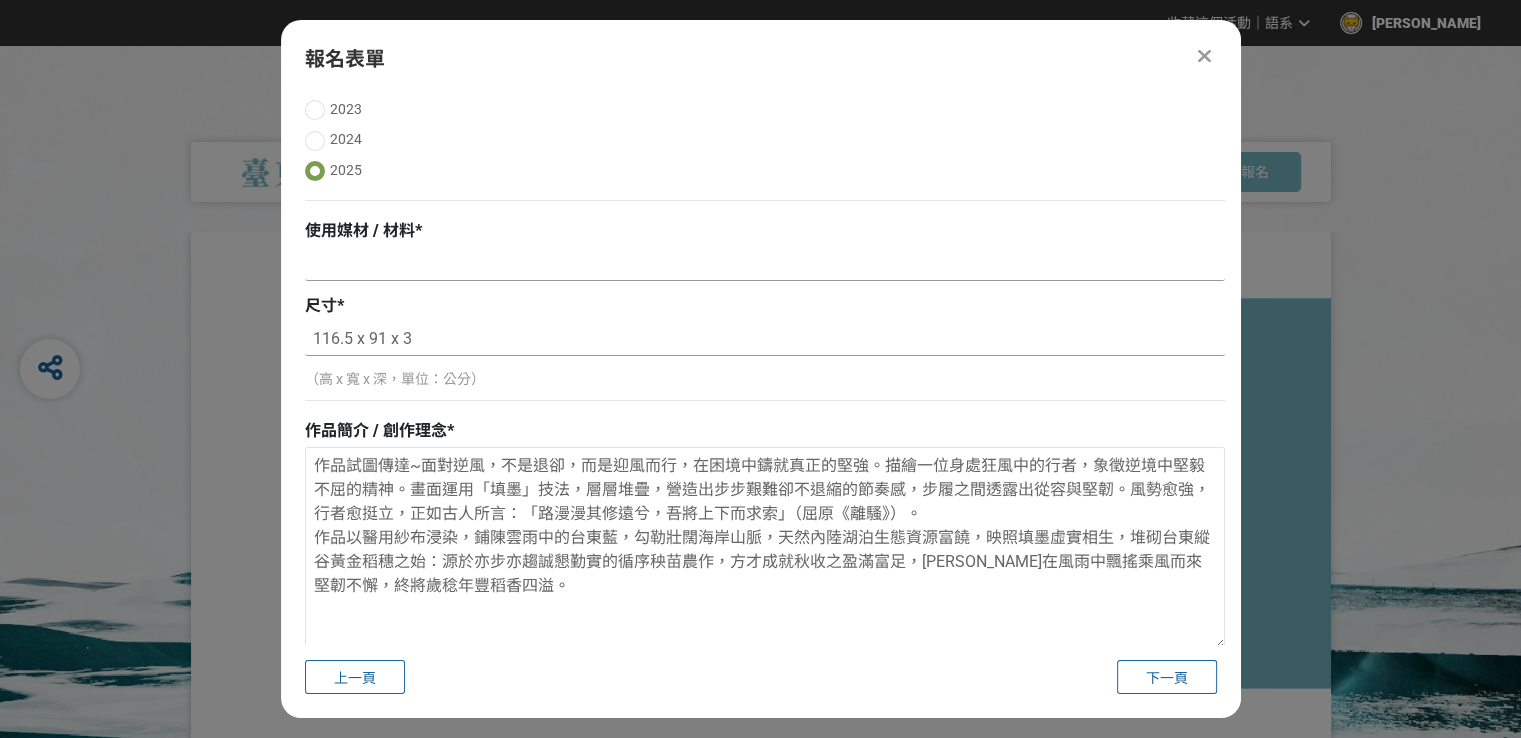 type on "116.5 x 91 x 3" 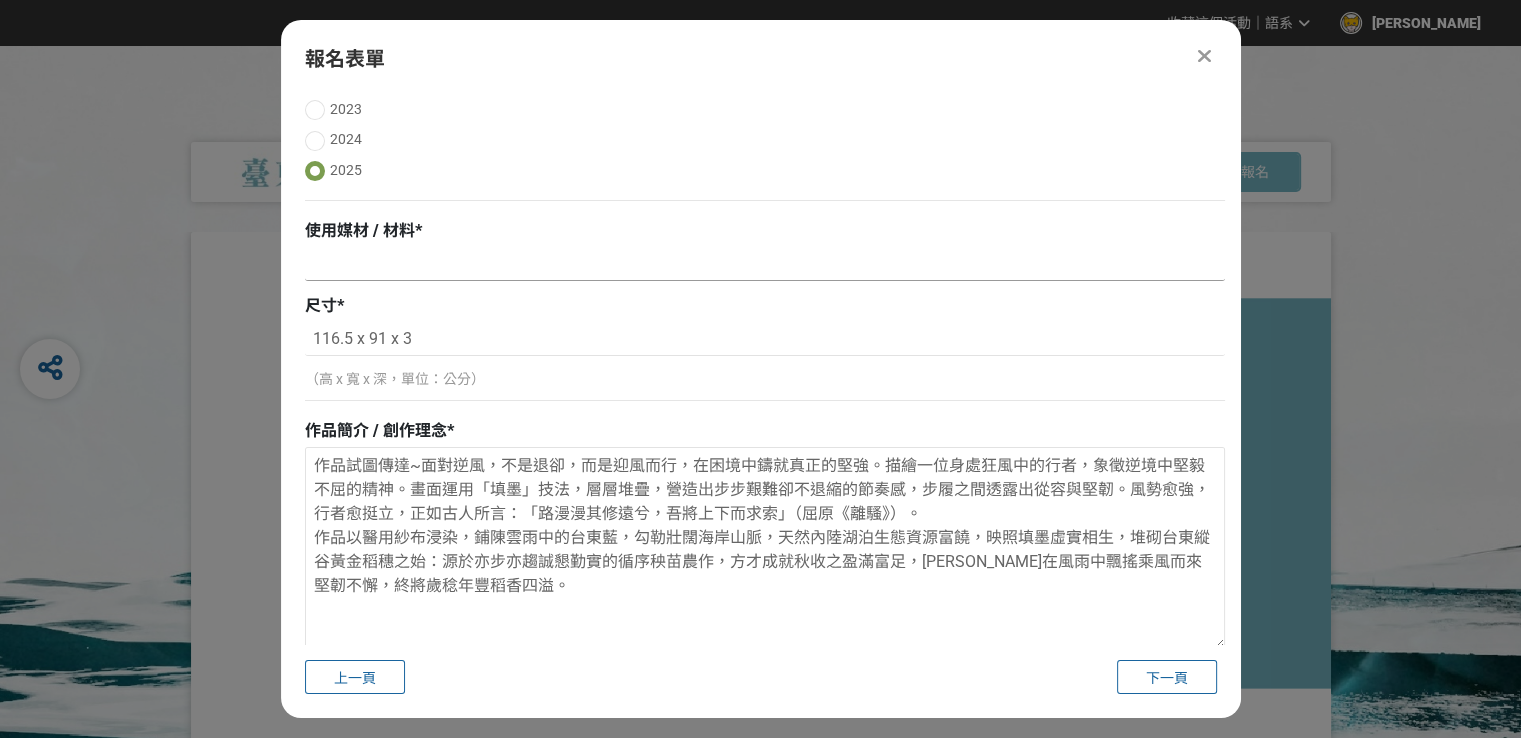 click at bounding box center (765, 264) 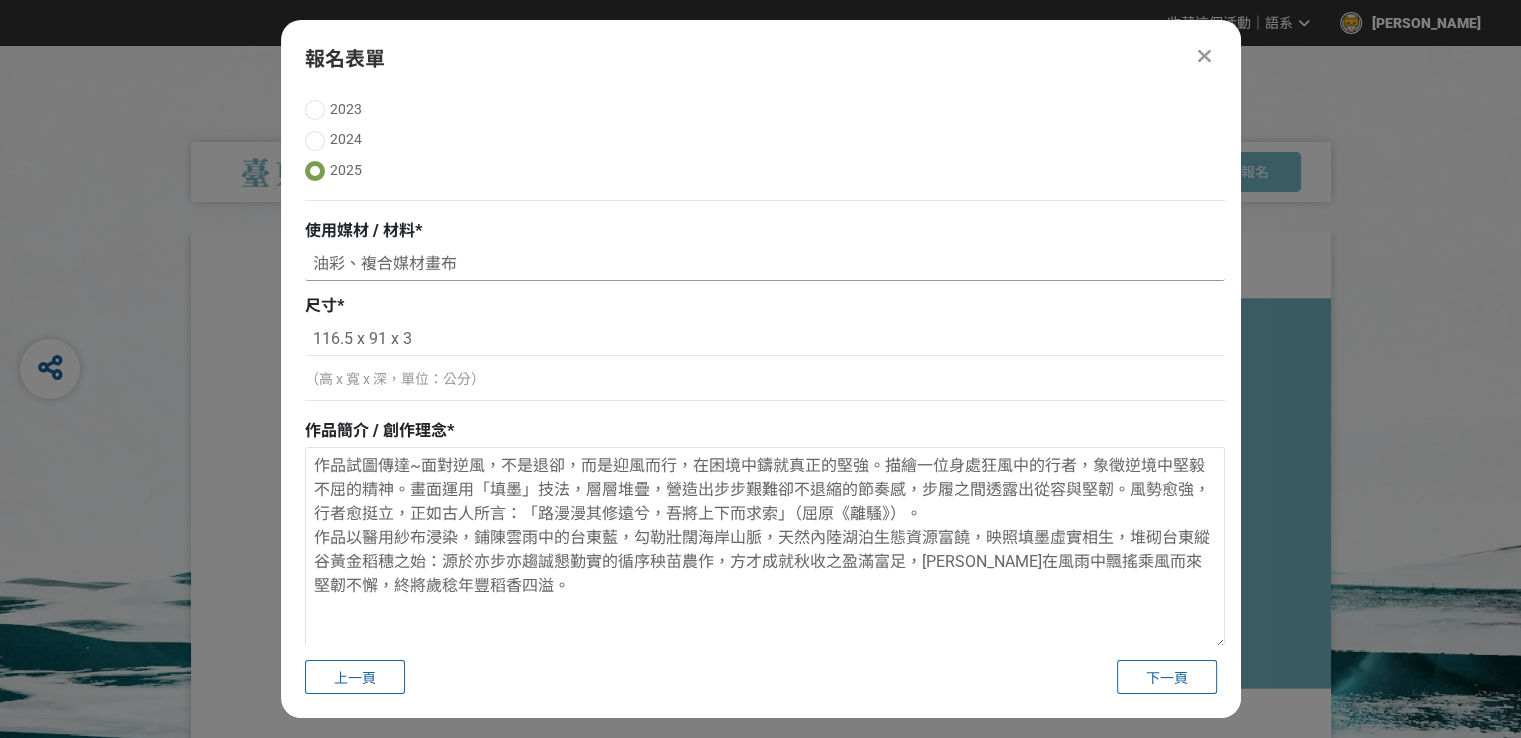 click on "油彩、複合媒材畫布" at bounding box center [765, 264] 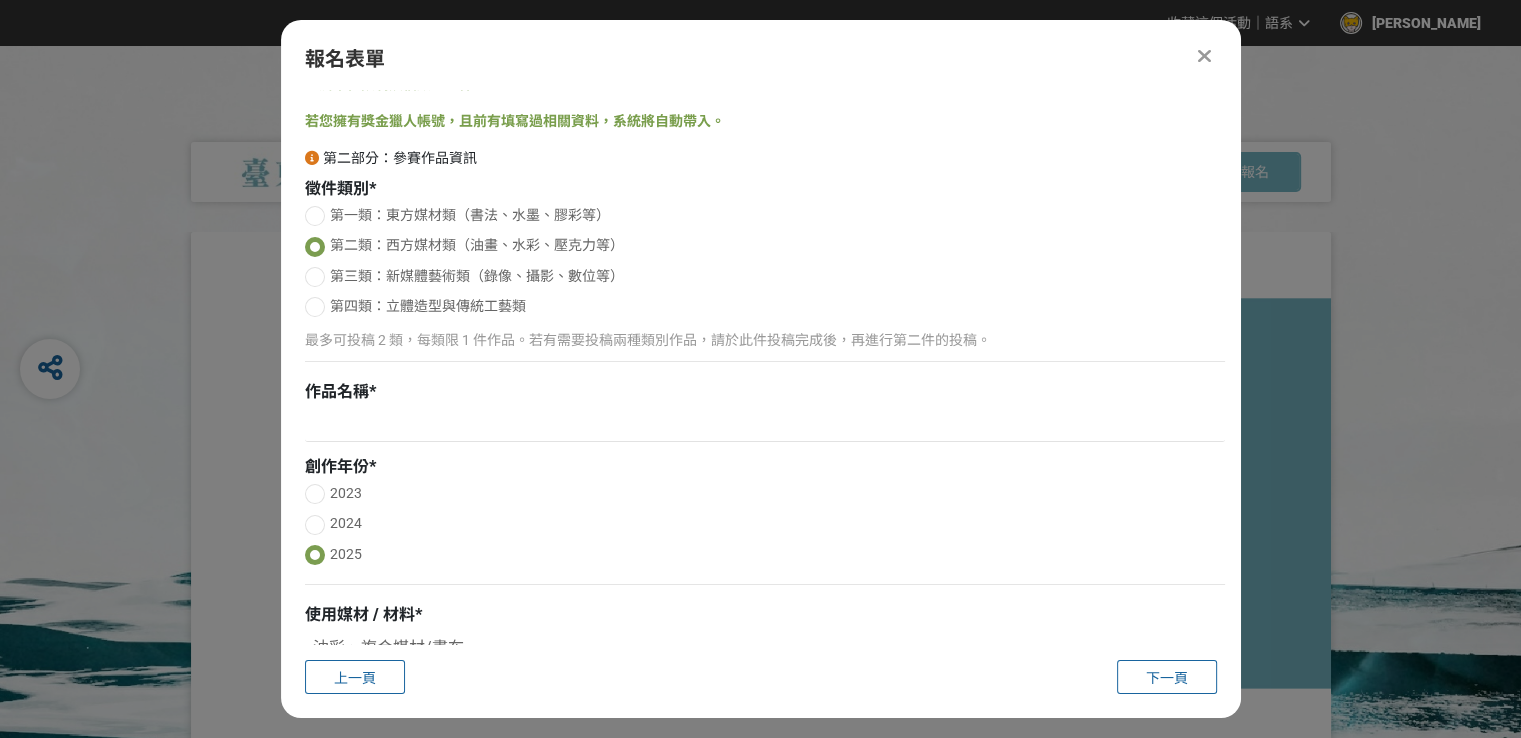 scroll, scrollTop: 0, scrollLeft: 0, axis: both 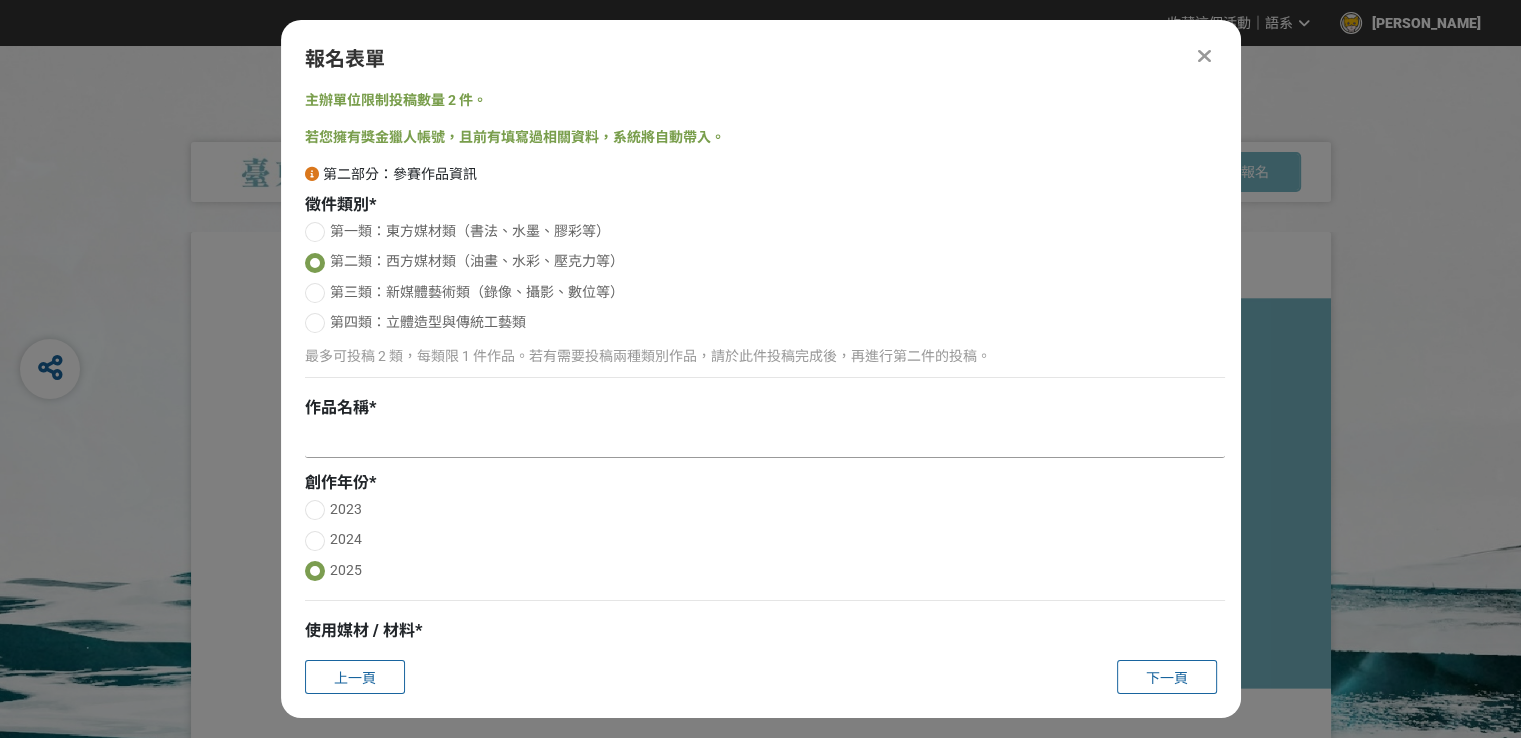 type on "油彩、複合媒材/畫布" 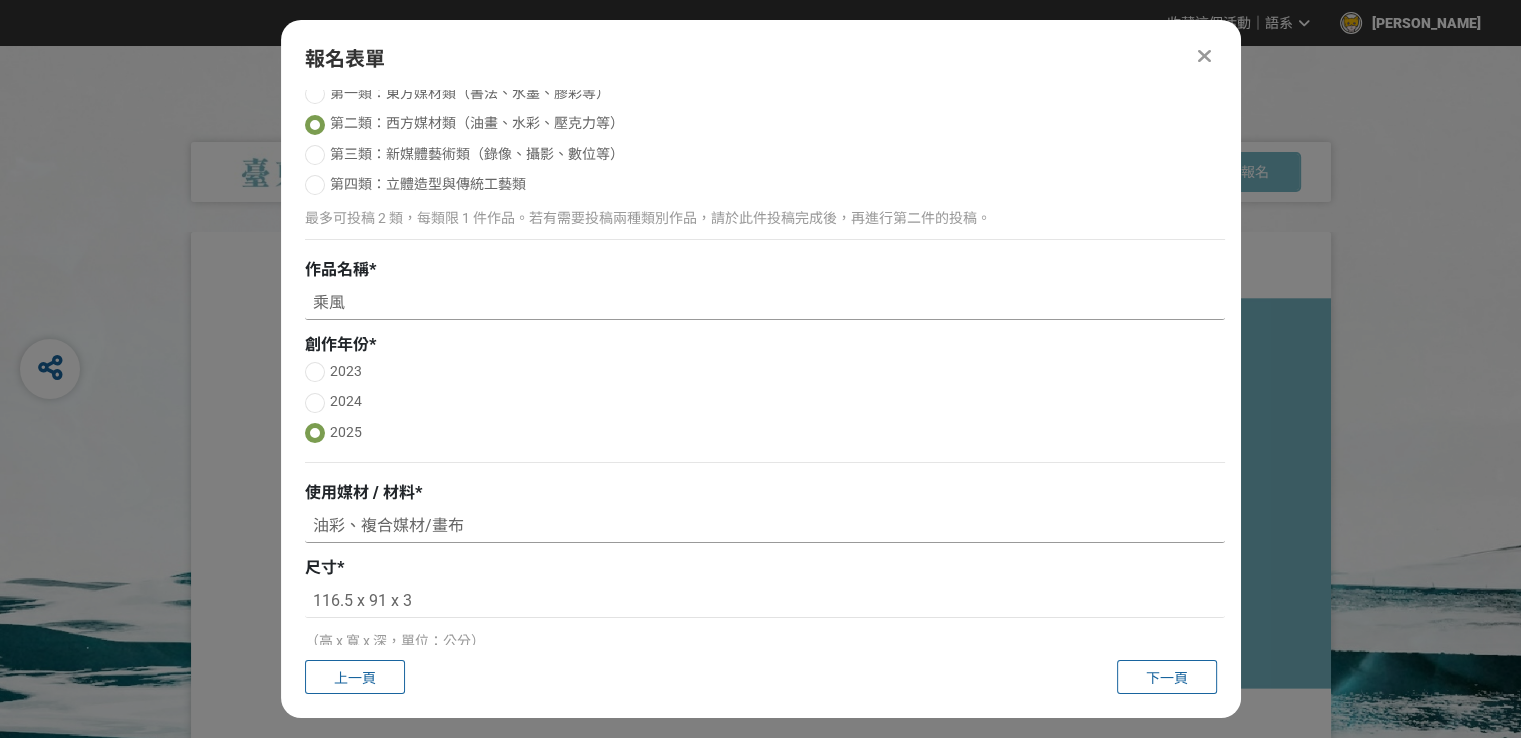 scroll, scrollTop: 200, scrollLeft: 0, axis: vertical 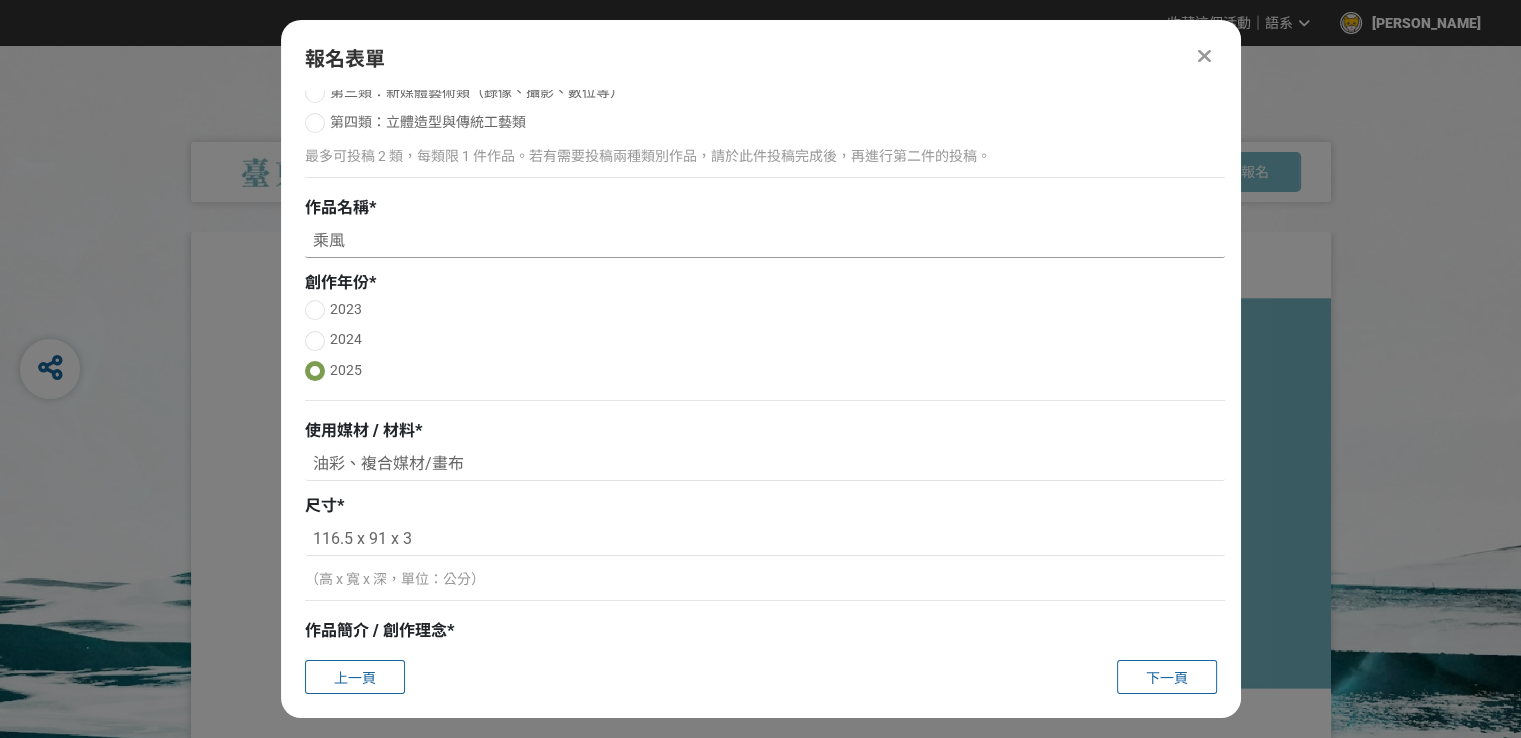 type on "乘風" 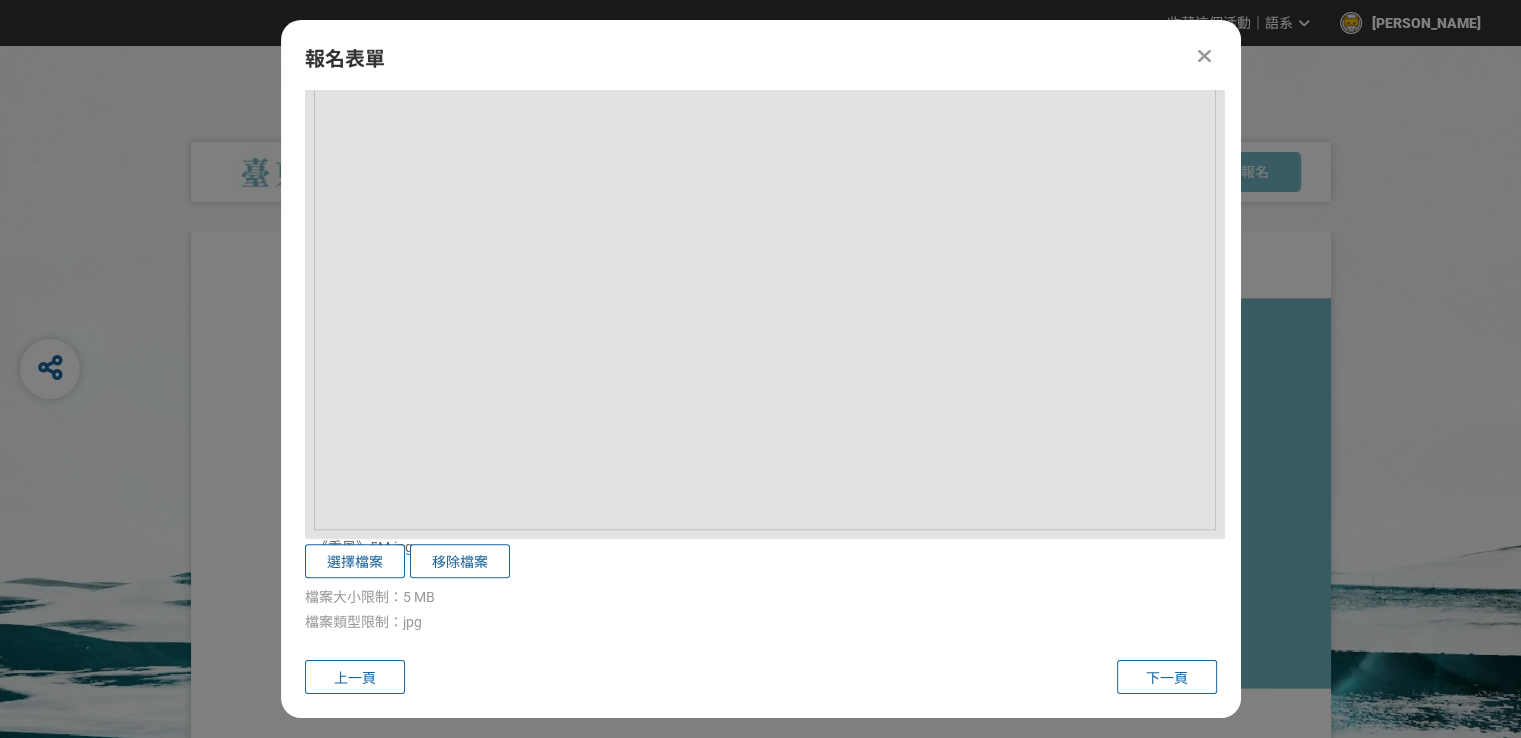 scroll, scrollTop: 1600, scrollLeft: 0, axis: vertical 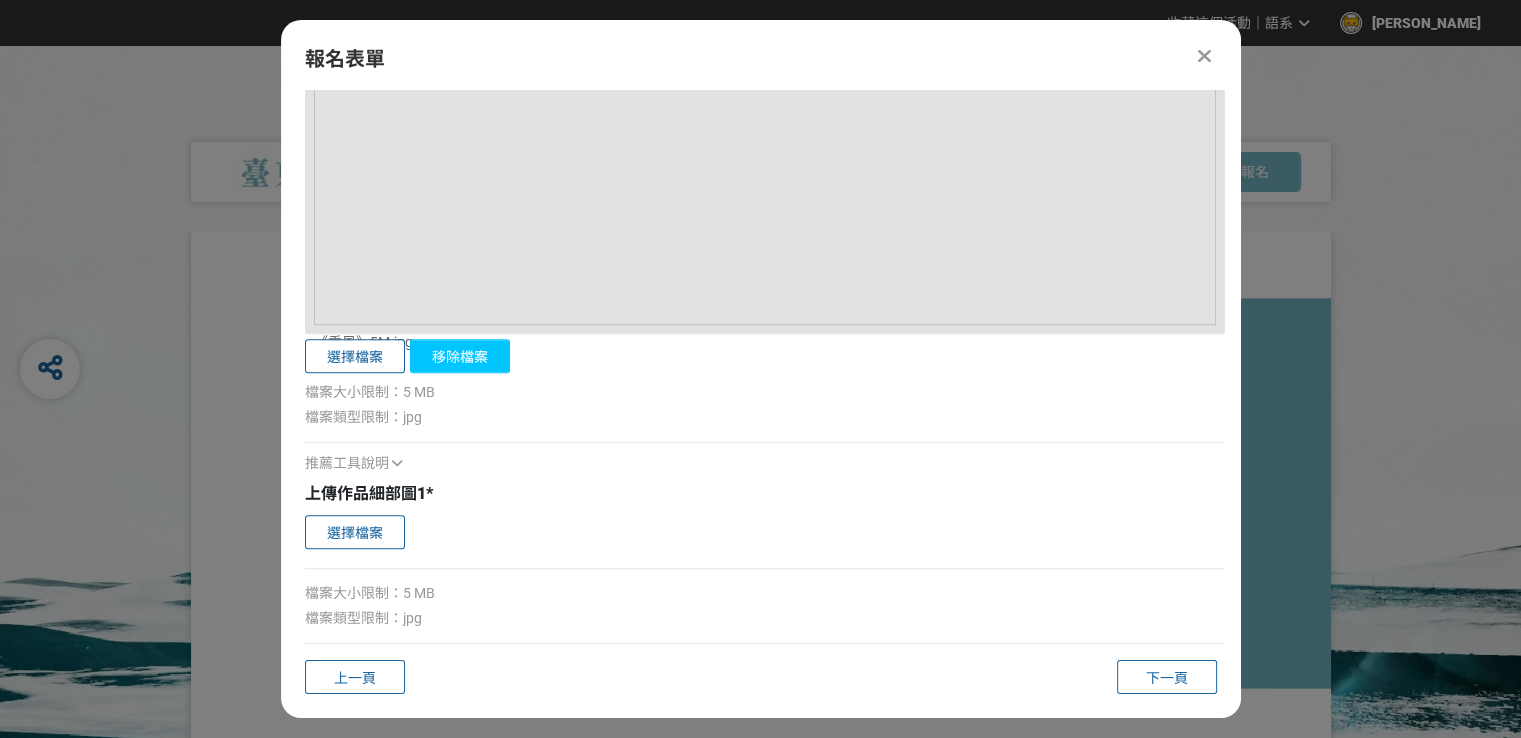click on "移除檔案" at bounding box center (460, 356) 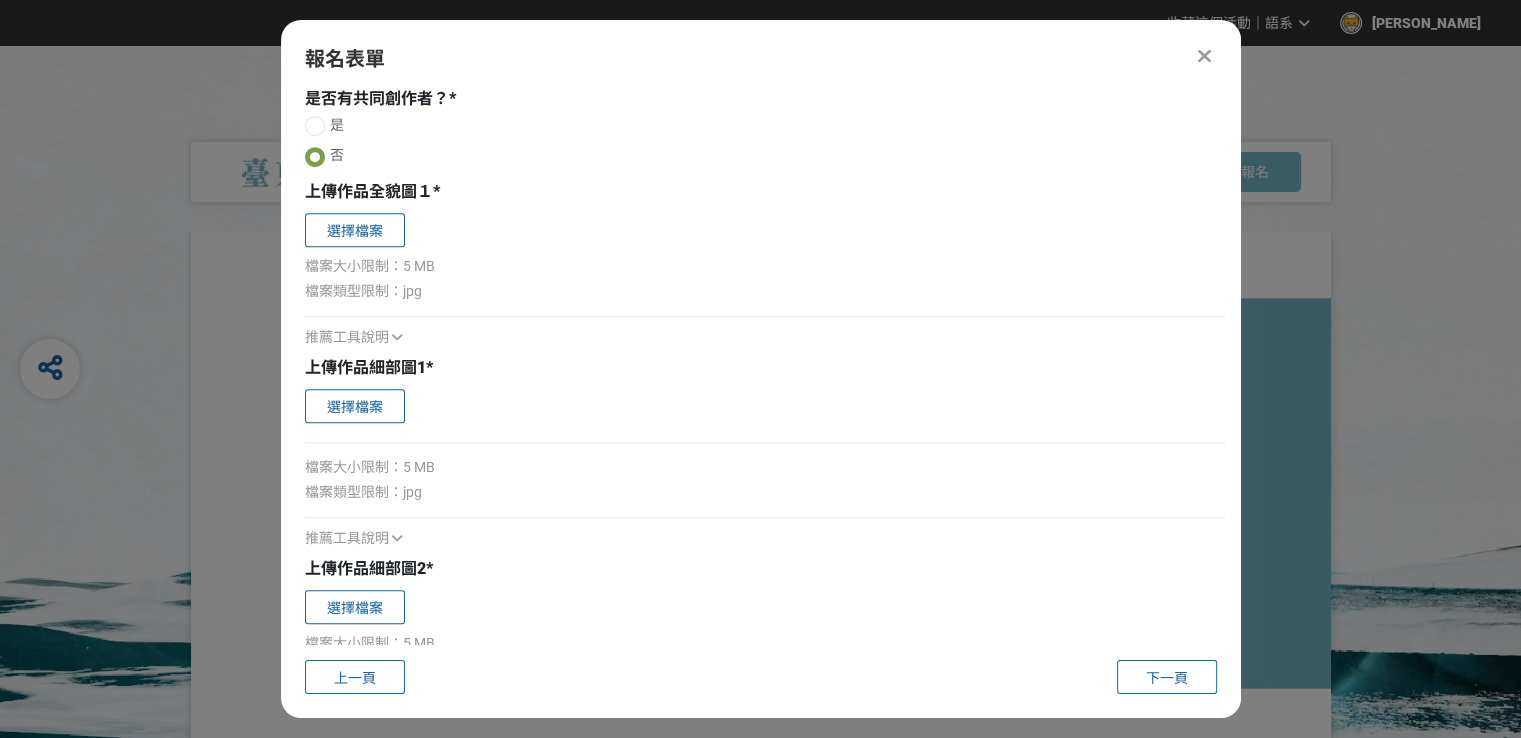 scroll, scrollTop: 886, scrollLeft: 0, axis: vertical 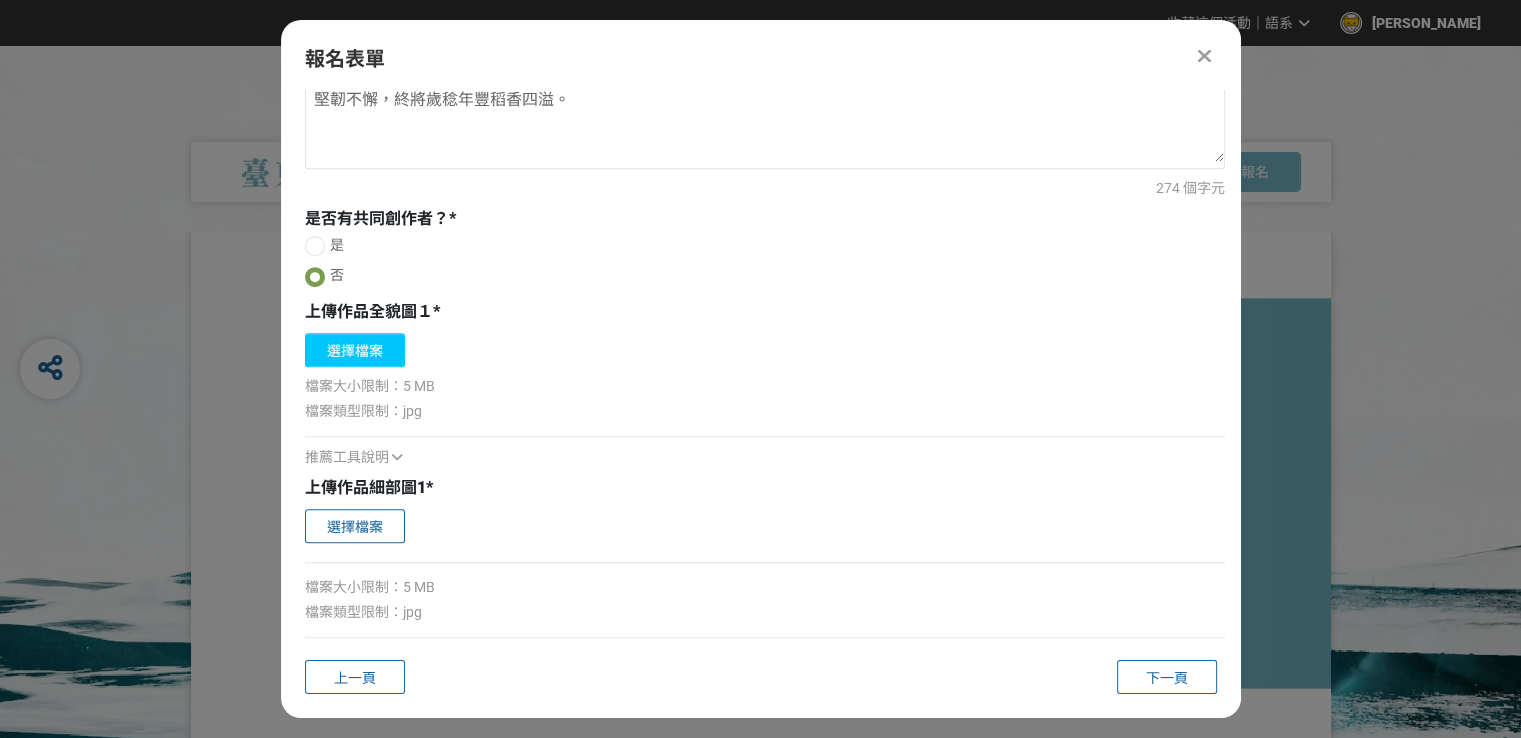 click on "選擇檔案" at bounding box center [355, 350] 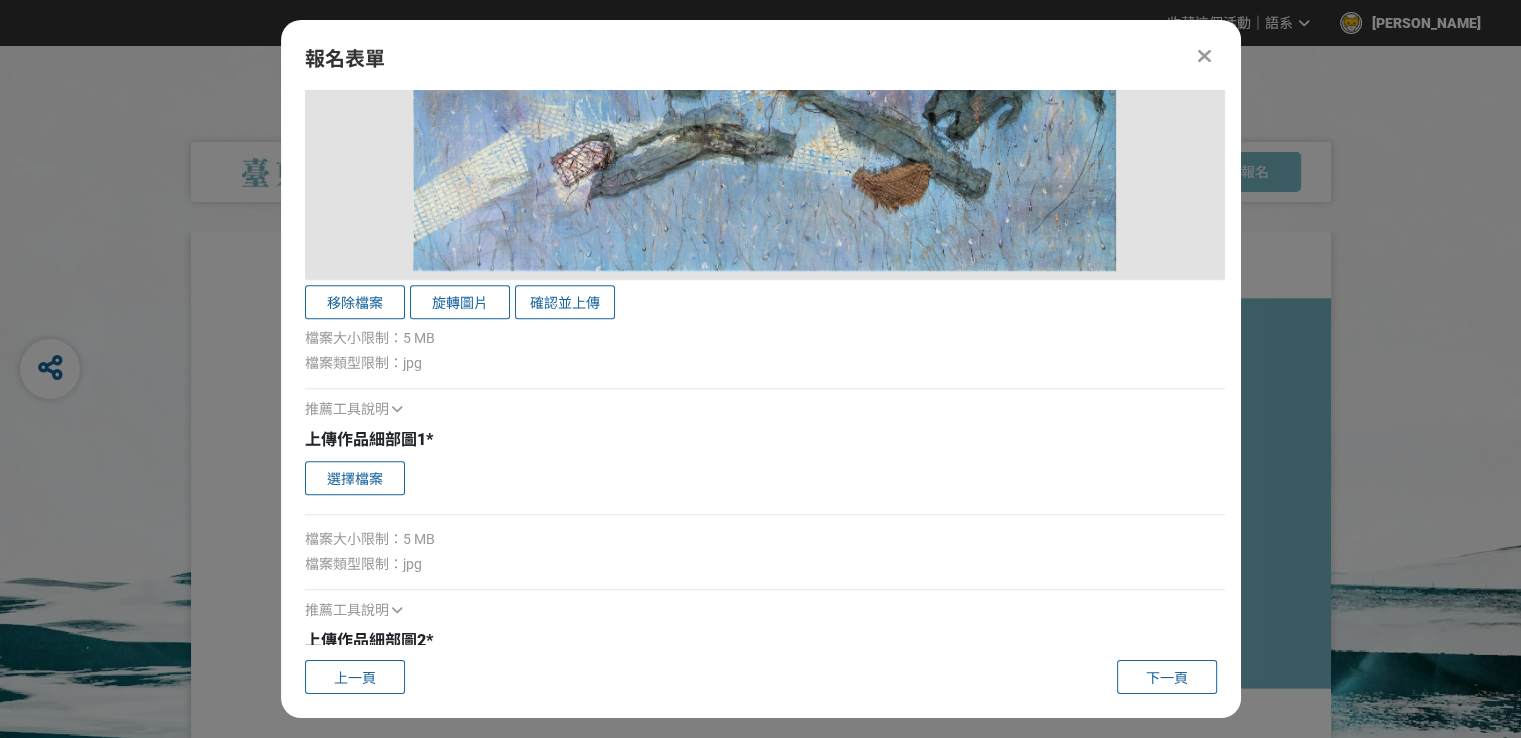 scroll, scrollTop: 1986, scrollLeft: 0, axis: vertical 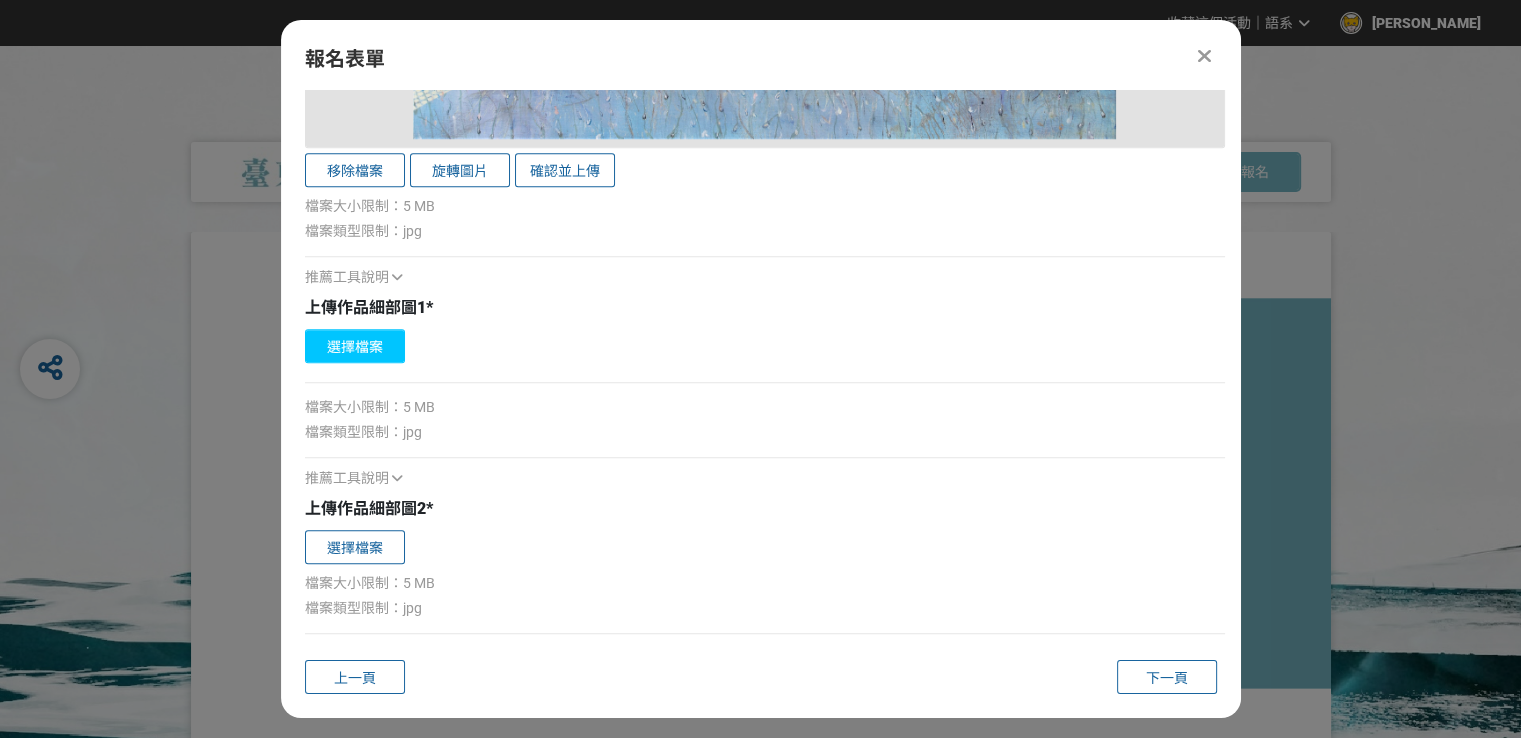 click on "選擇檔案" at bounding box center [355, 346] 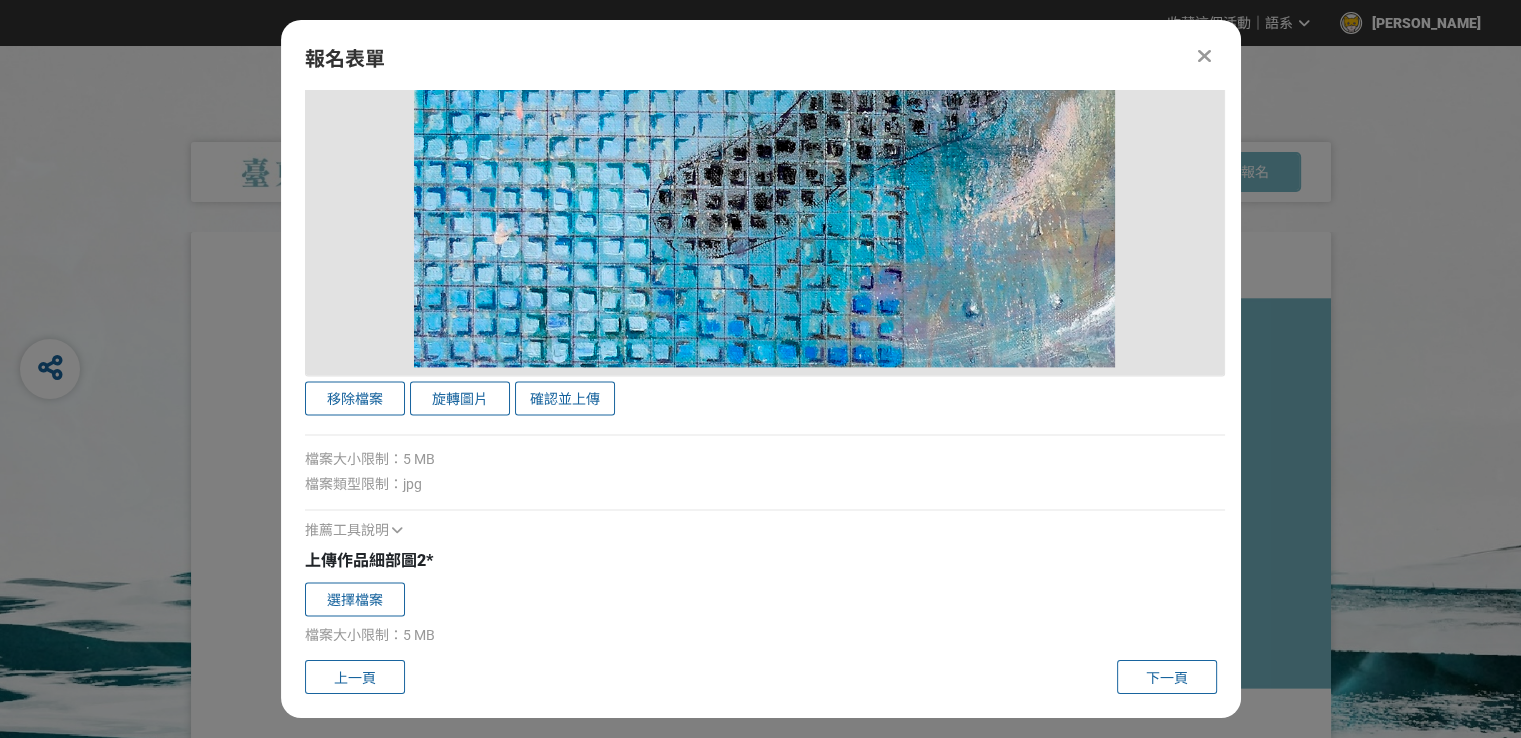 scroll, scrollTop: 2916, scrollLeft: 0, axis: vertical 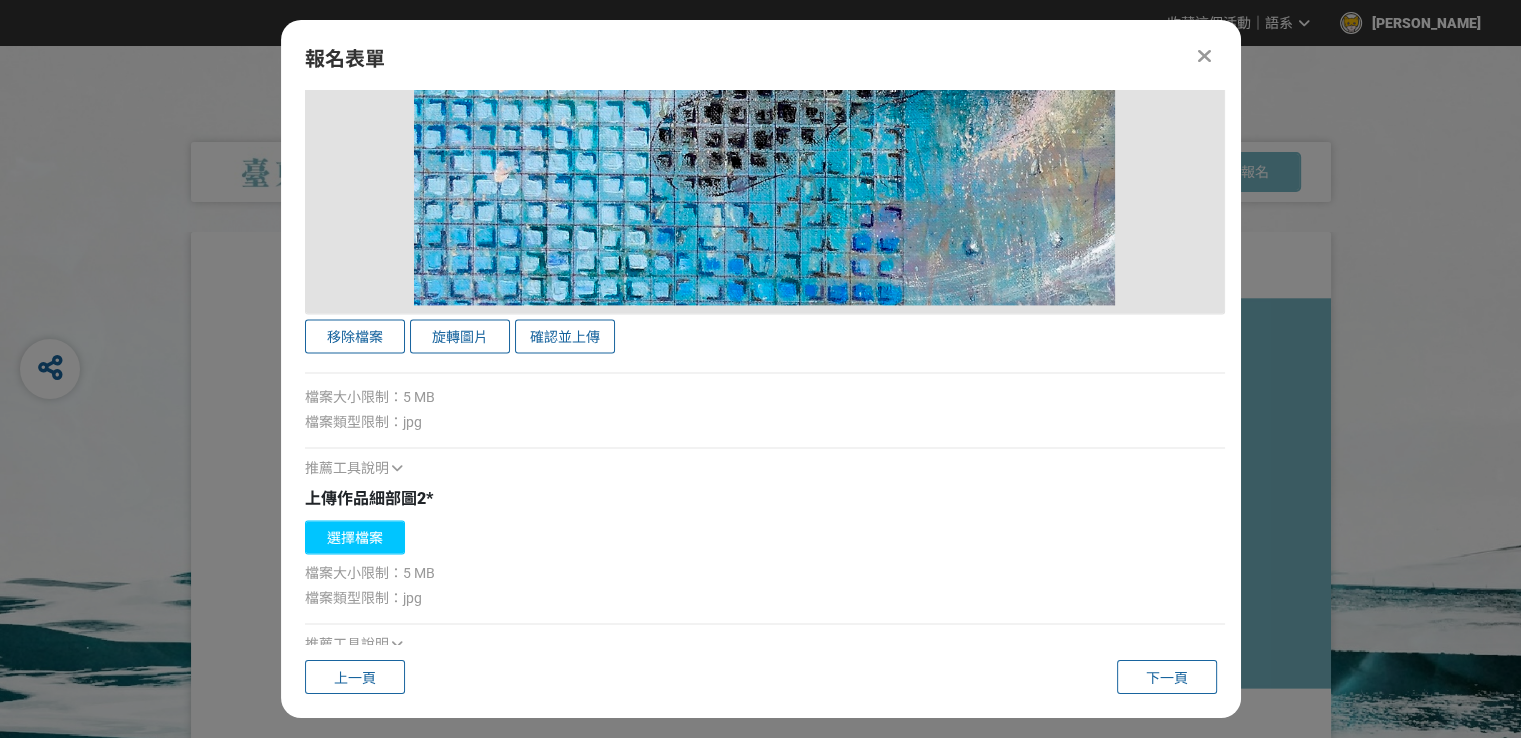 click on "選擇檔案" at bounding box center [355, 537] 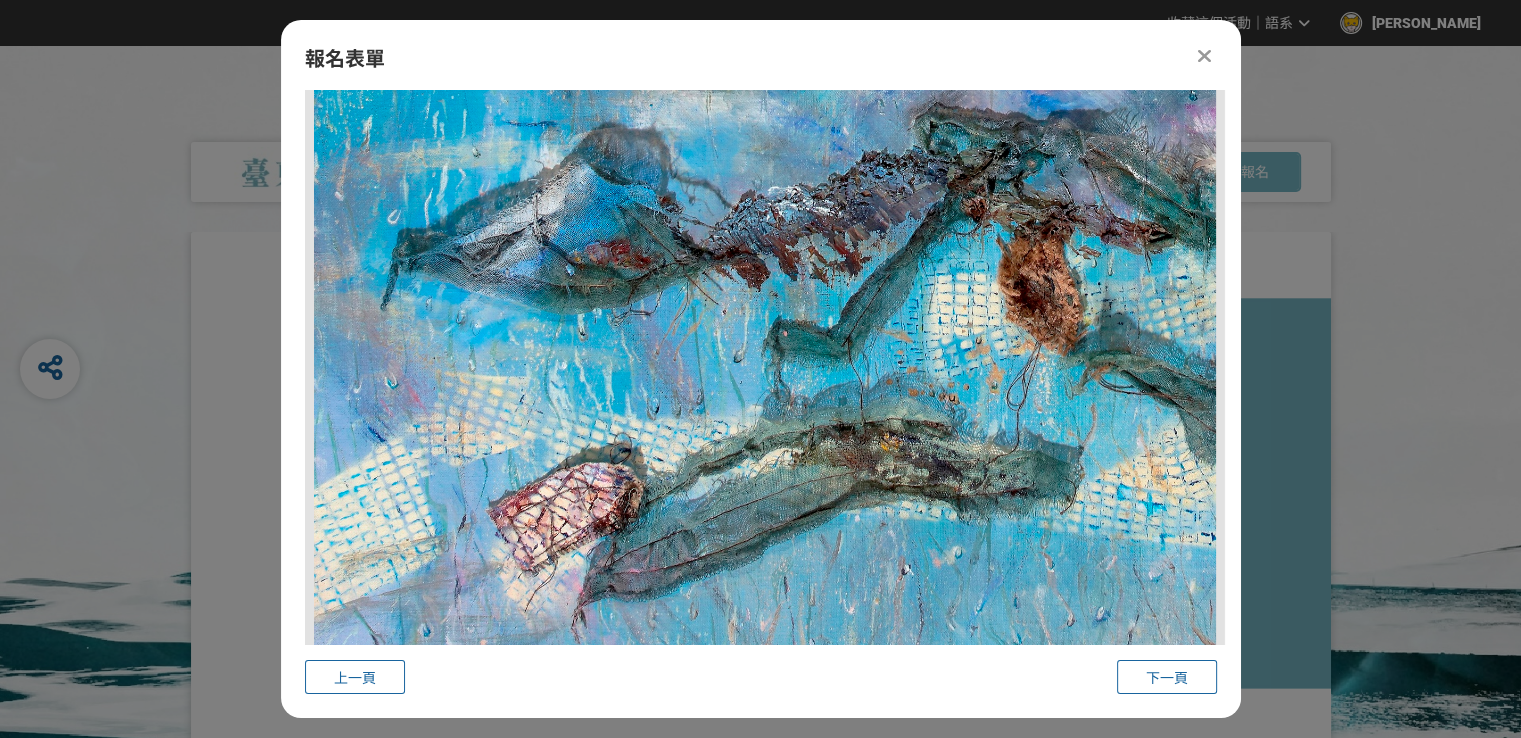 scroll, scrollTop: 3632, scrollLeft: 0, axis: vertical 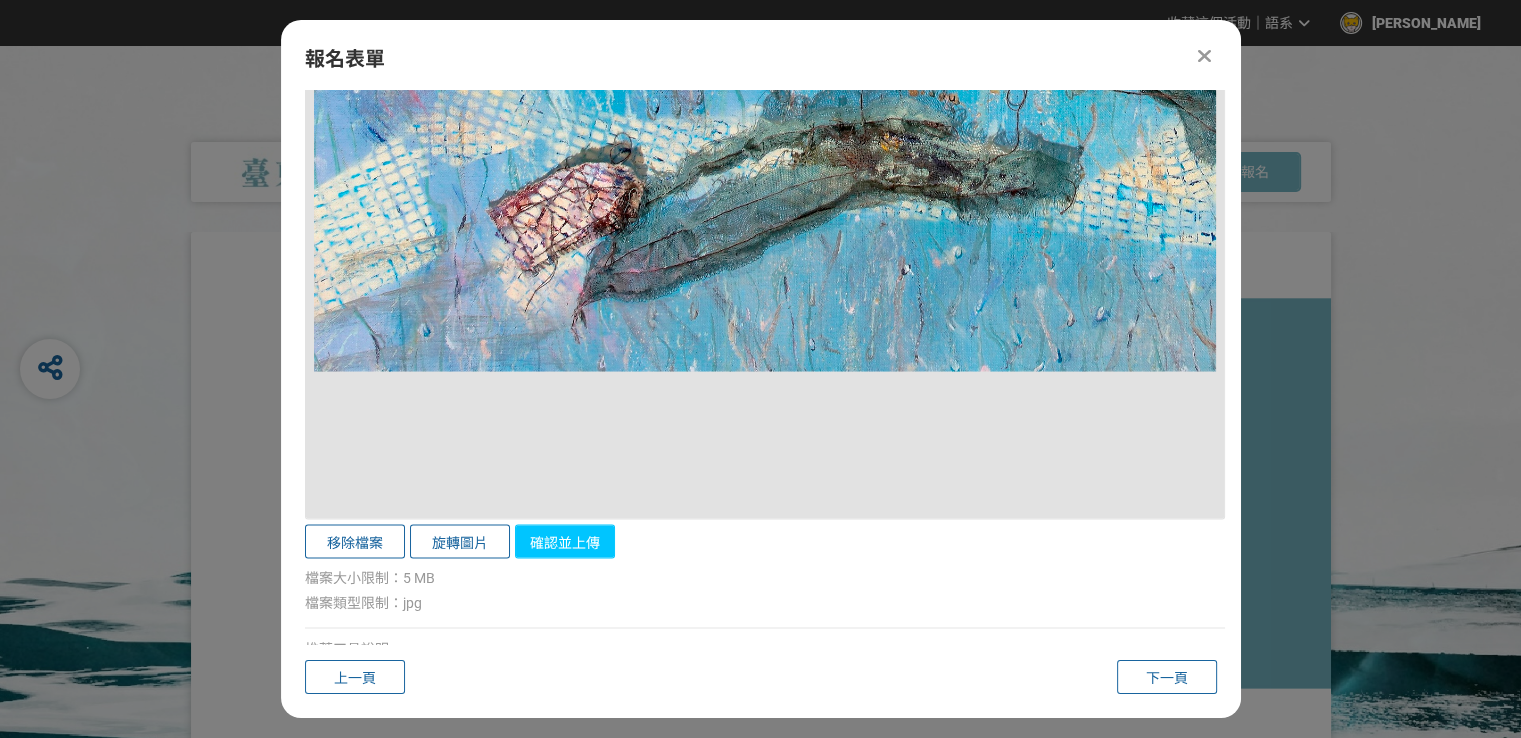 click on "確認並上傳" at bounding box center (565, 541) 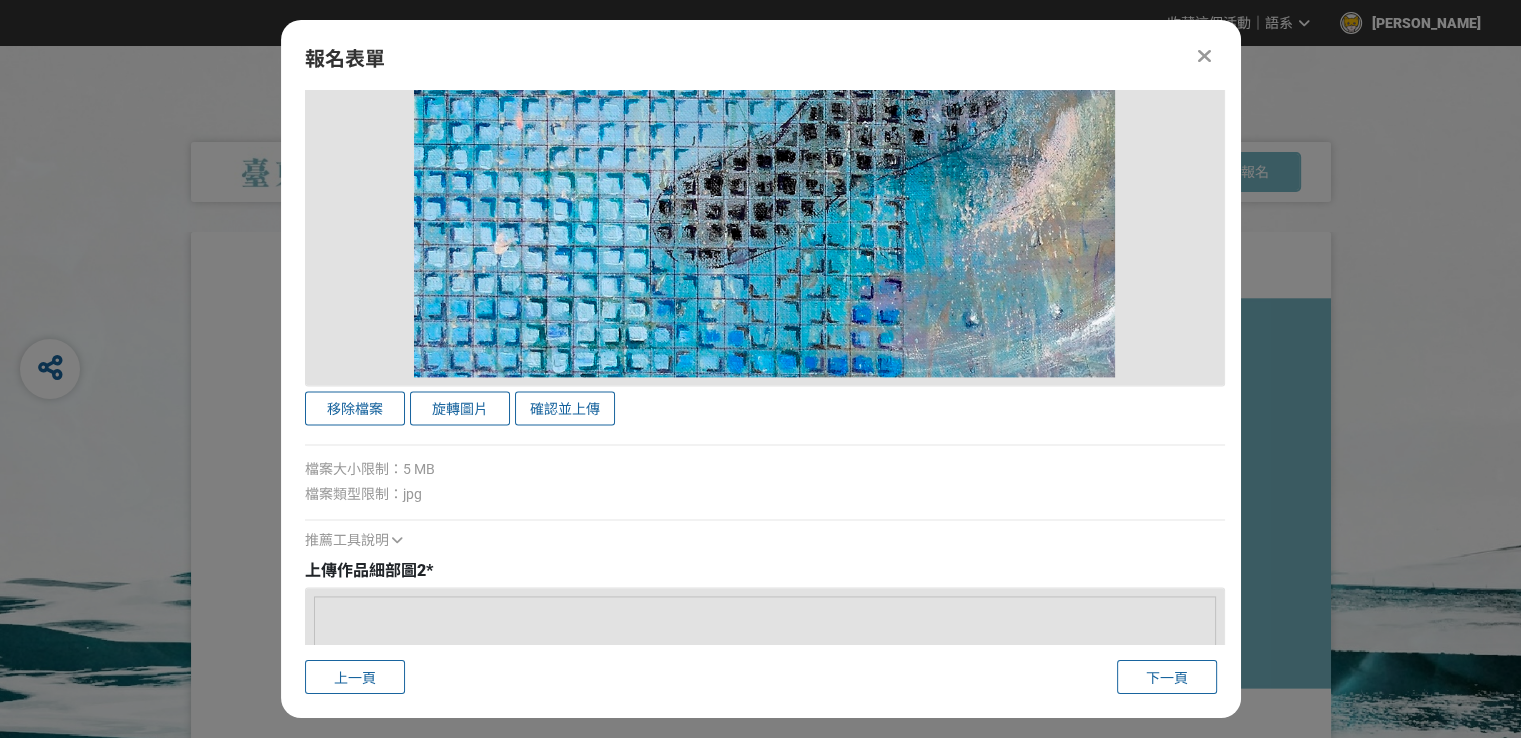 scroll, scrollTop: 2832, scrollLeft: 0, axis: vertical 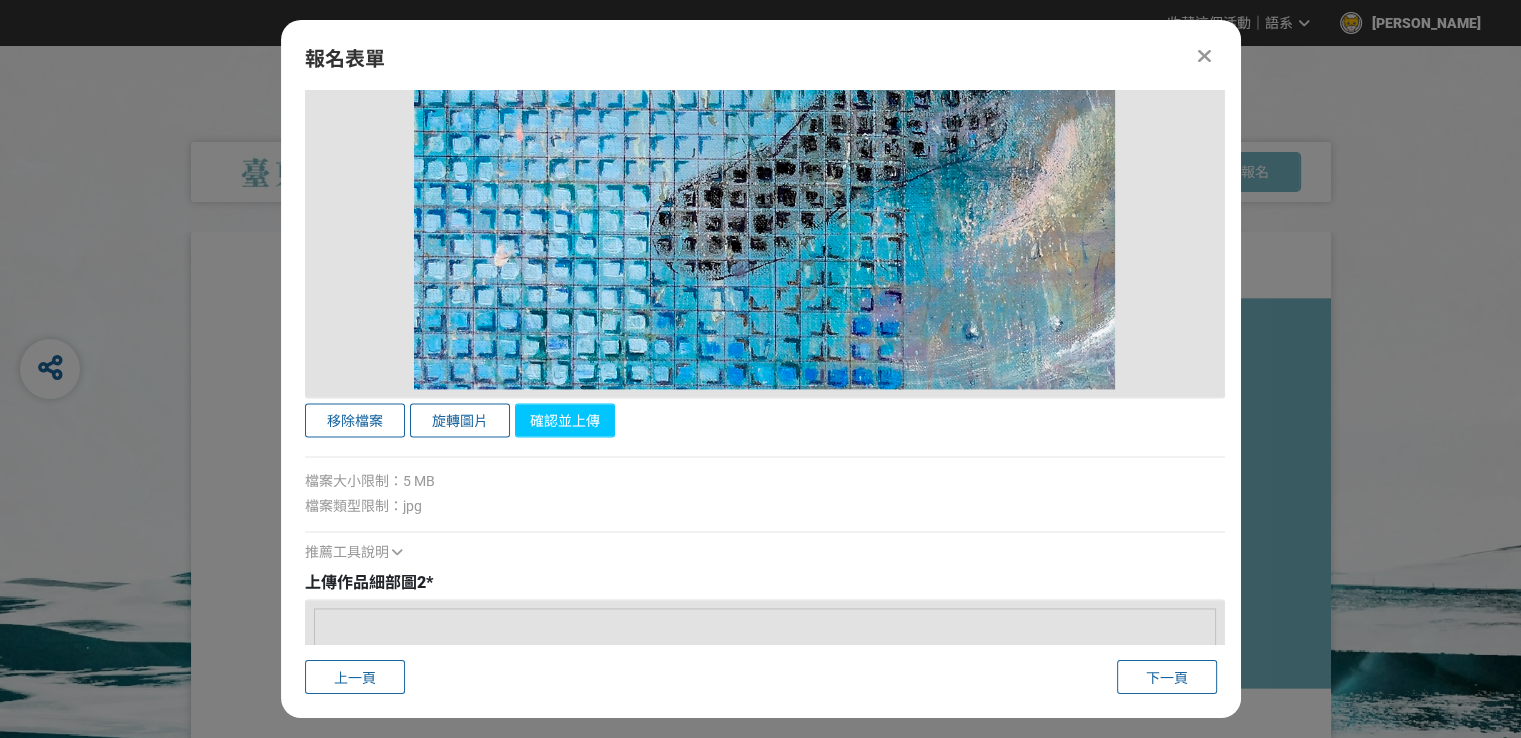click on "確認並上傳" at bounding box center (565, 420) 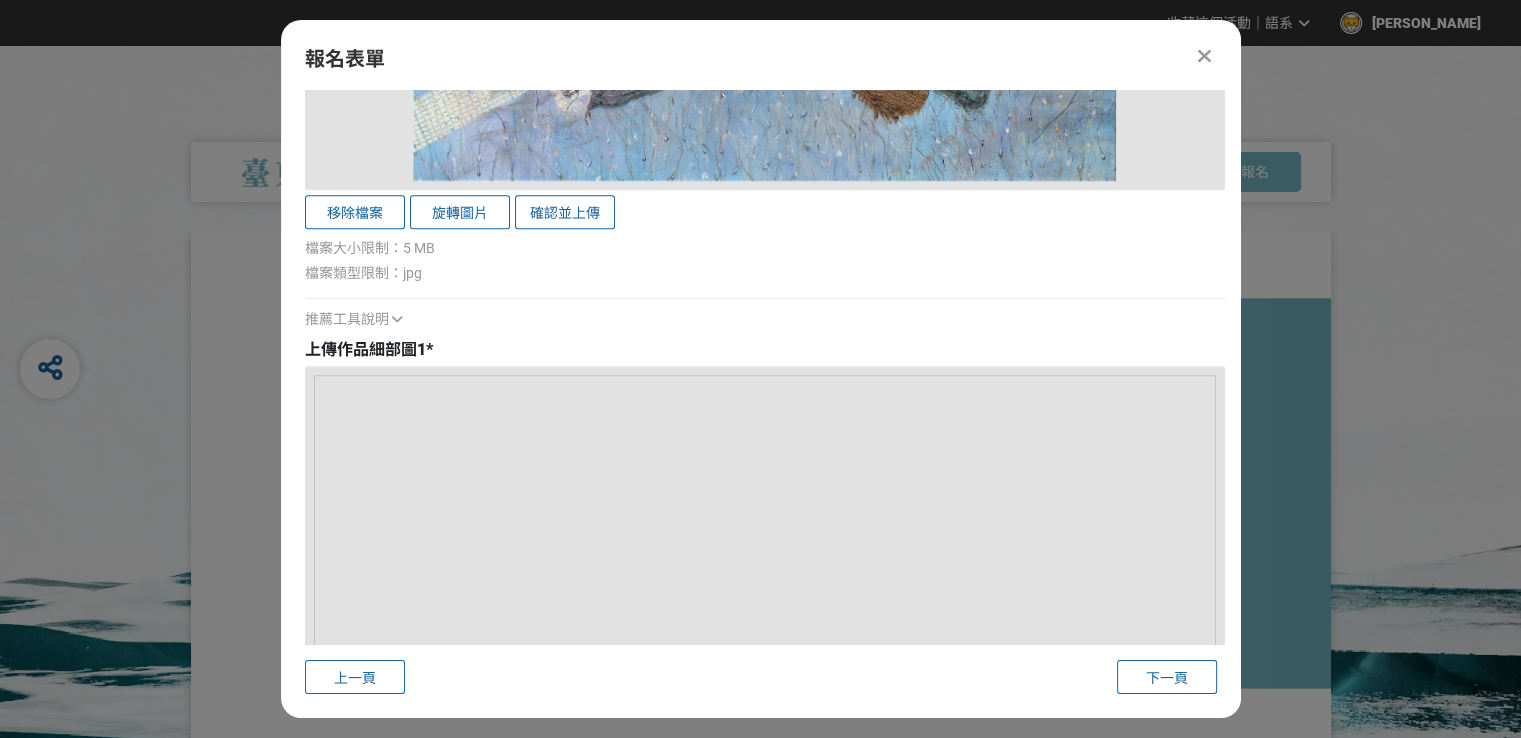 scroll, scrollTop: 1832, scrollLeft: 0, axis: vertical 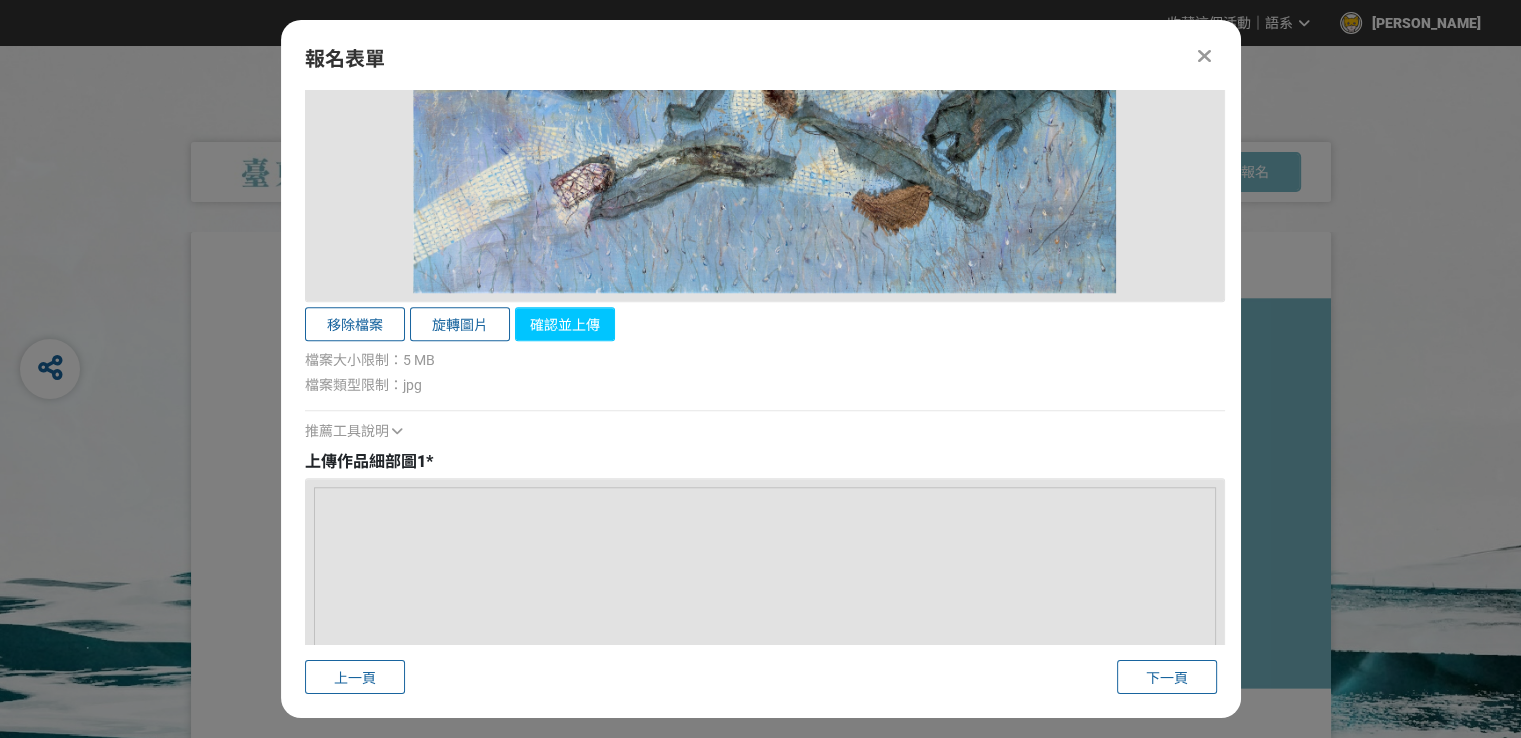 click on "確認並上傳" at bounding box center [565, 324] 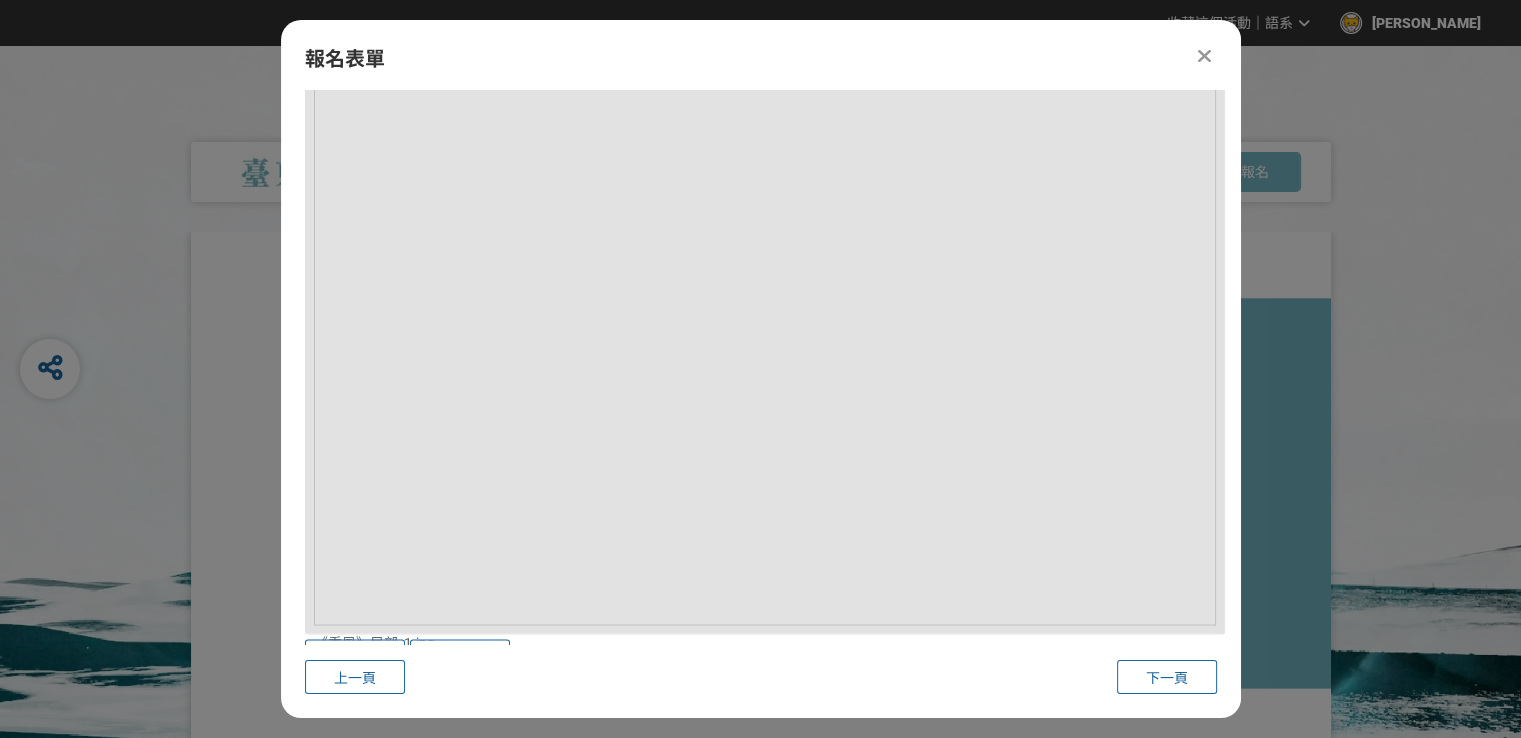 scroll, scrollTop: 3832, scrollLeft: 0, axis: vertical 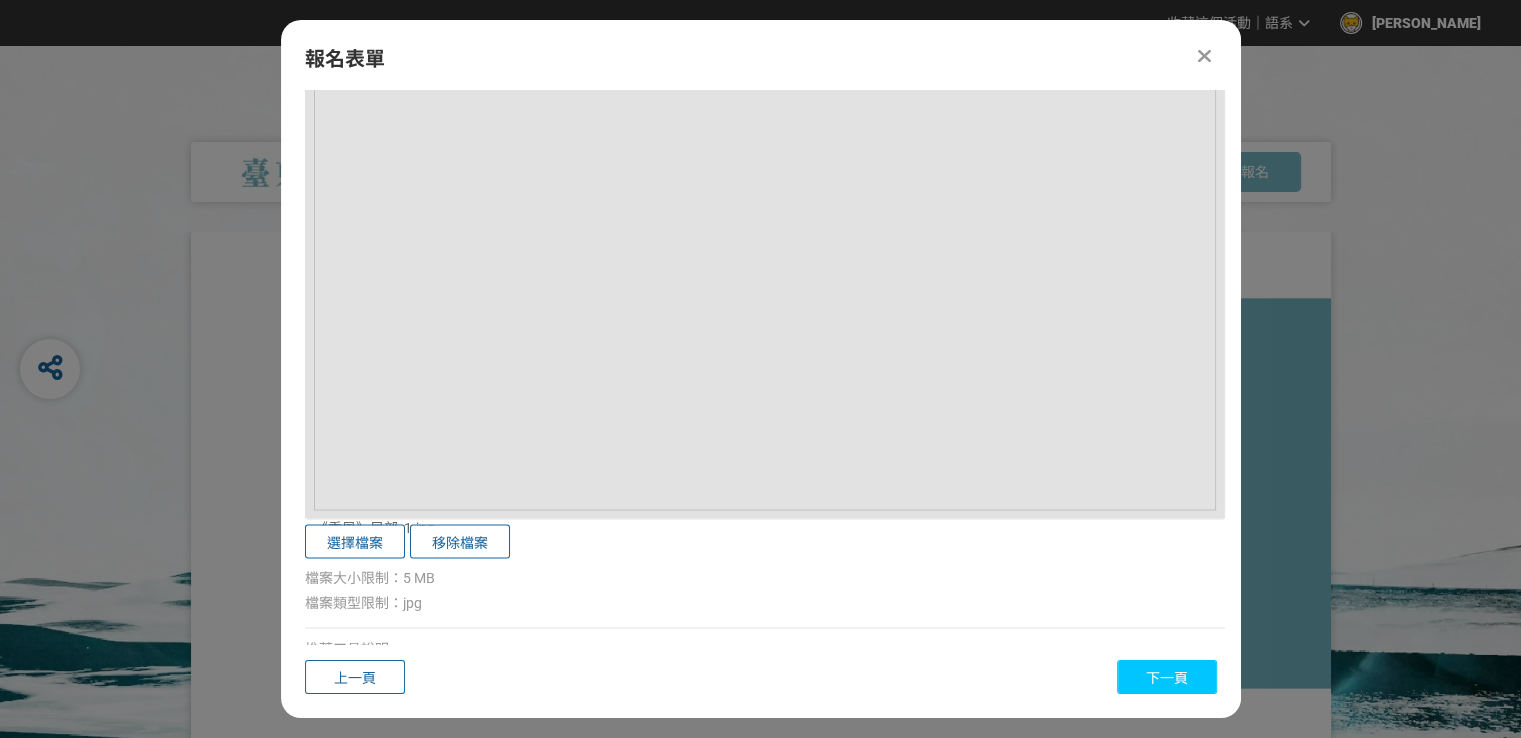 click on "下一頁" at bounding box center [1167, 678] 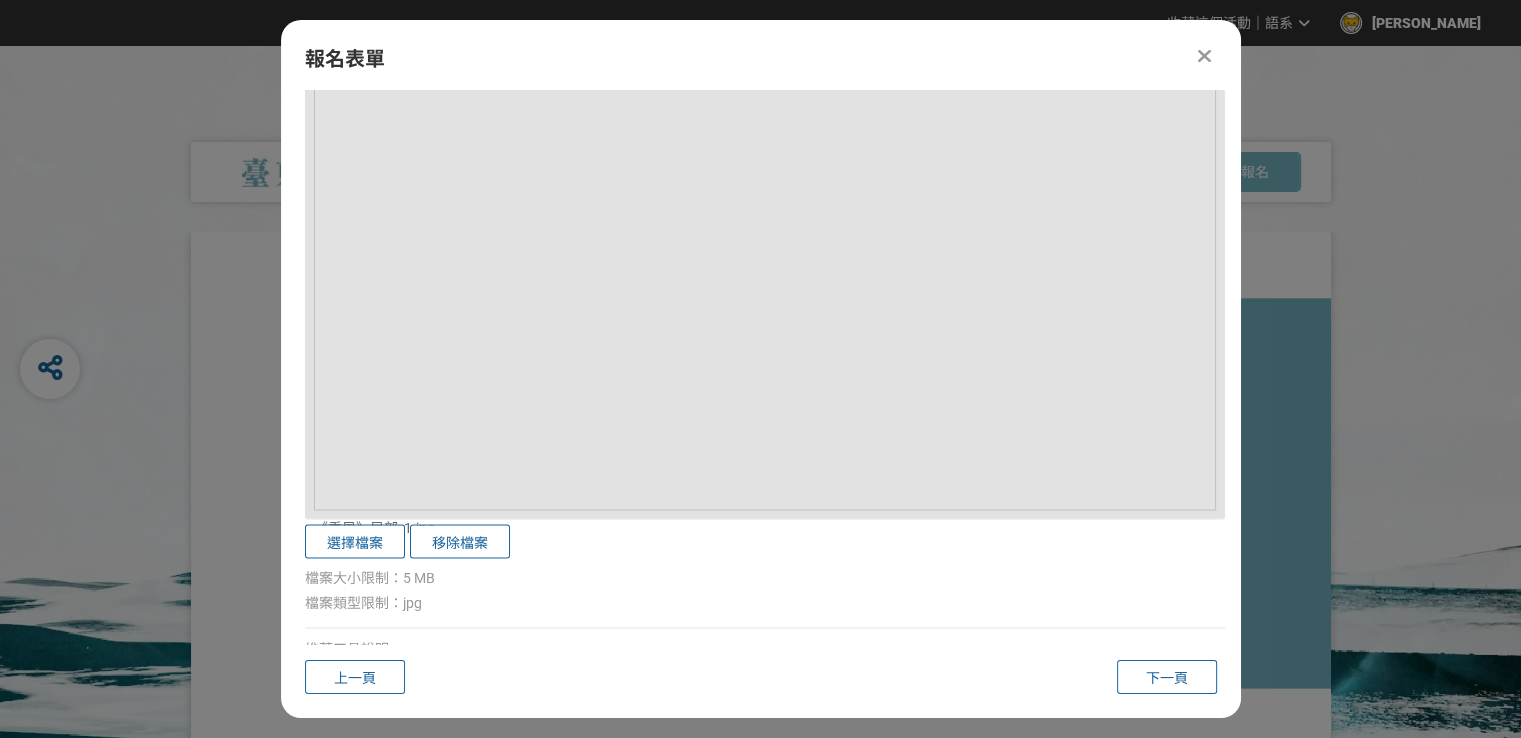 scroll, scrollTop: 0, scrollLeft: 0, axis: both 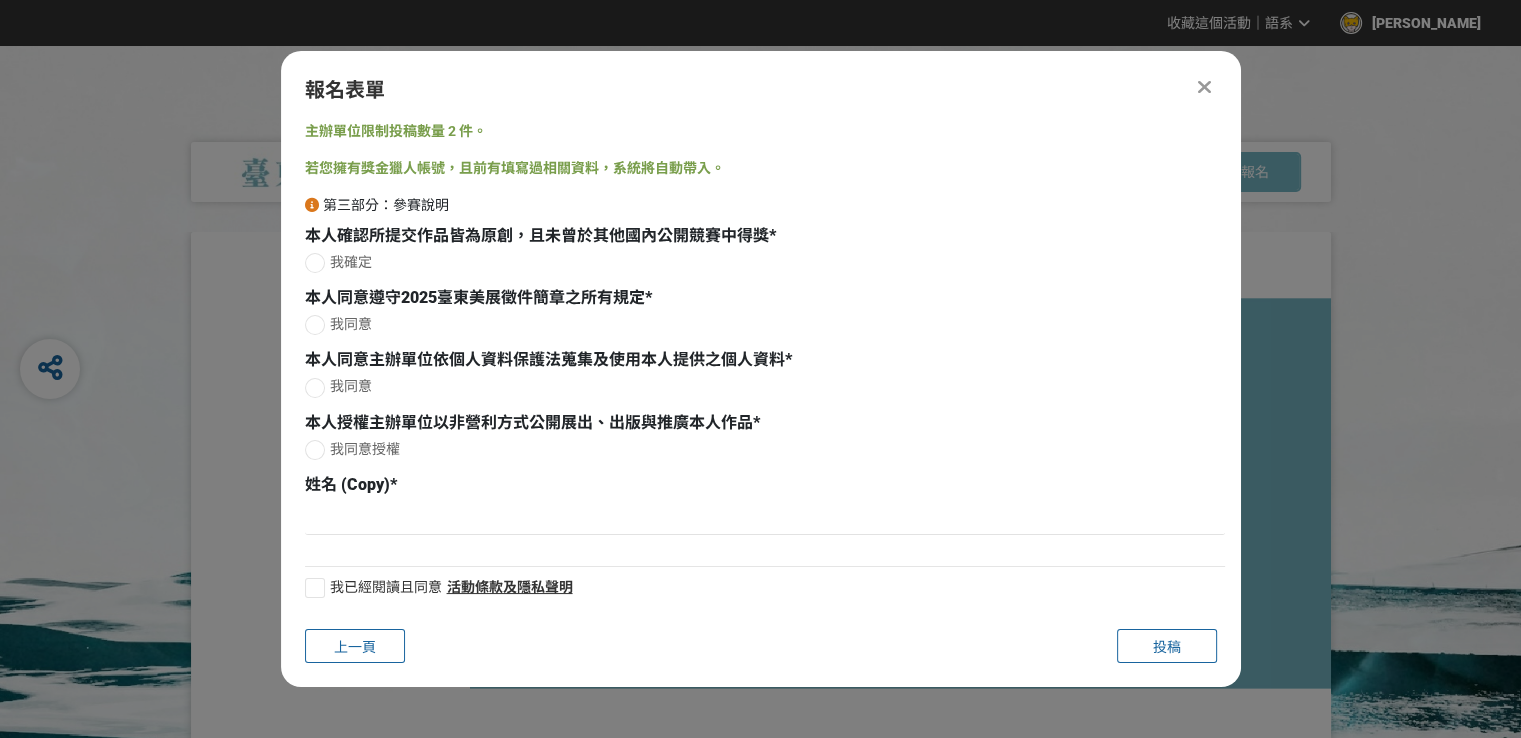 click at bounding box center (315, 263) 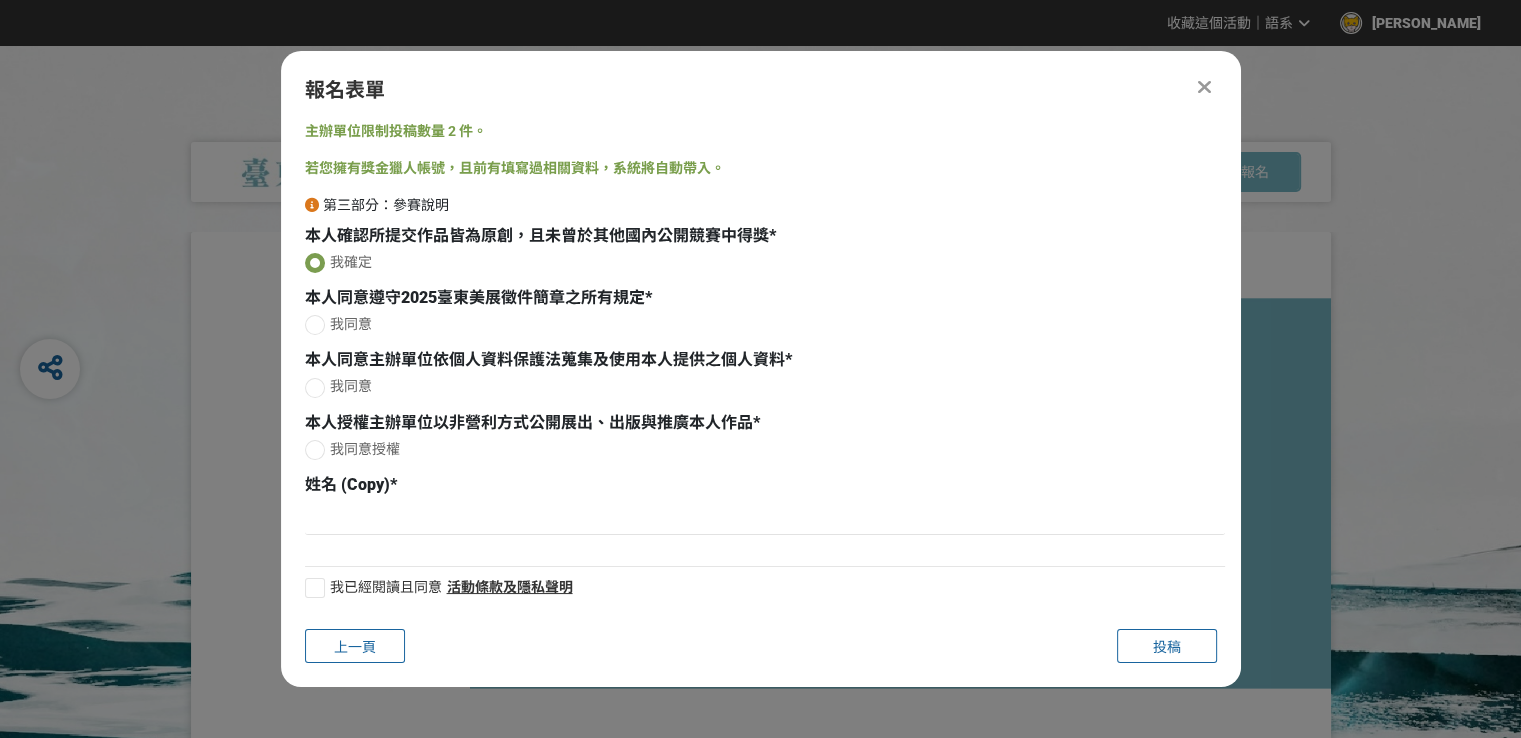 drag, startPoint x: 312, startPoint y: 326, endPoint x: 336, endPoint y: 371, distance: 51 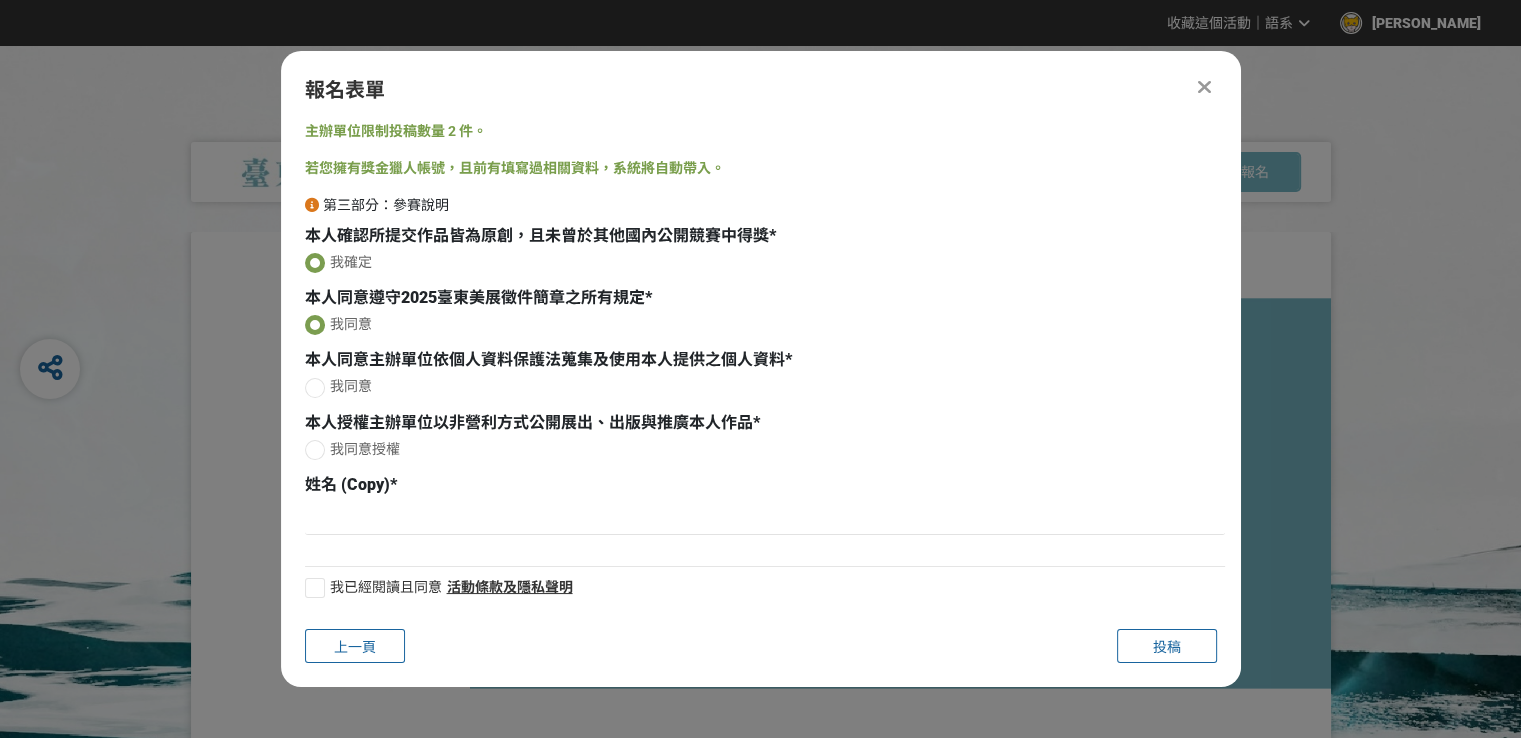 click at bounding box center [315, 388] 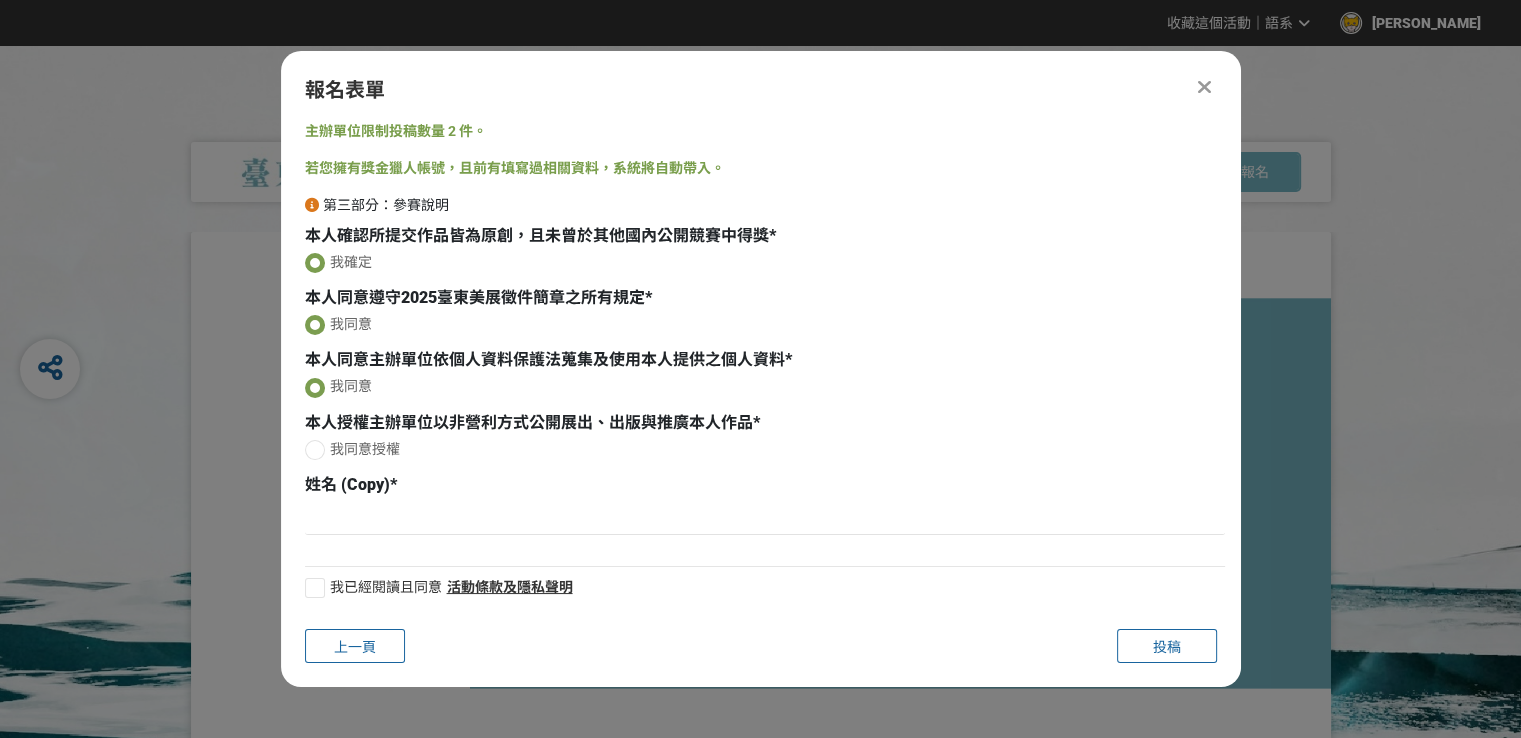 click at bounding box center (315, 450) 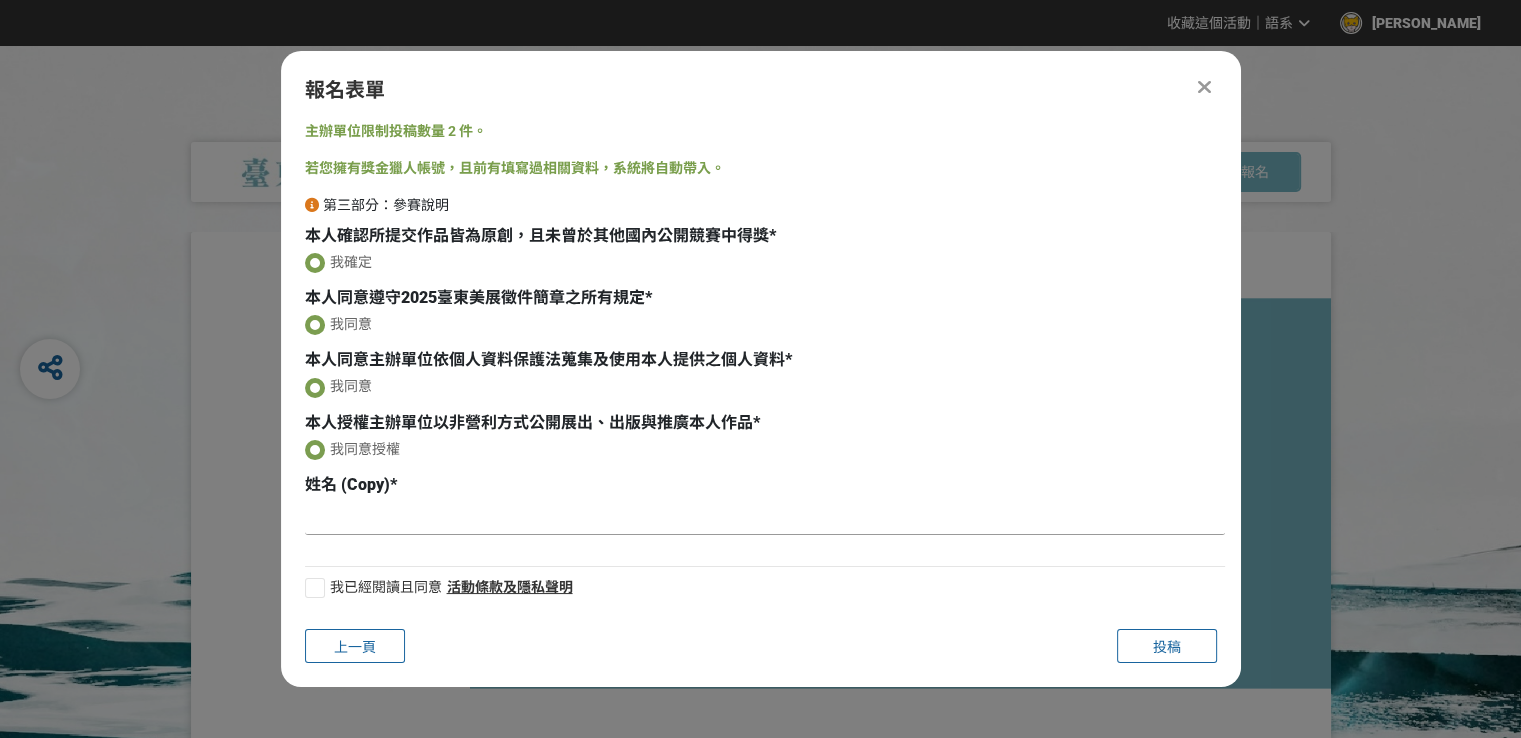 click at bounding box center (765, 518) 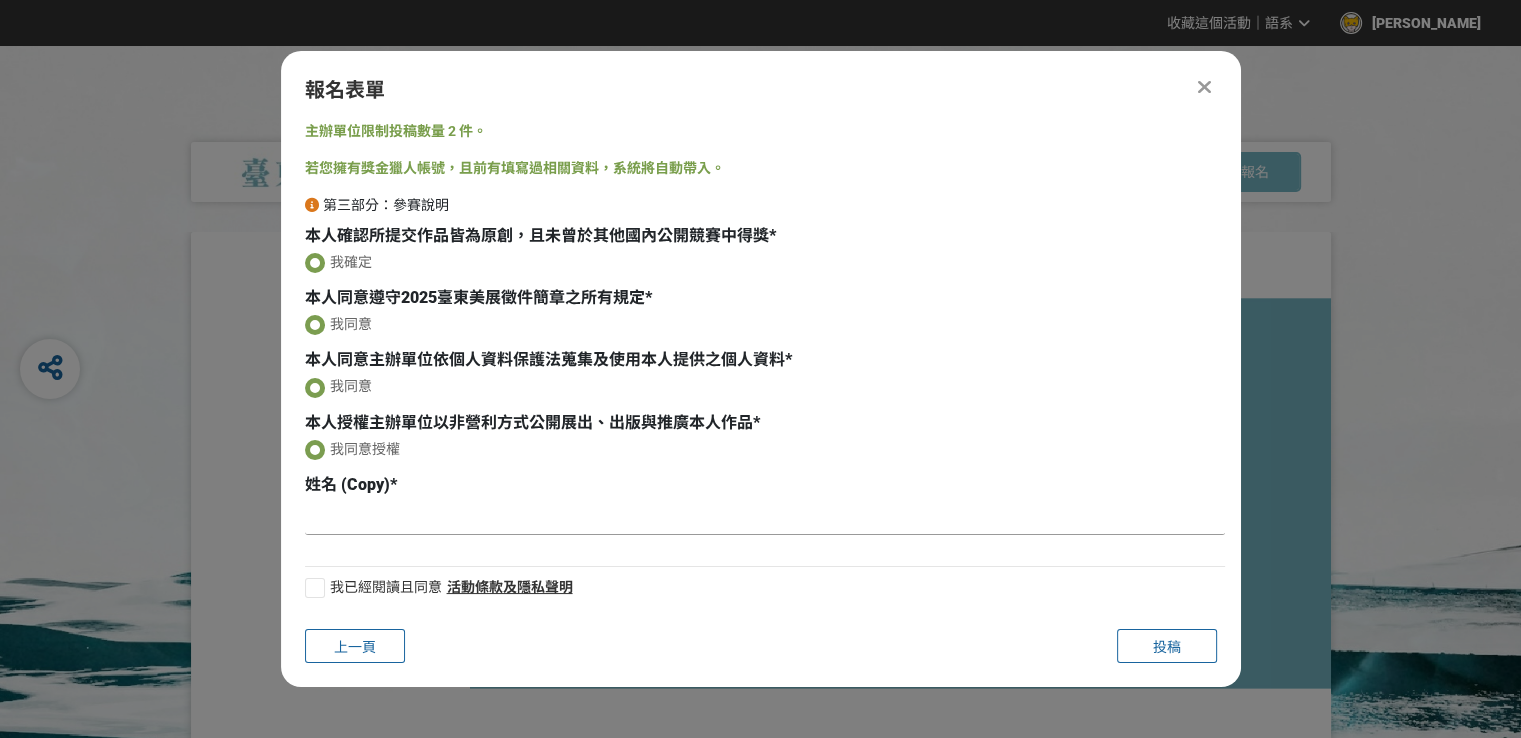 paste on "[PERSON_NAME]" 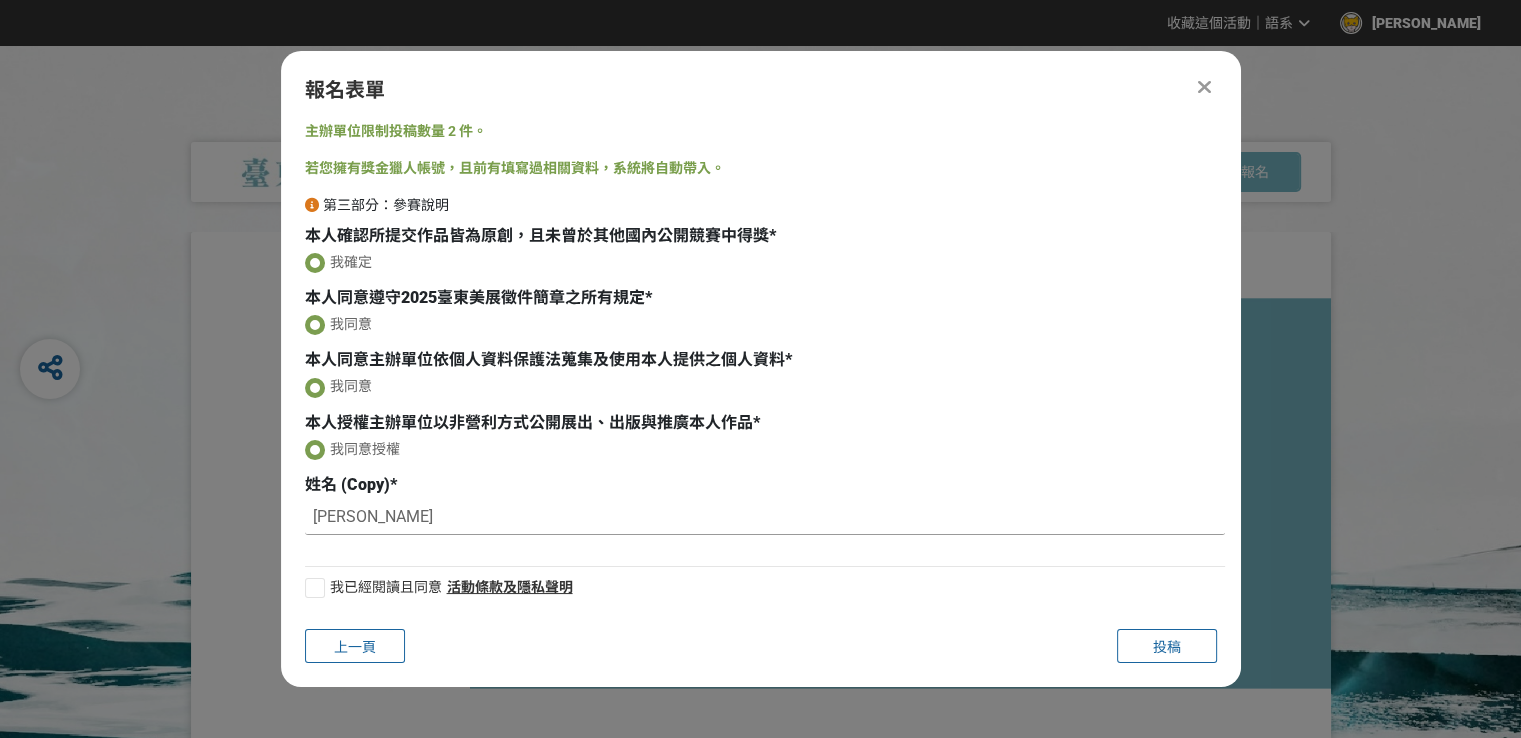 type on "[PERSON_NAME]" 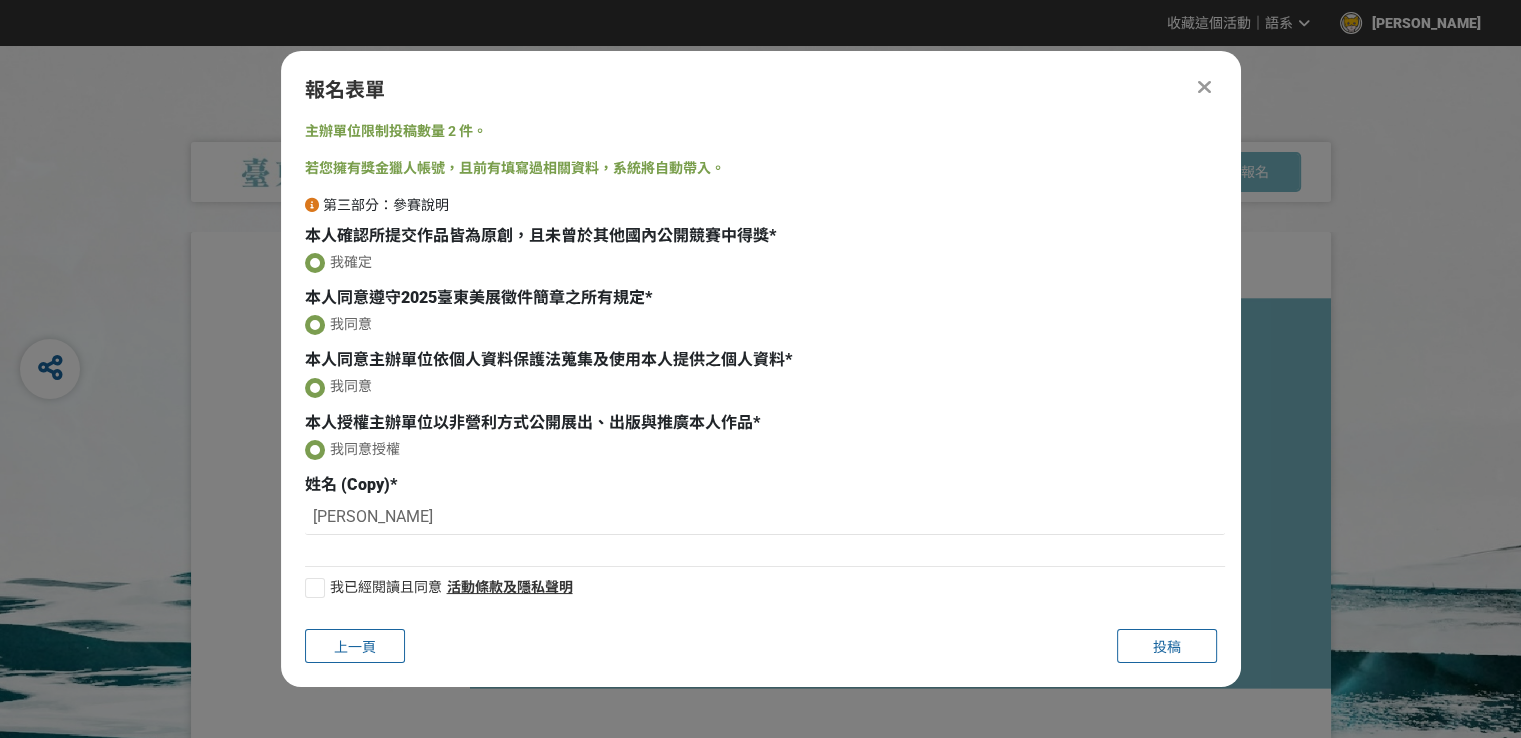 click at bounding box center (315, 588) 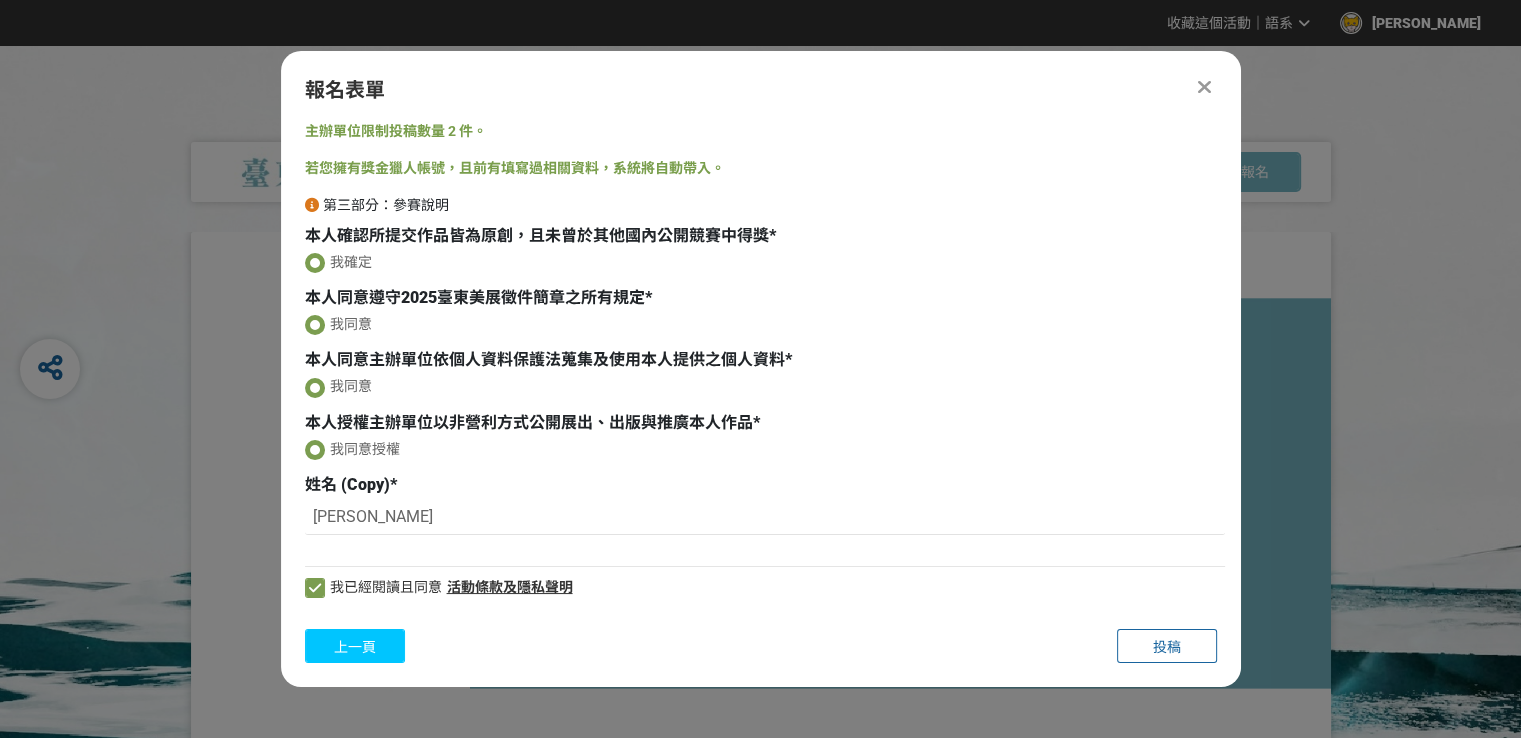 click on "上一頁" at bounding box center (355, 647) 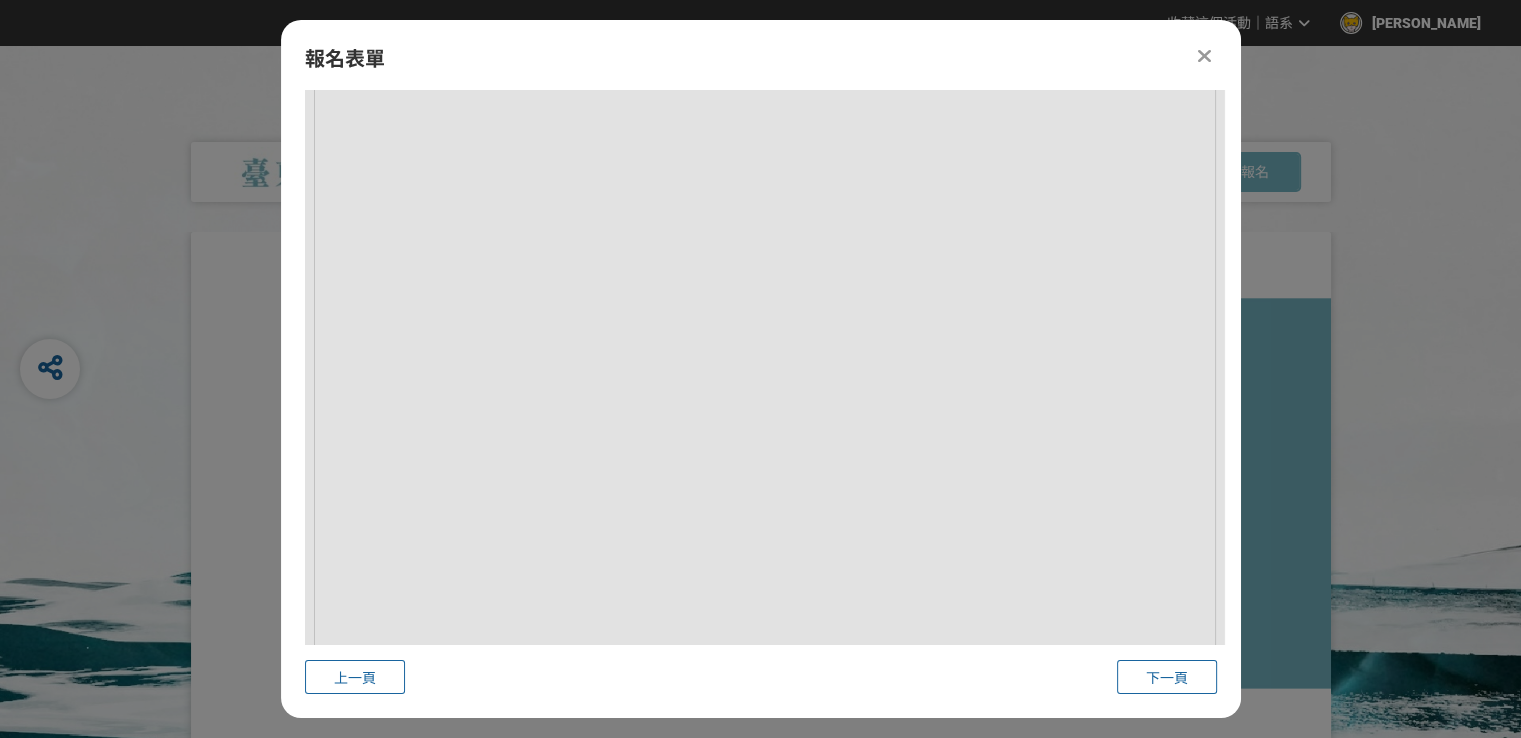 scroll, scrollTop: 3700, scrollLeft: 0, axis: vertical 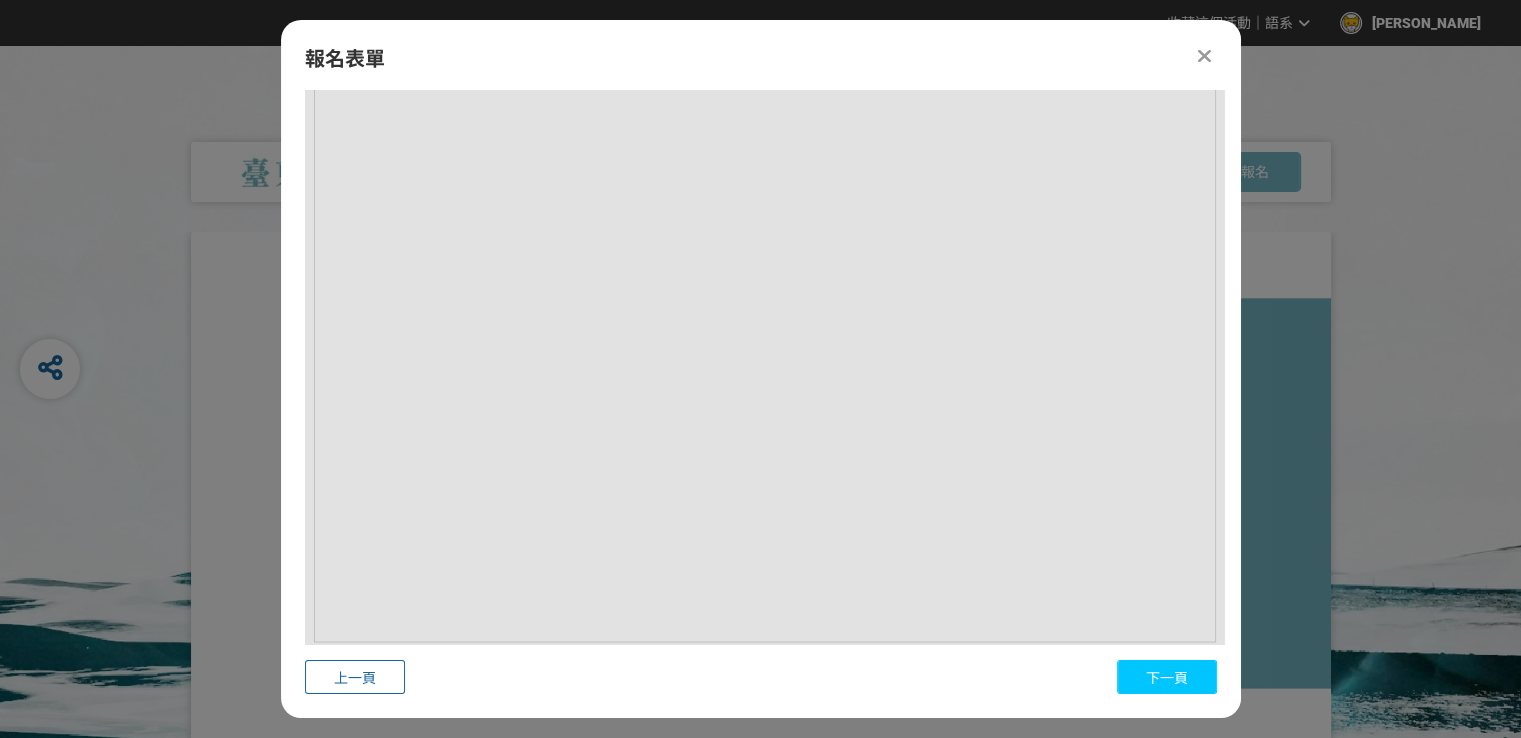 drag, startPoint x: 1180, startPoint y: 681, endPoint x: 1159, endPoint y: 687, distance: 21.84033 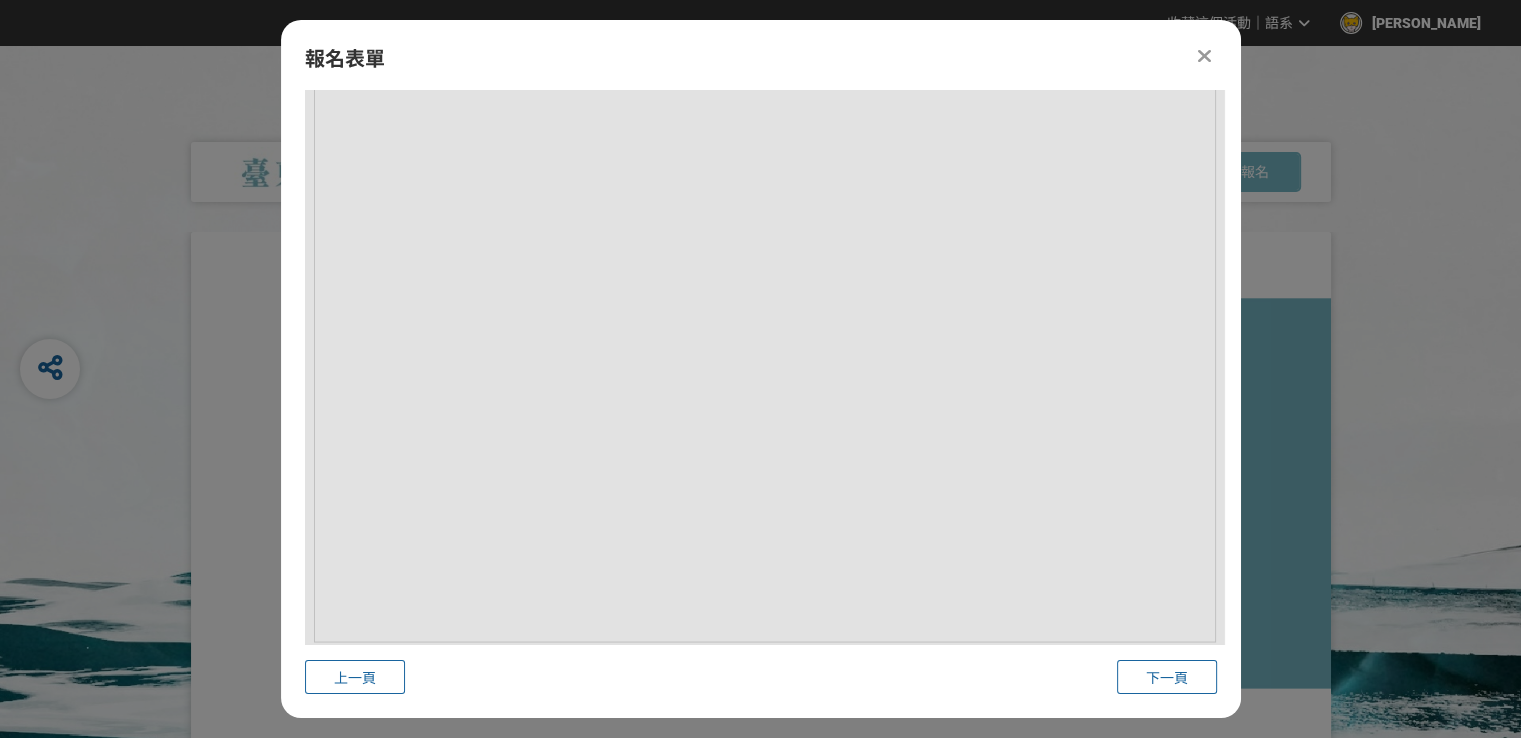 scroll, scrollTop: 0, scrollLeft: 0, axis: both 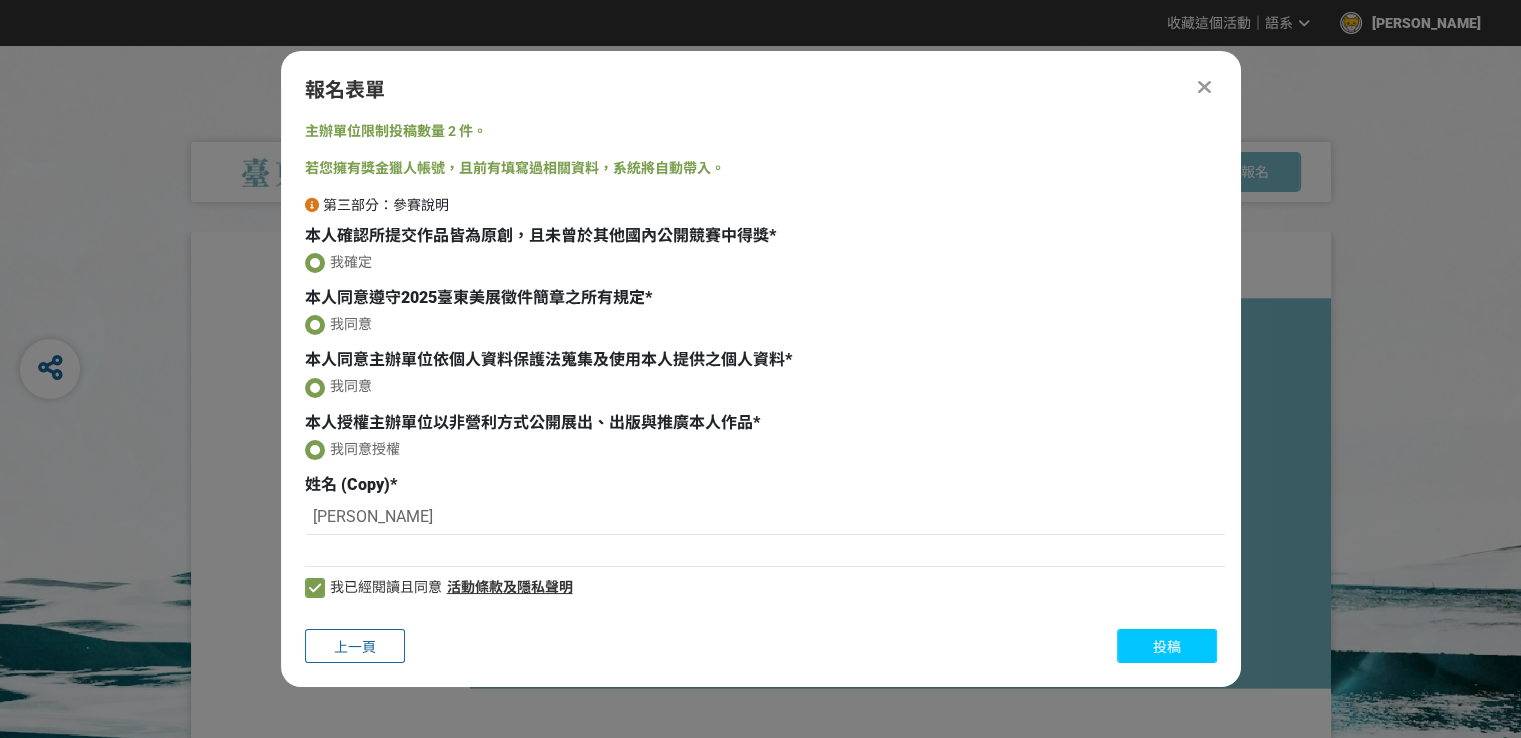 click on "投稿" at bounding box center (1167, 647) 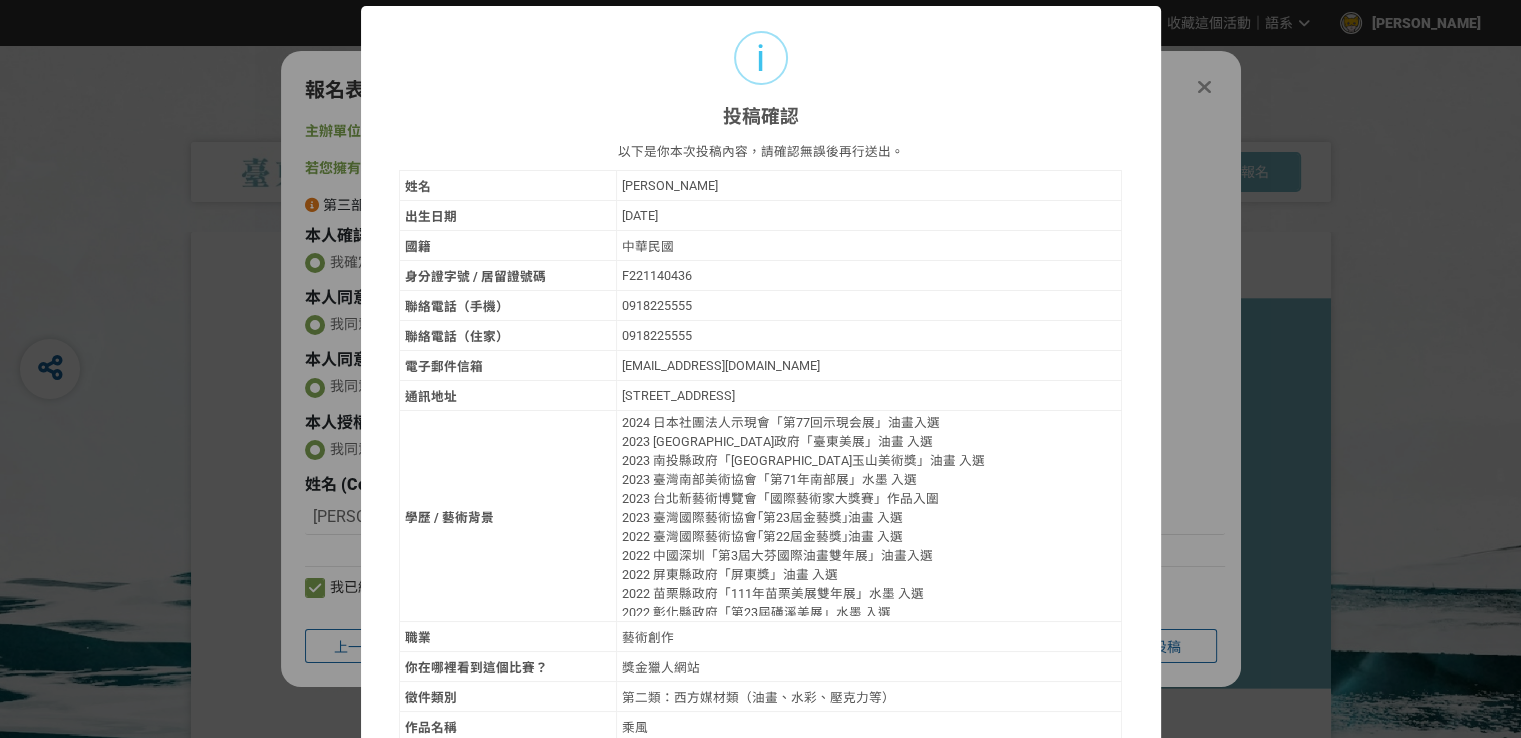 scroll, scrollTop: 168, scrollLeft: 0, axis: vertical 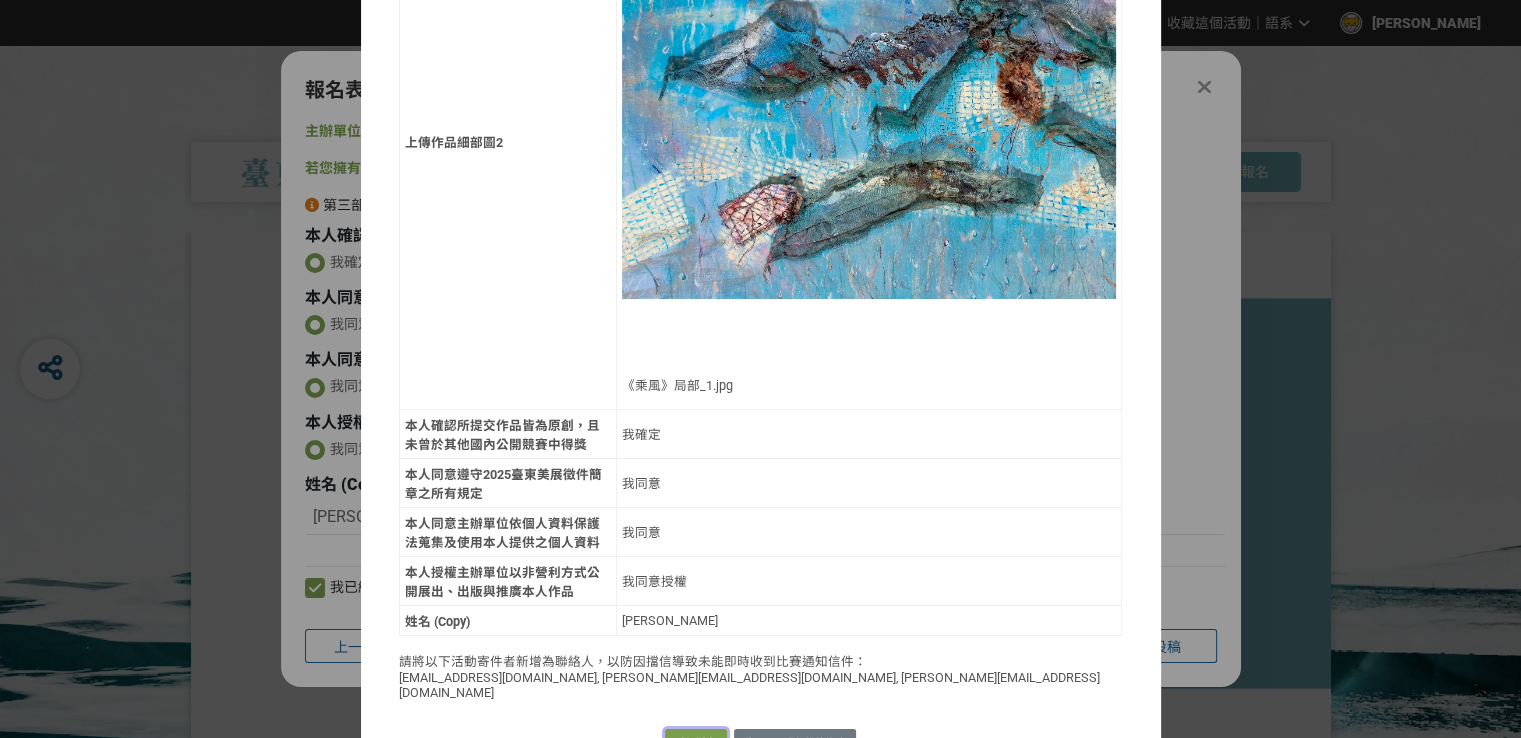 click on "確認送出" at bounding box center (696, 743) 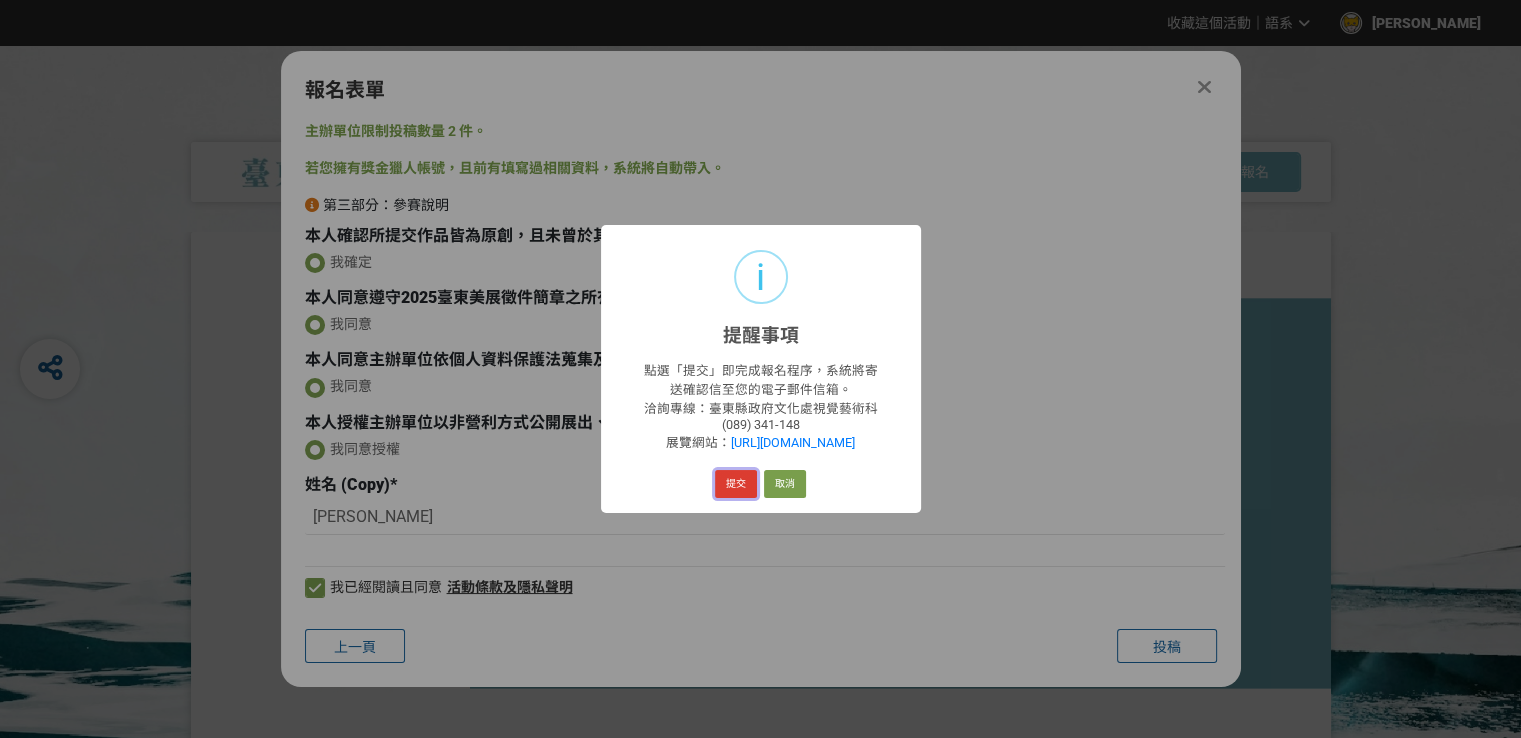 click on "提交" at bounding box center [736, 484] 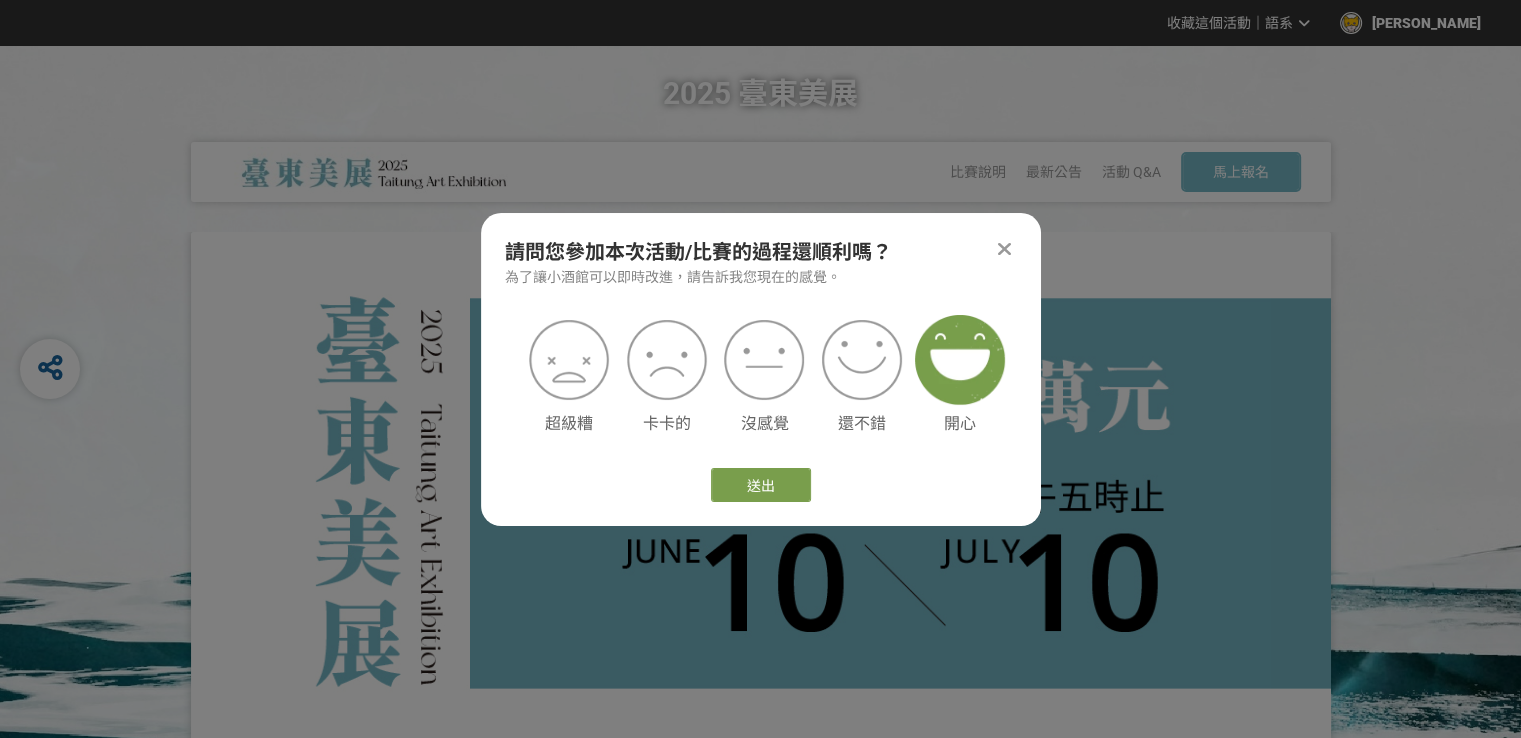 click at bounding box center (960, 360) 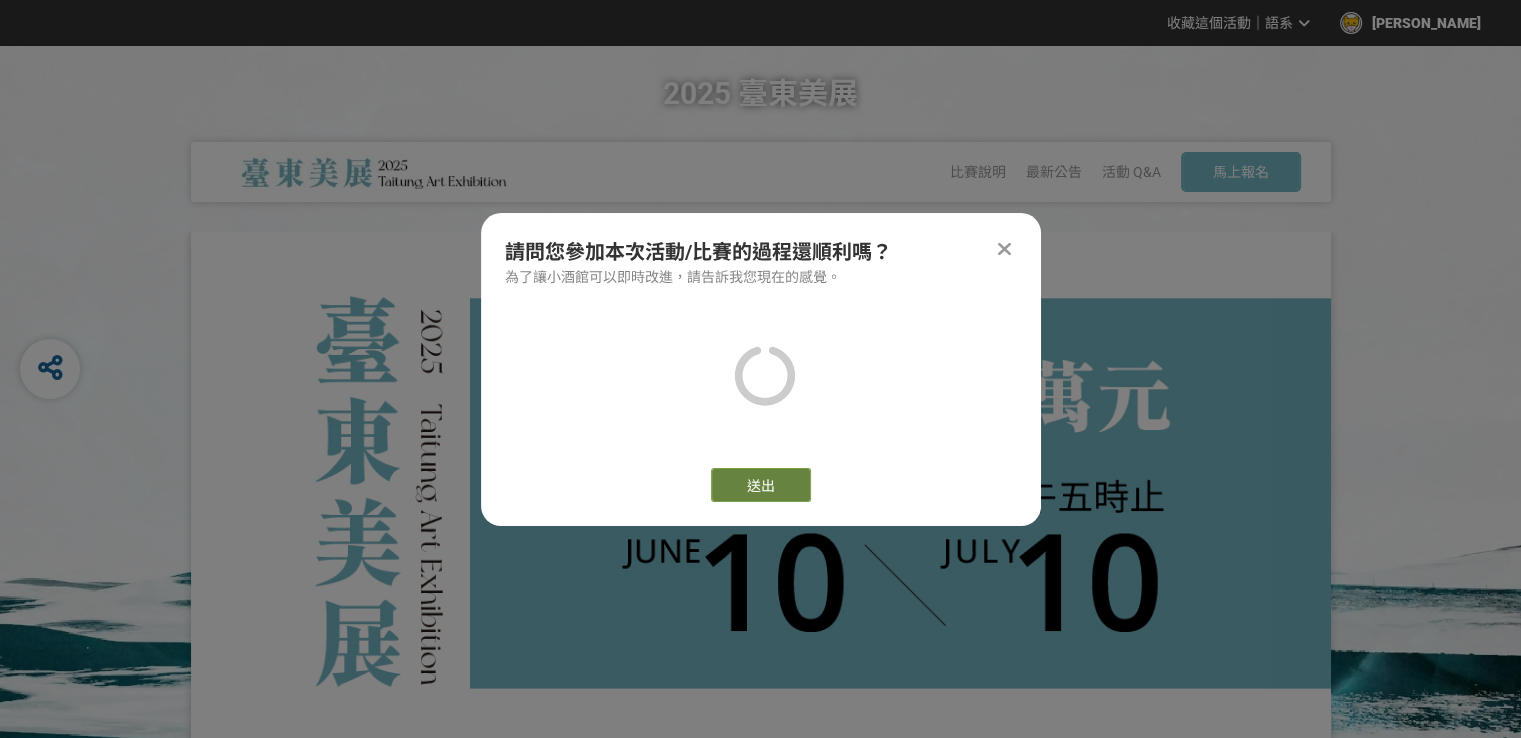 click on "送出" at bounding box center (761, 485) 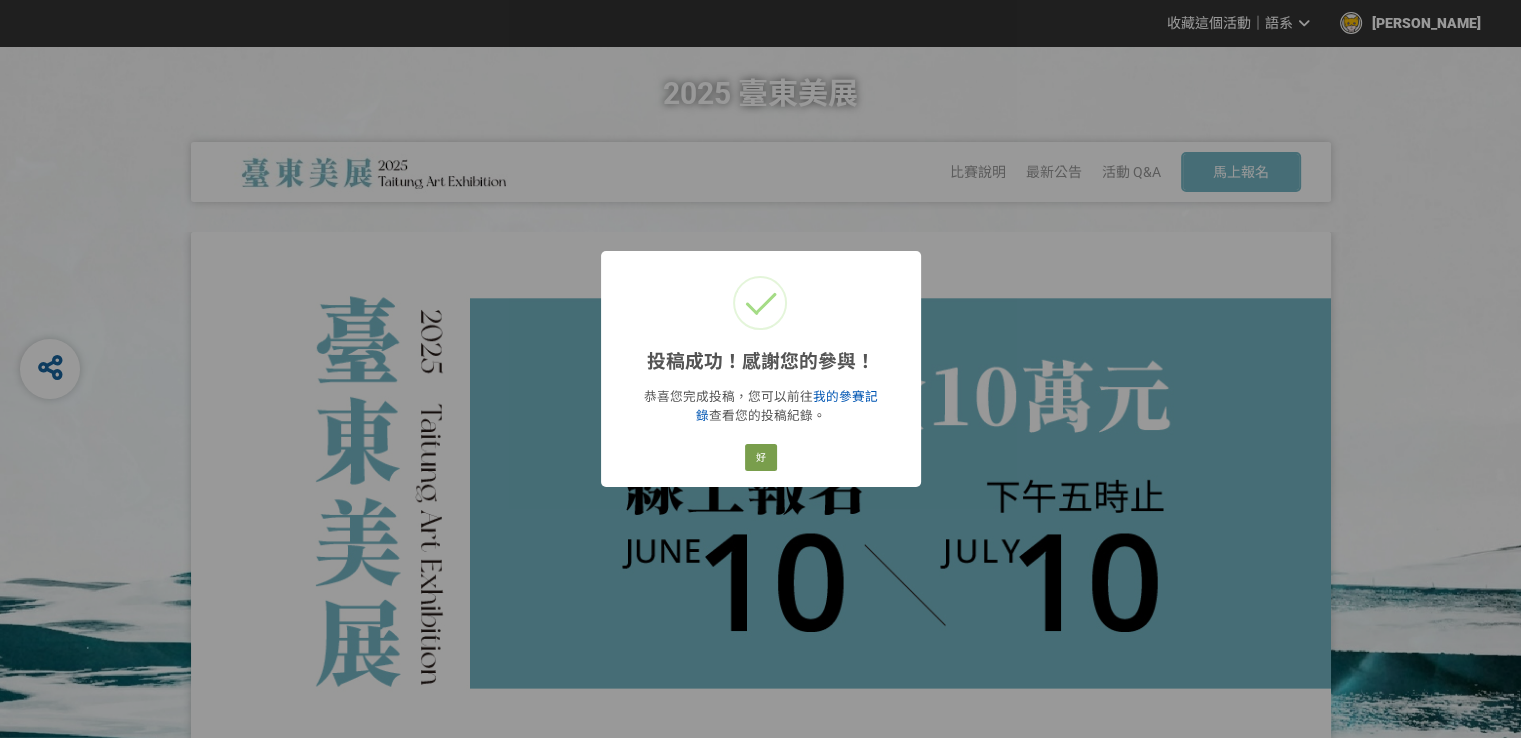 click on "我的參賽記錄" at bounding box center [787, 406] 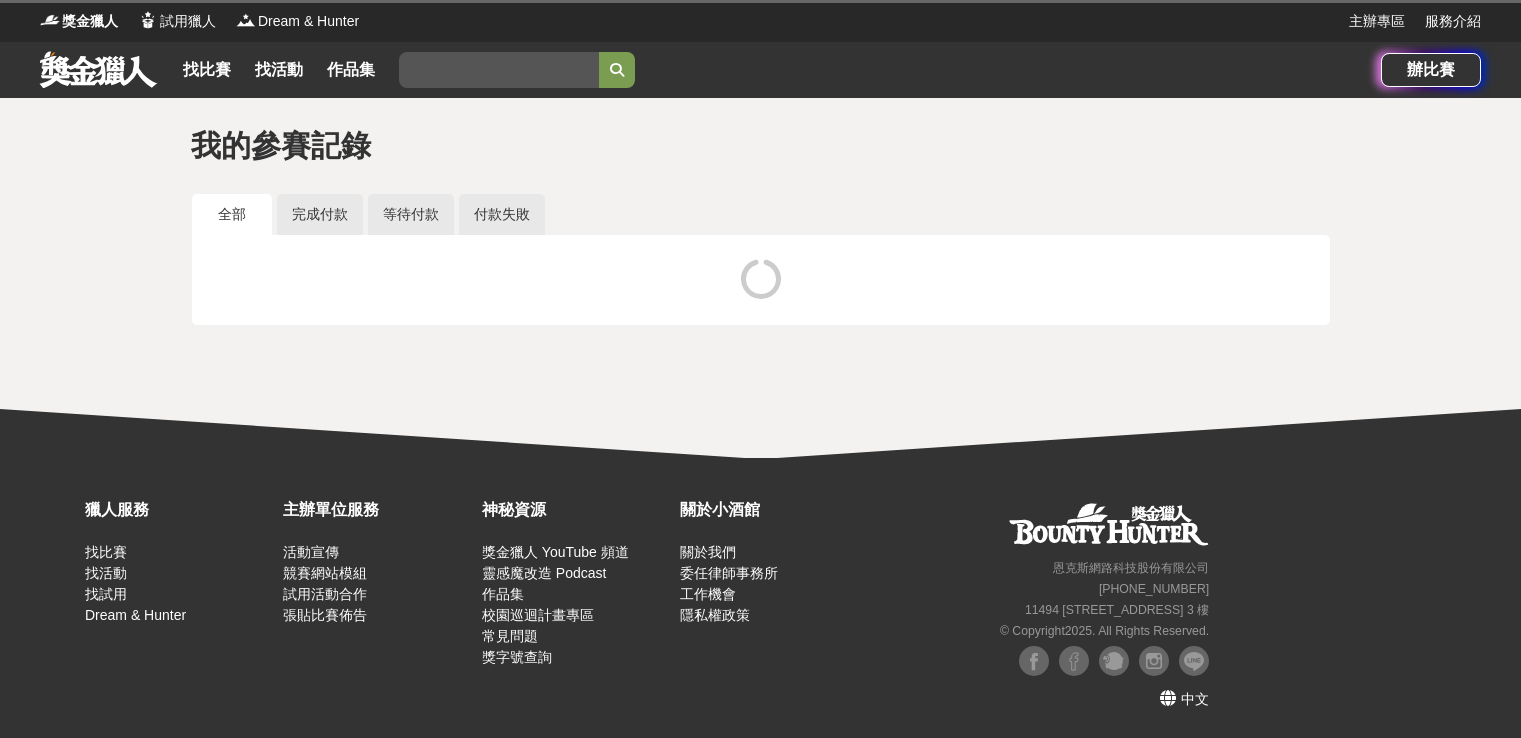 scroll, scrollTop: 0, scrollLeft: 0, axis: both 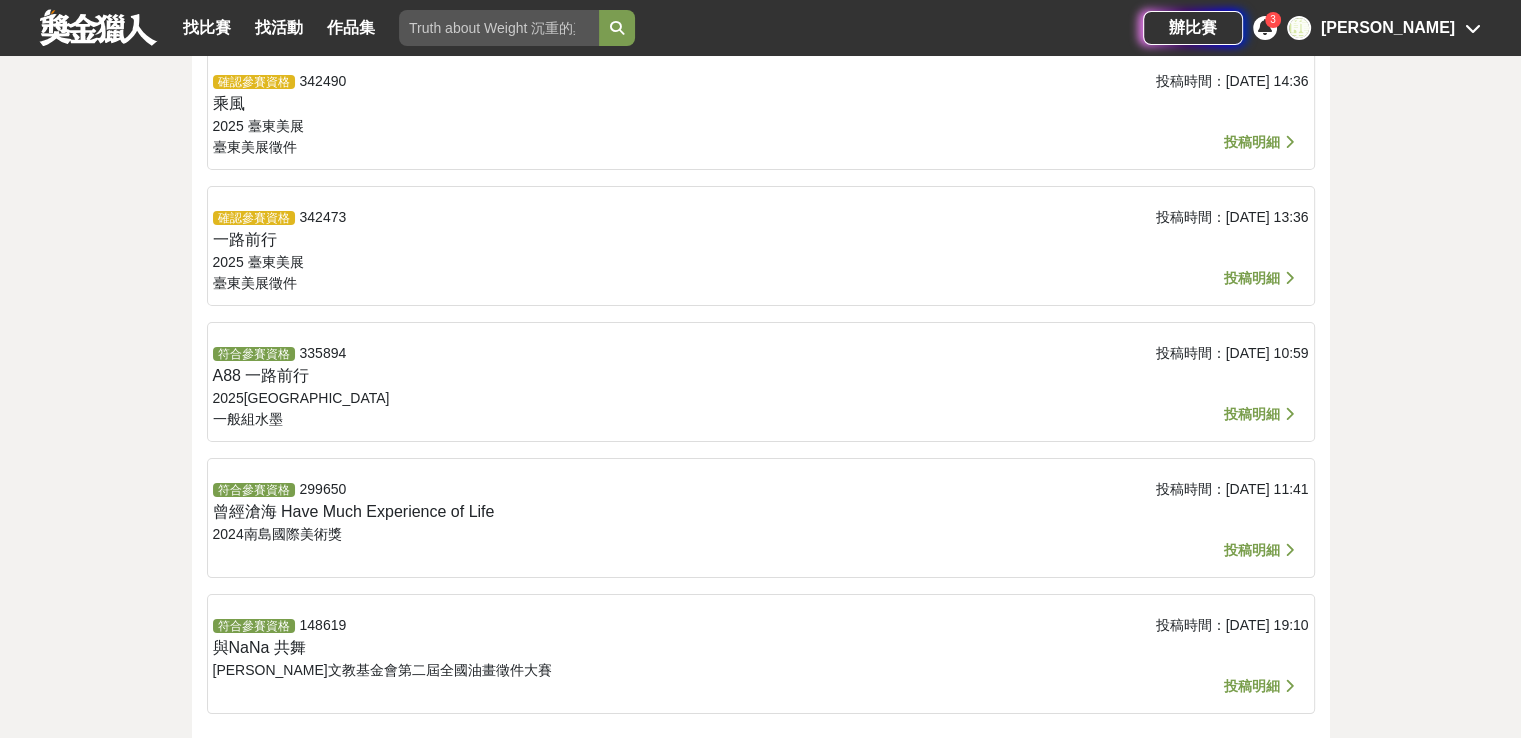 click on "投稿明細" at bounding box center (1252, 142) 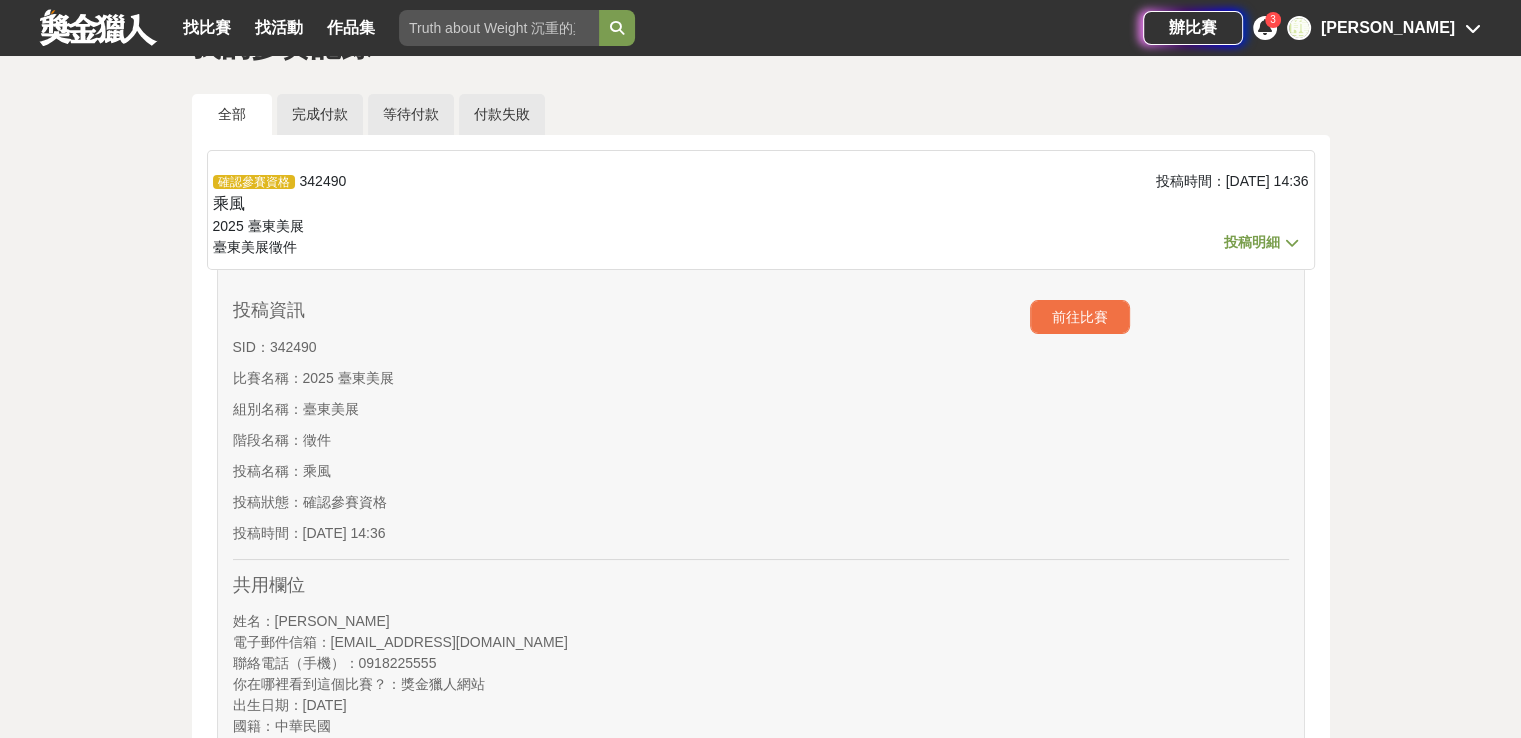 scroll, scrollTop: 0, scrollLeft: 0, axis: both 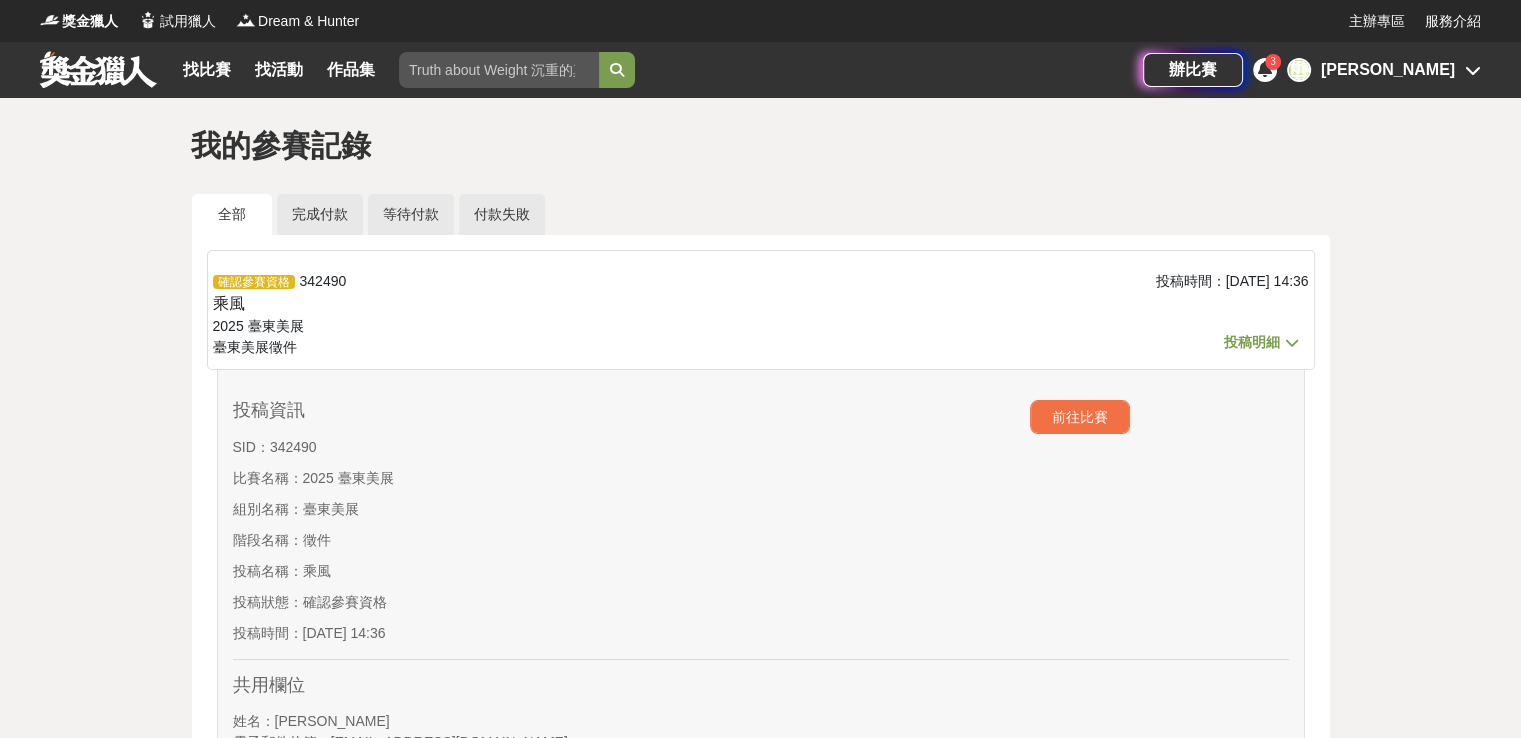 click on "投稿明細" at bounding box center [1252, 342] 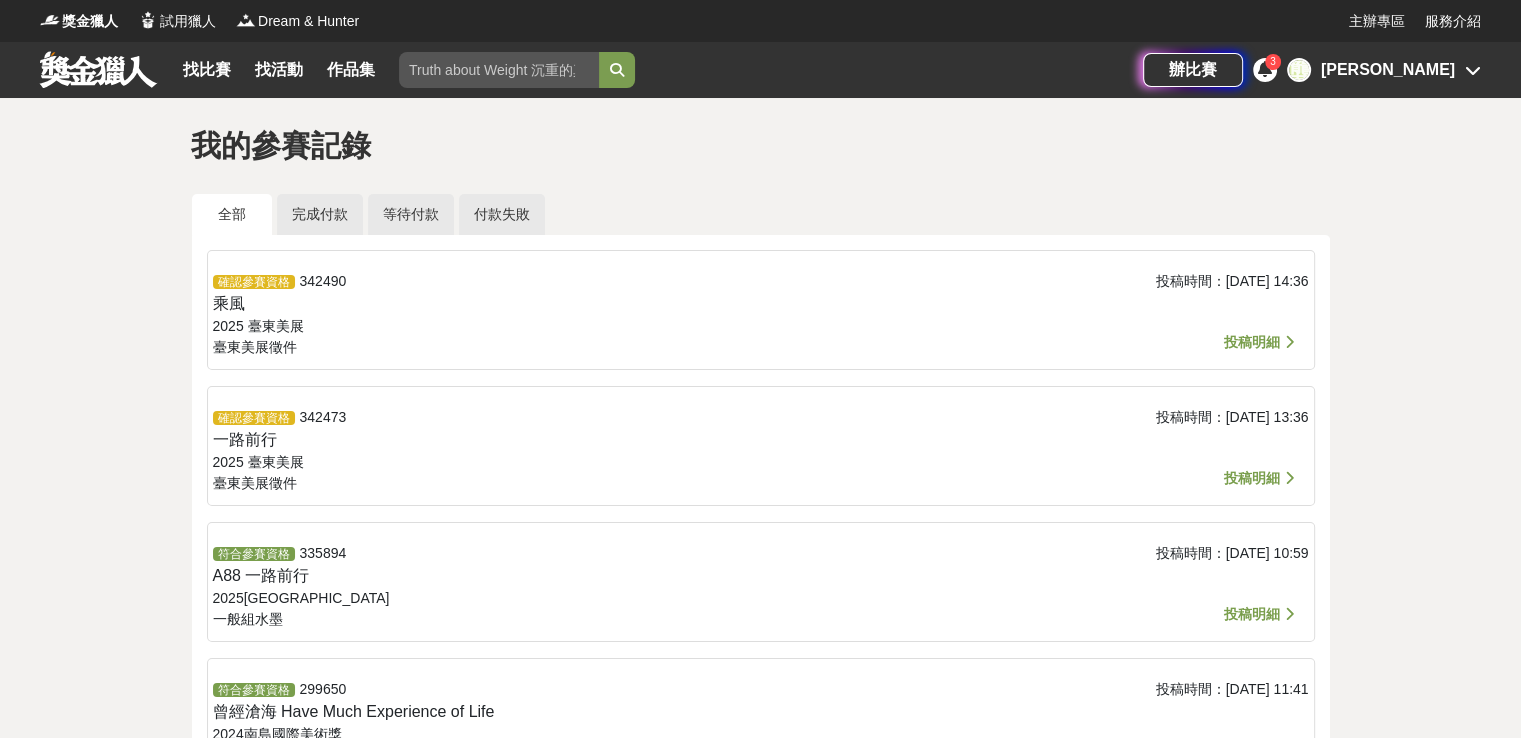 click on "投稿明細" at bounding box center [1252, 342] 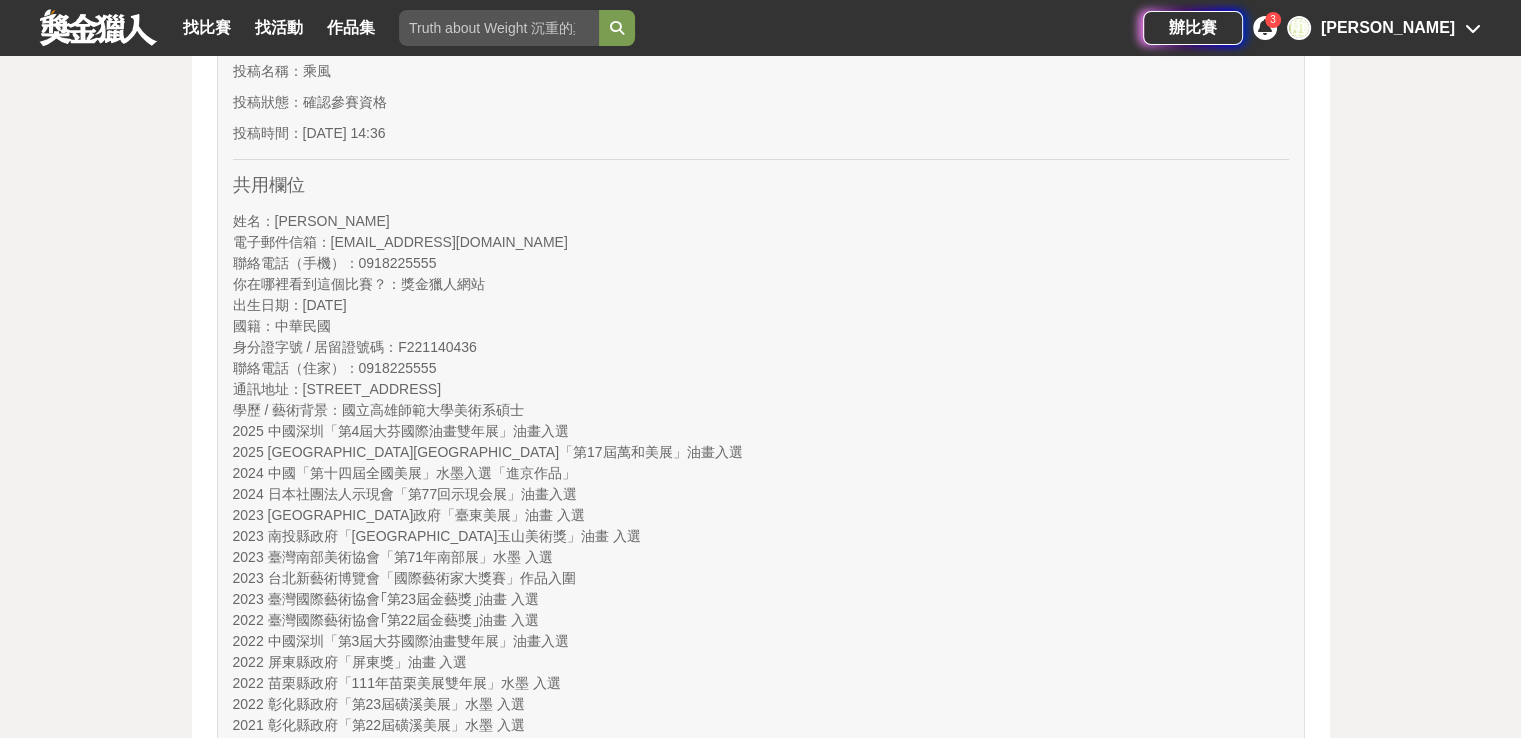 scroll, scrollTop: 400, scrollLeft: 0, axis: vertical 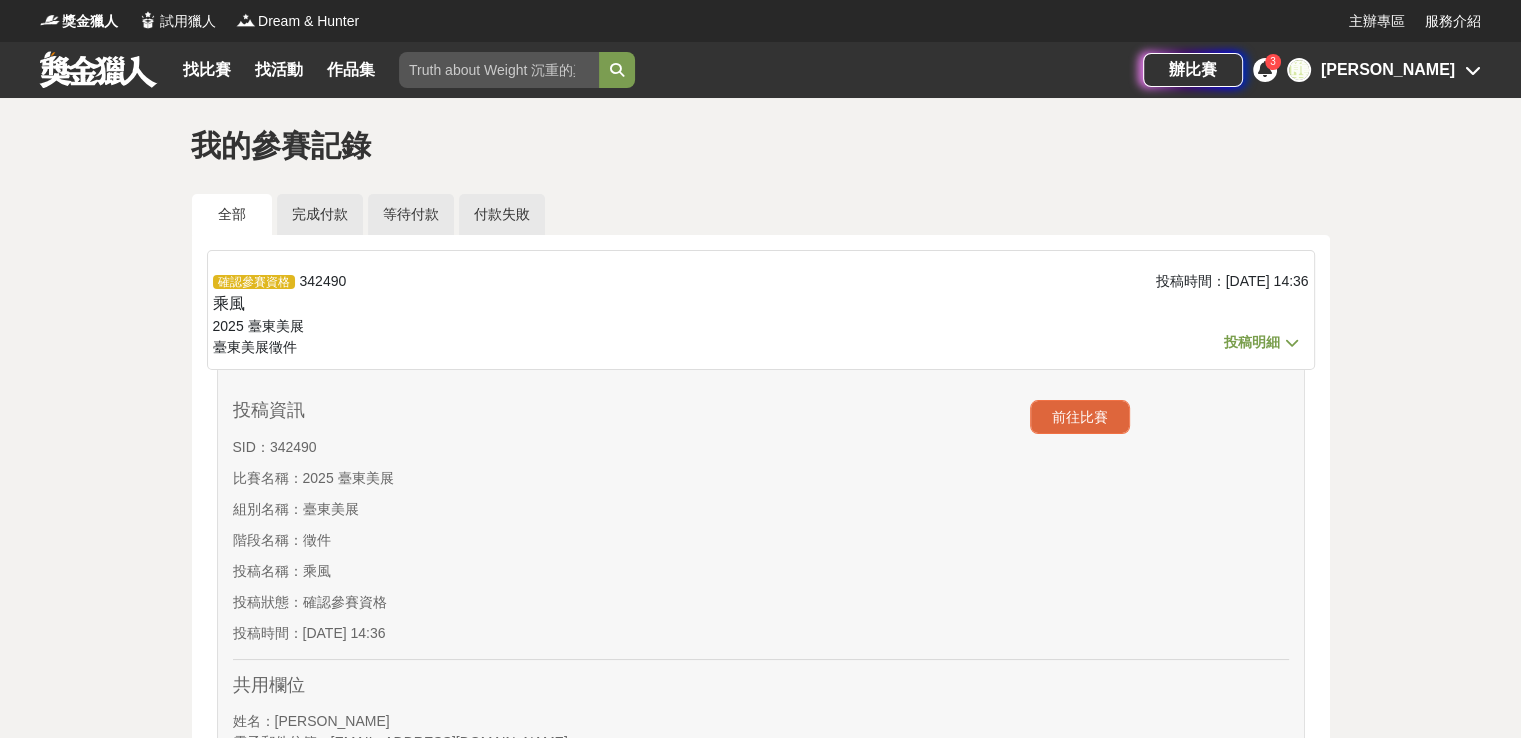 click on "前往比賽" at bounding box center [1080, 417] 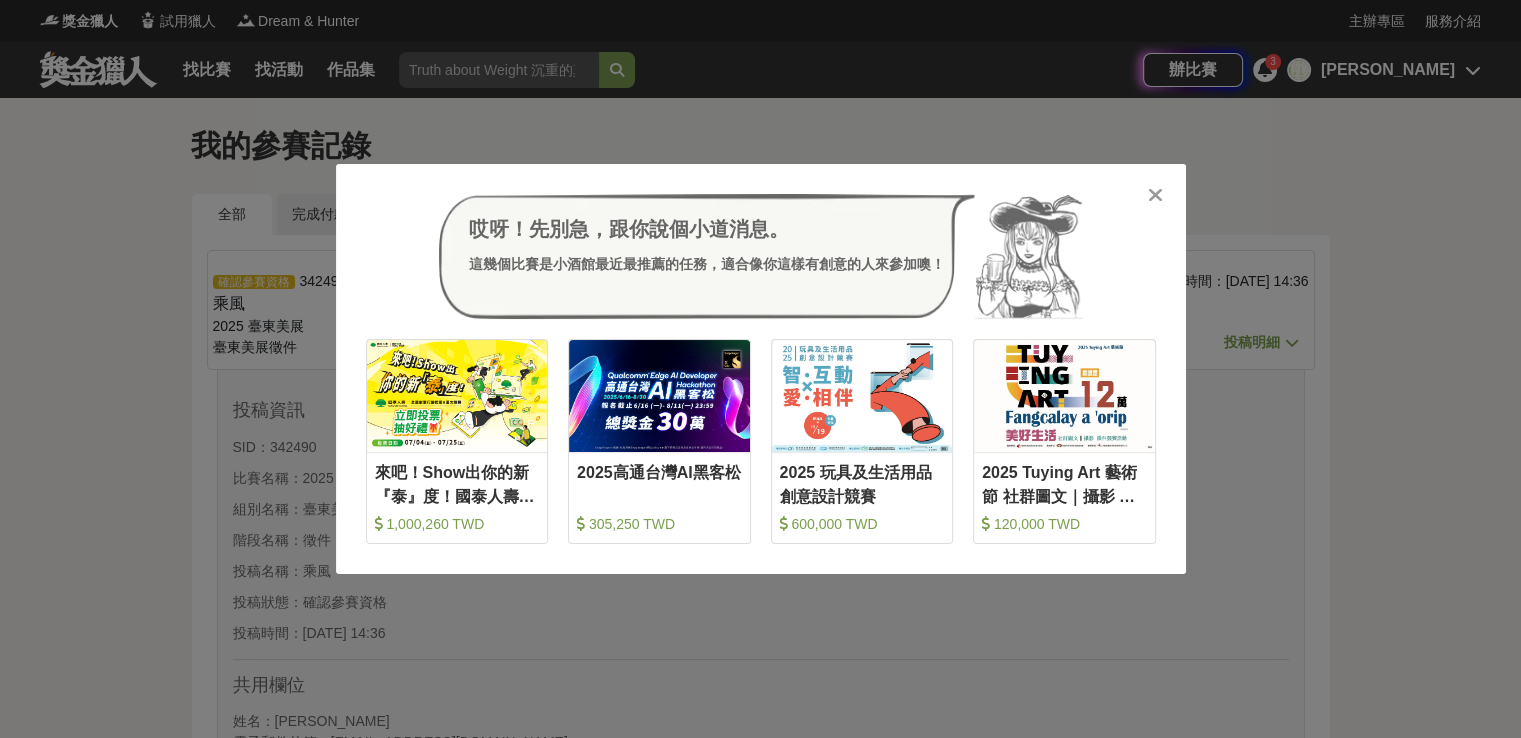 click at bounding box center [1155, 195] 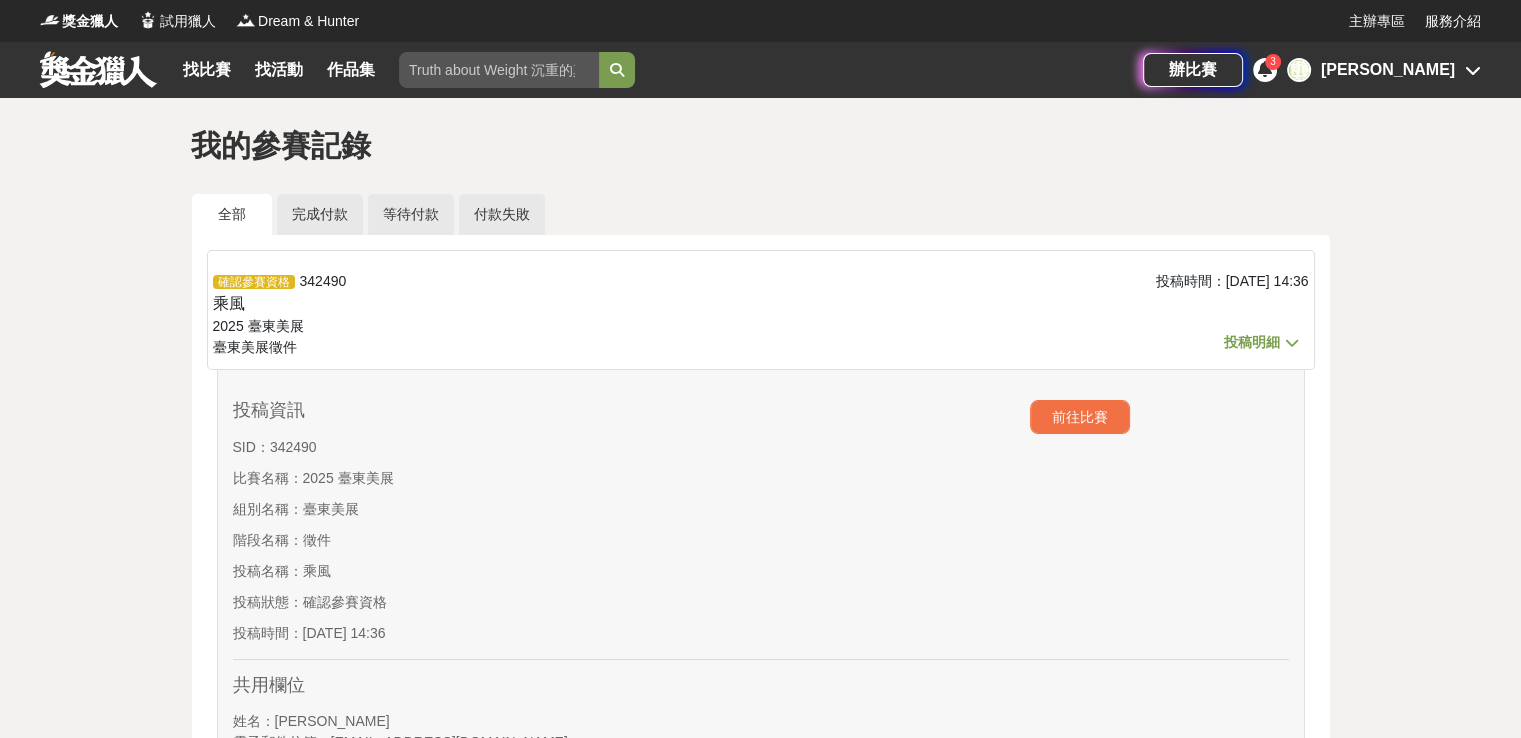 click on "全部 完成付款 等待付款 付款失敗" at bounding box center [761, 214] 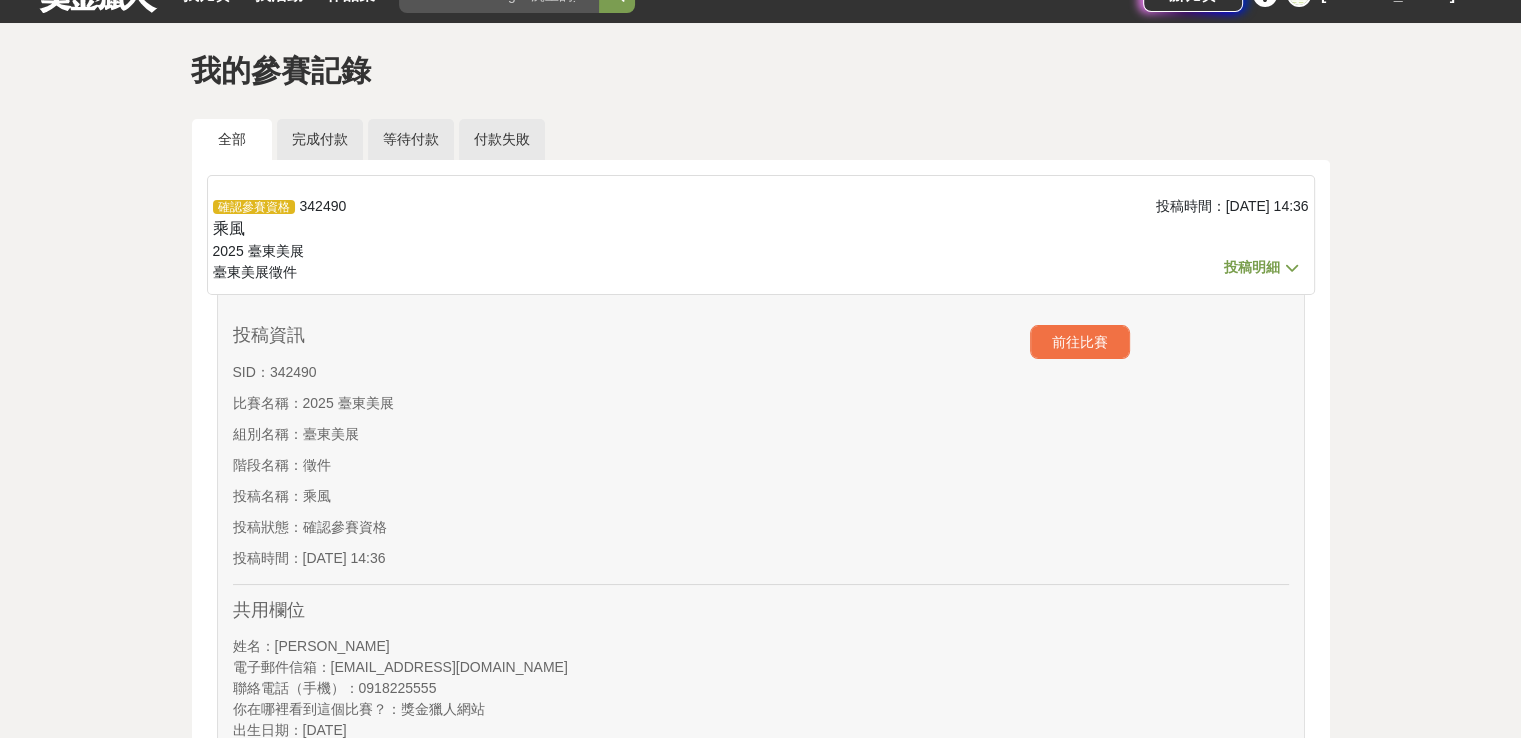 scroll, scrollTop: 0, scrollLeft: 0, axis: both 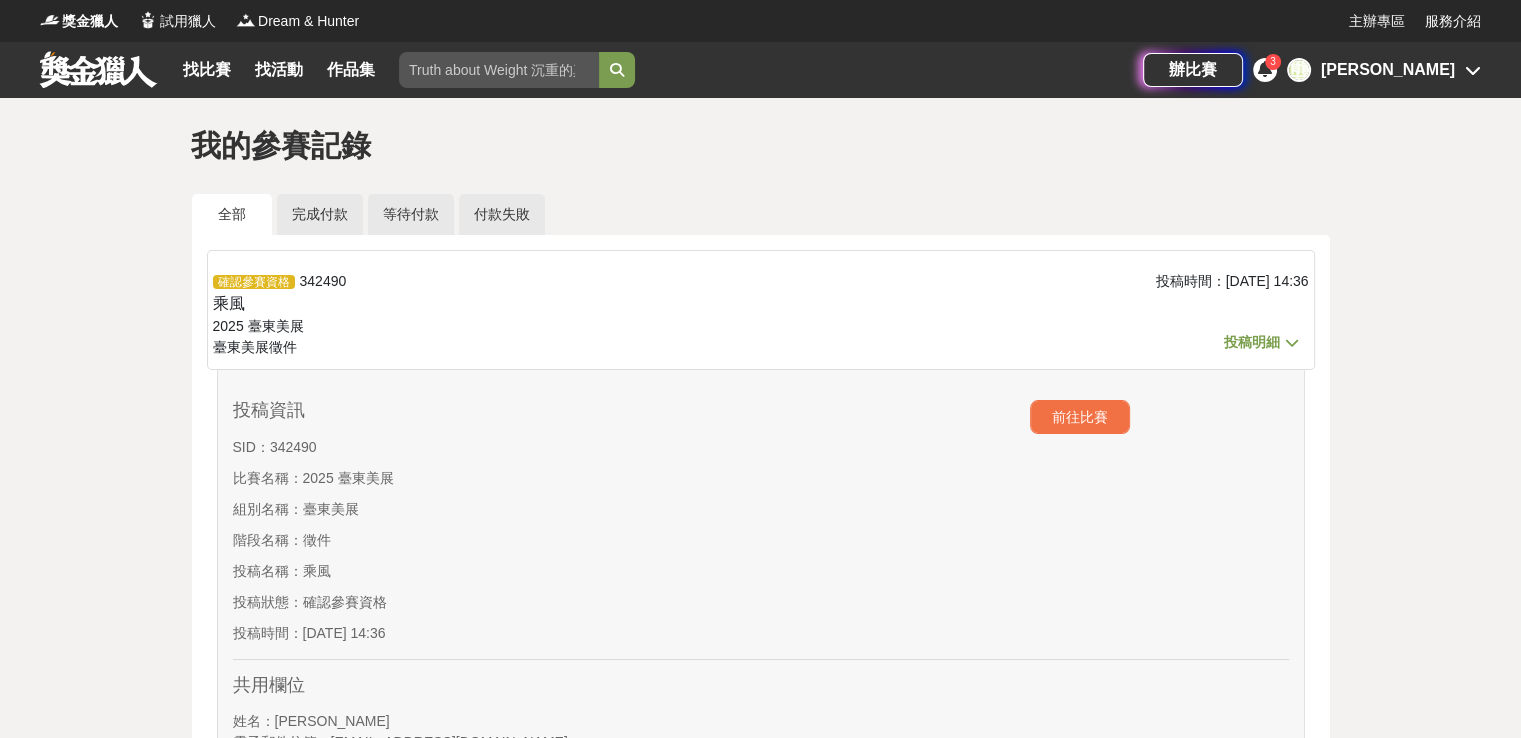 click on "投稿明細" at bounding box center [1252, 342] 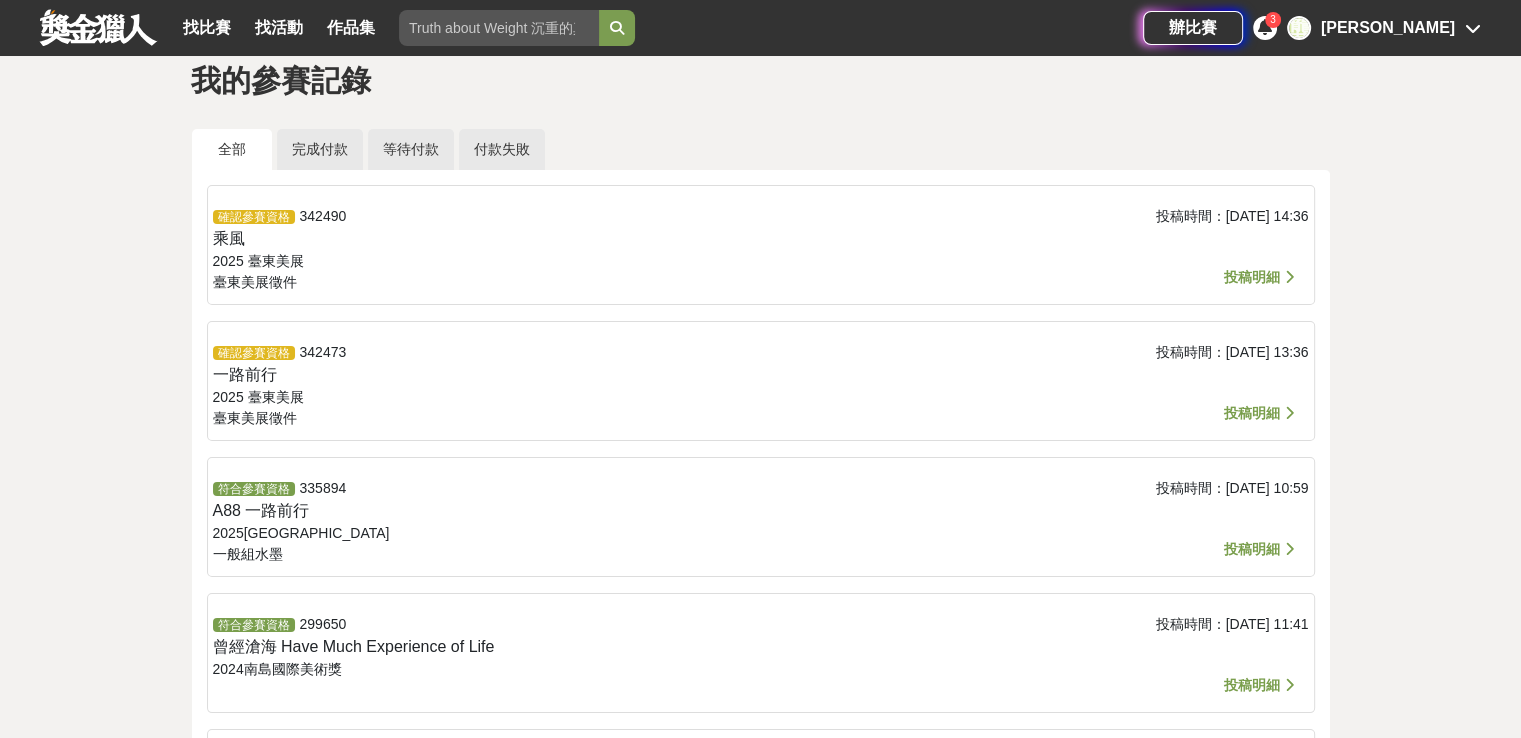 scroll, scrollTop: 100, scrollLeft: 0, axis: vertical 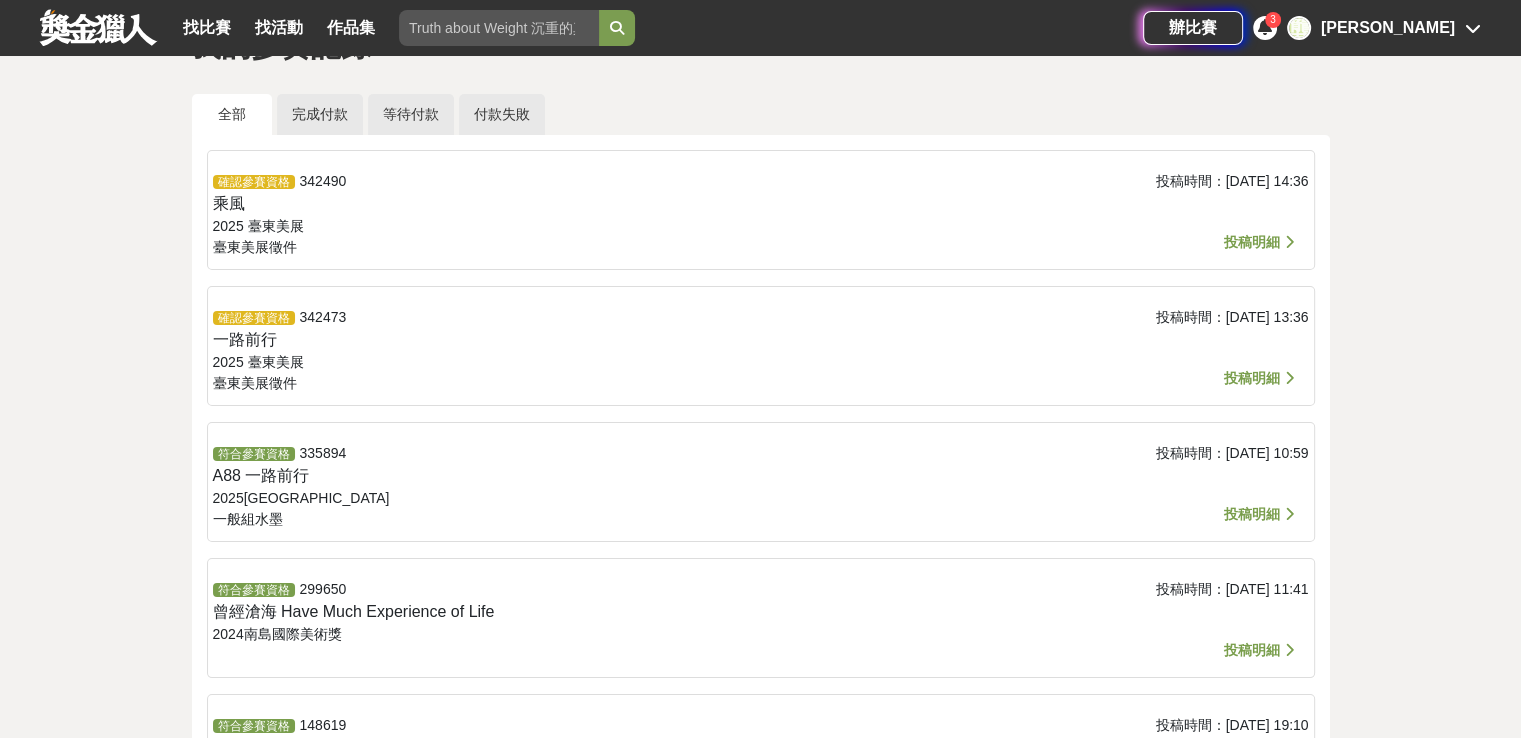 click on "投稿明細" at bounding box center (1252, 378) 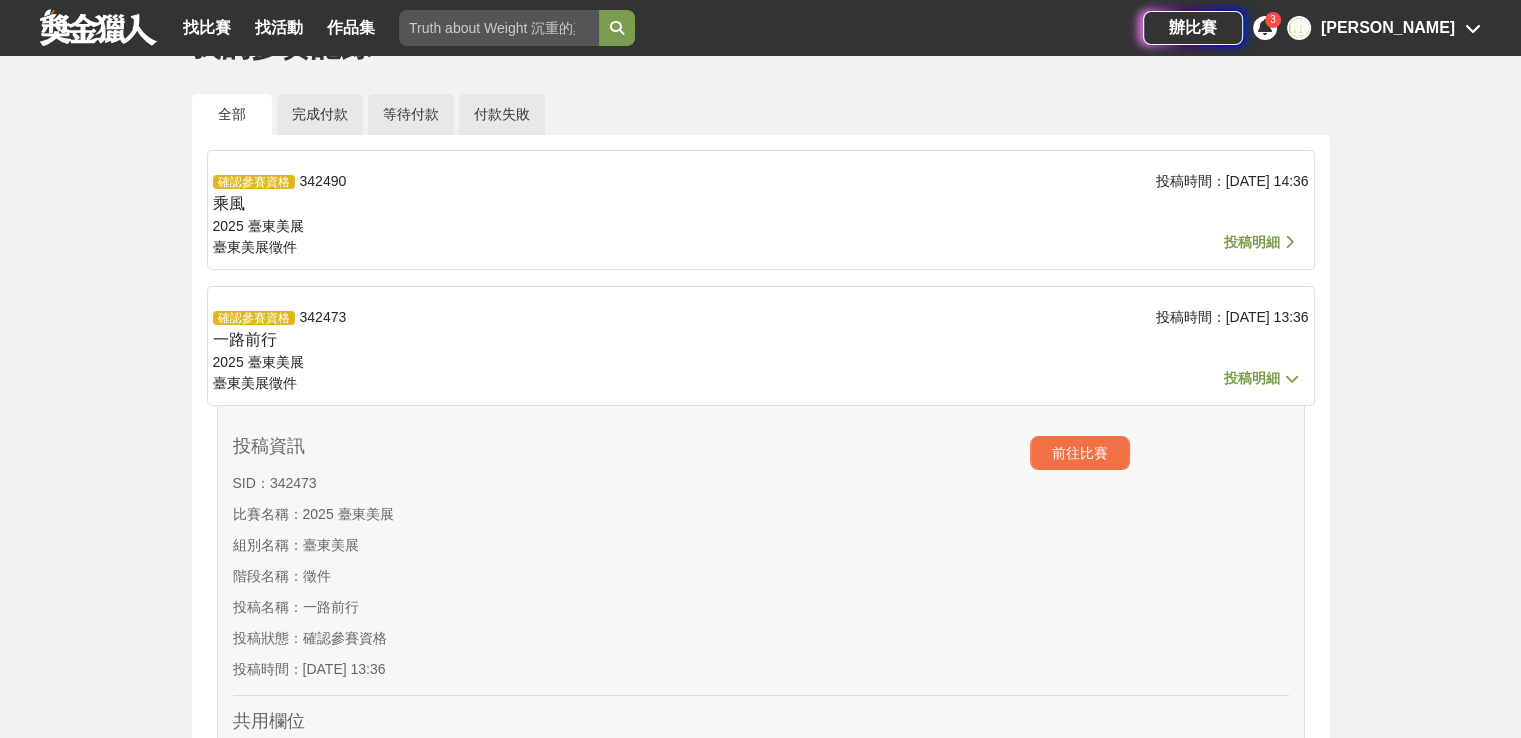 scroll, scrollTop: 200, scrollLeft: 0, axis: vertical 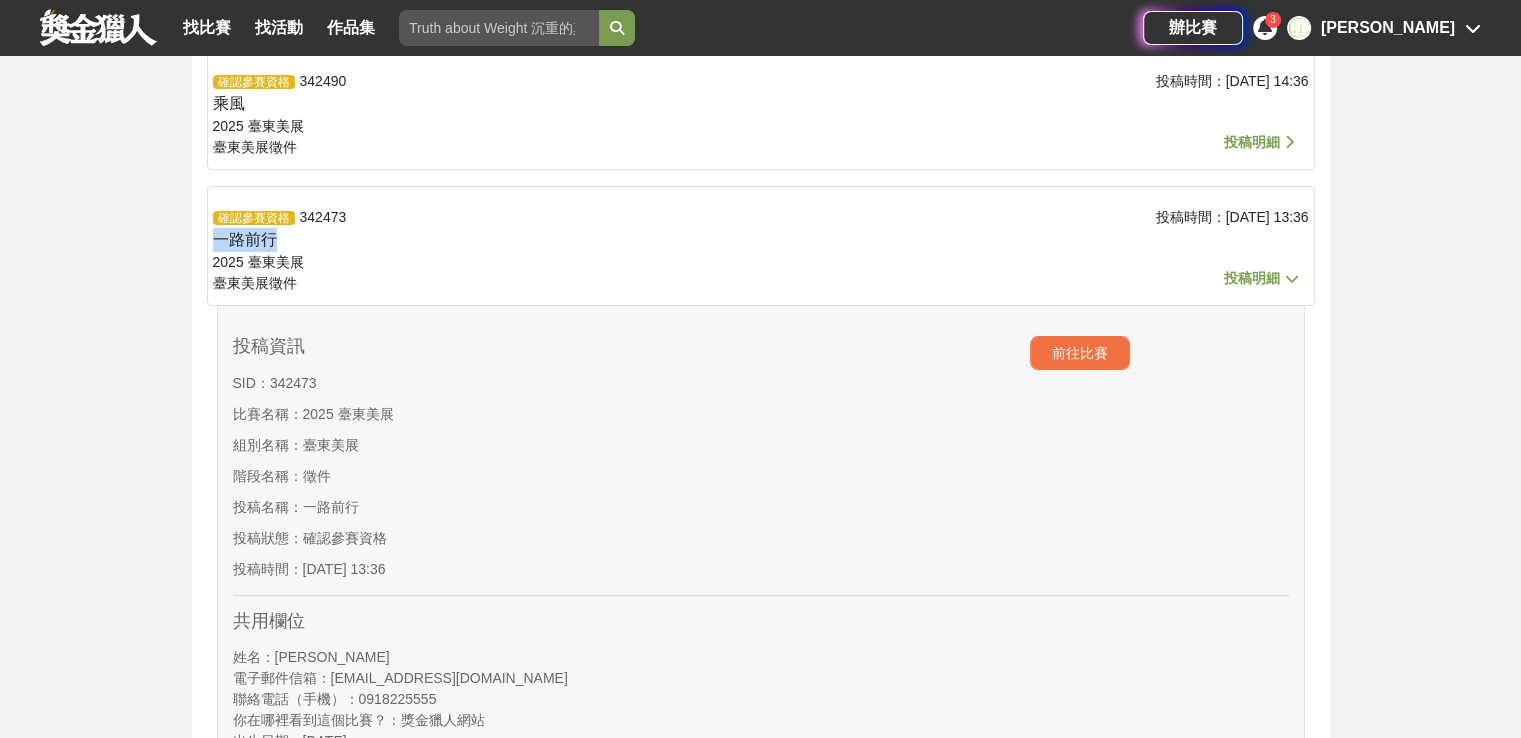 drag, startPoint x: 284, startPoint y: 238, endPoint x: 212, endPoint y: 239, distance: 72.00694 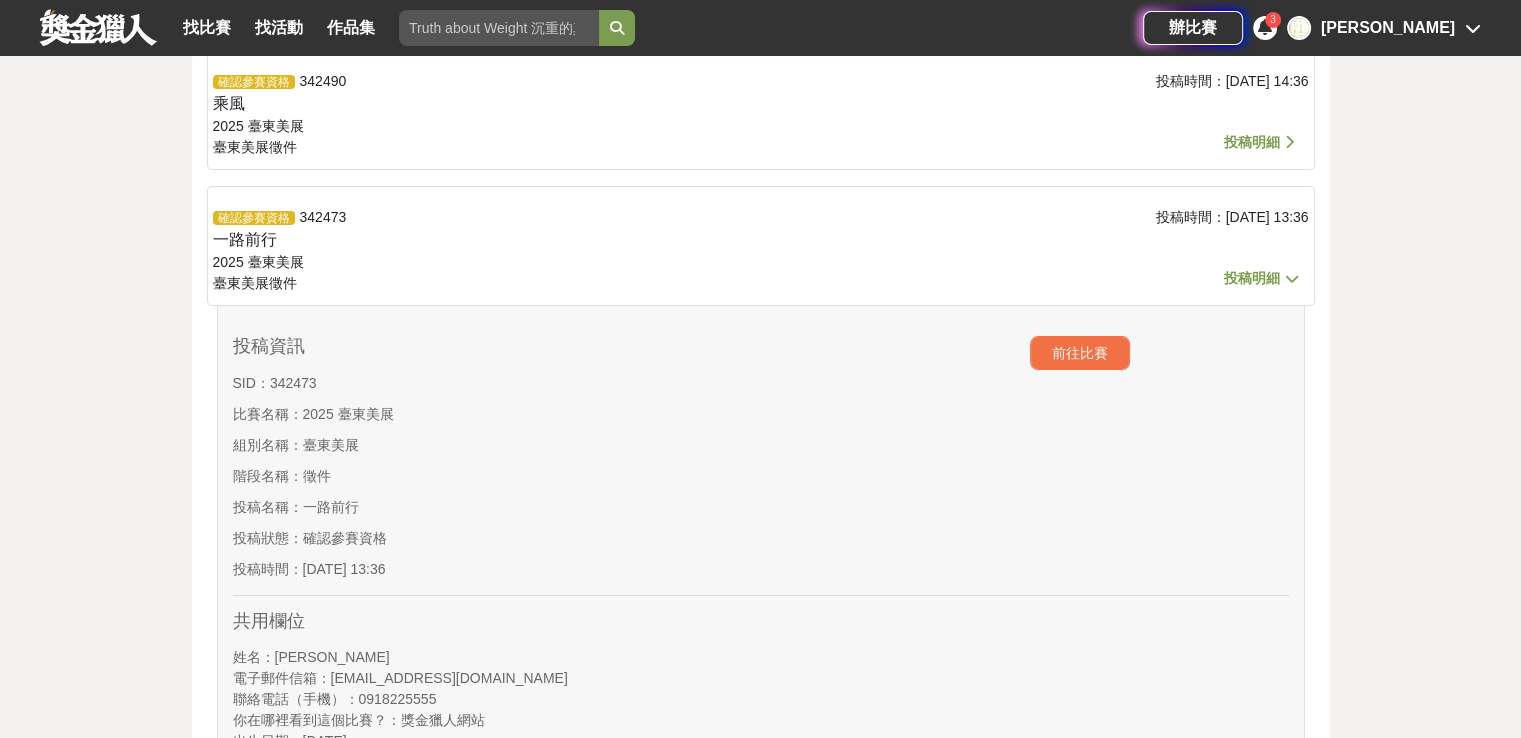click on "投稿明細" at bounding box center [1252, 278] 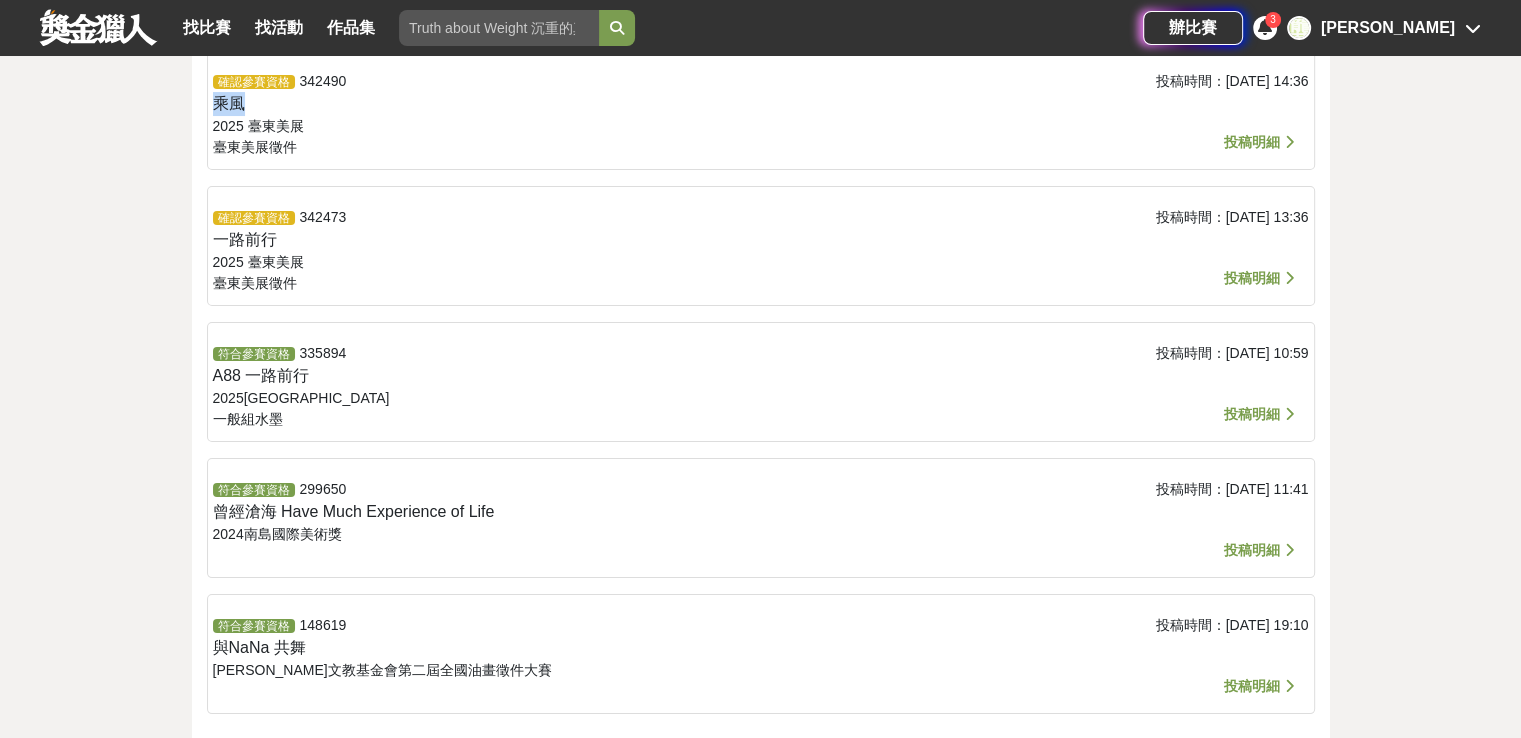 drag, startPoint x: 242, startPoint y: 100, endPoint x: 218, endPoint y: 101, distance: 24.020824 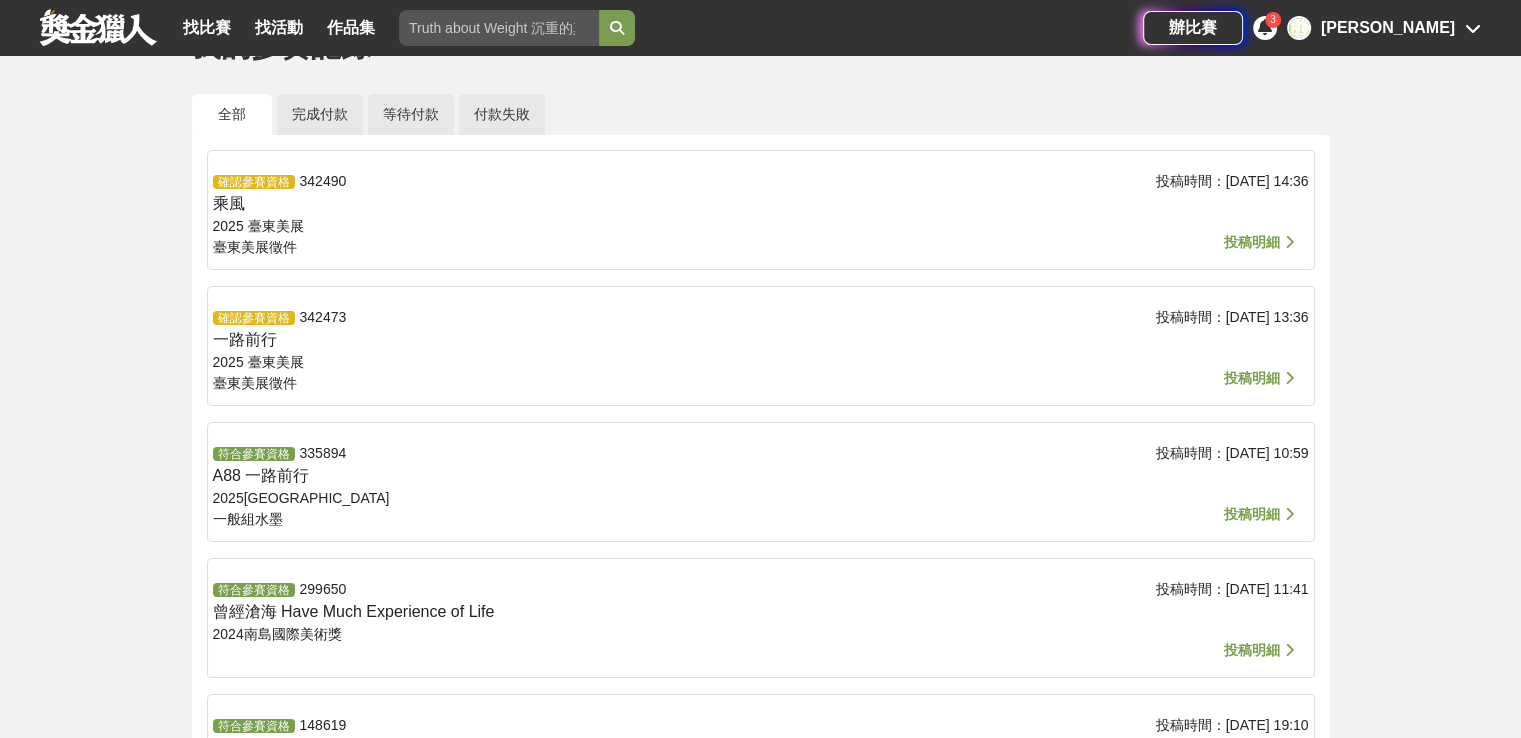 click on "投稿明細" at bounding box center [1252, 514] 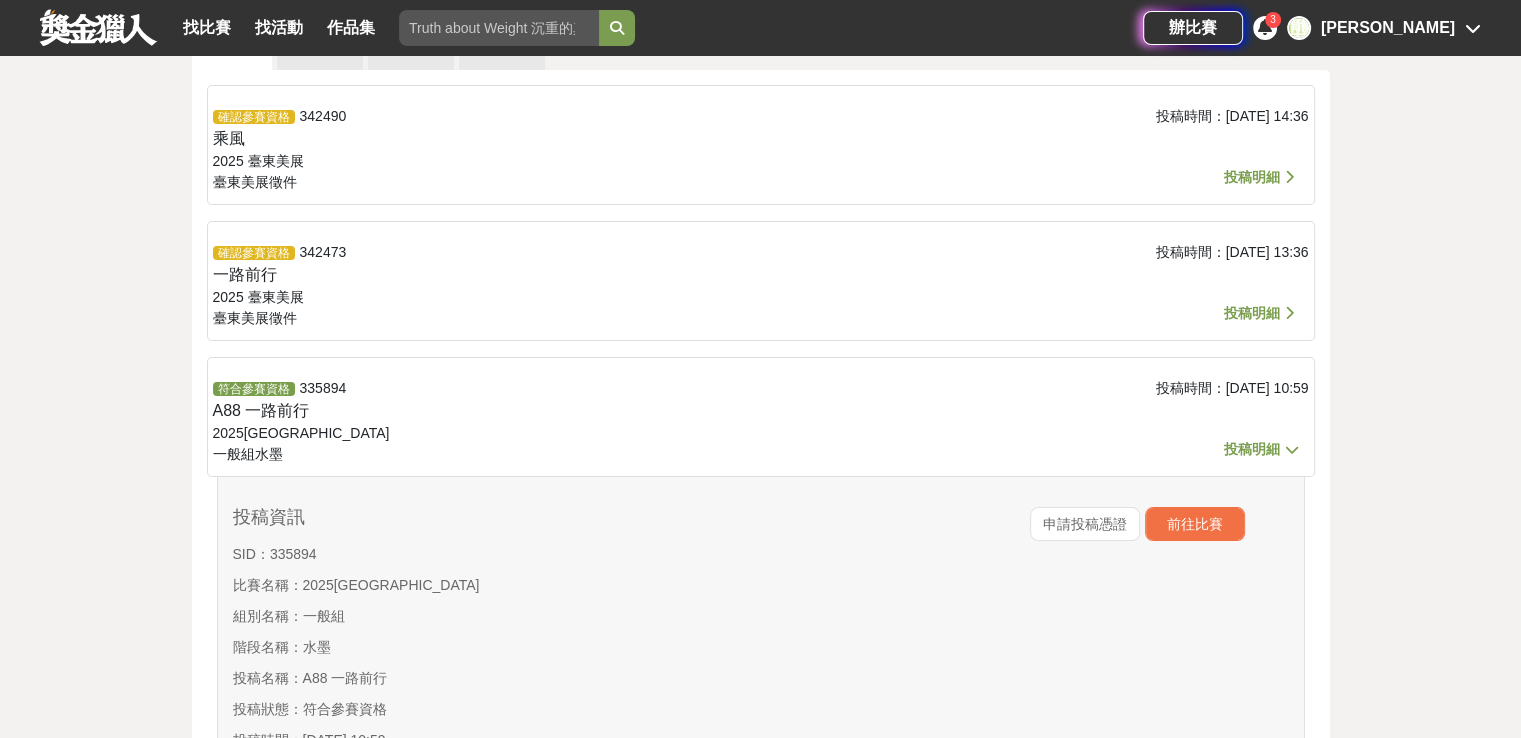 scroll, scrollTop: 200, scrollLeft: 0, axis: vertical 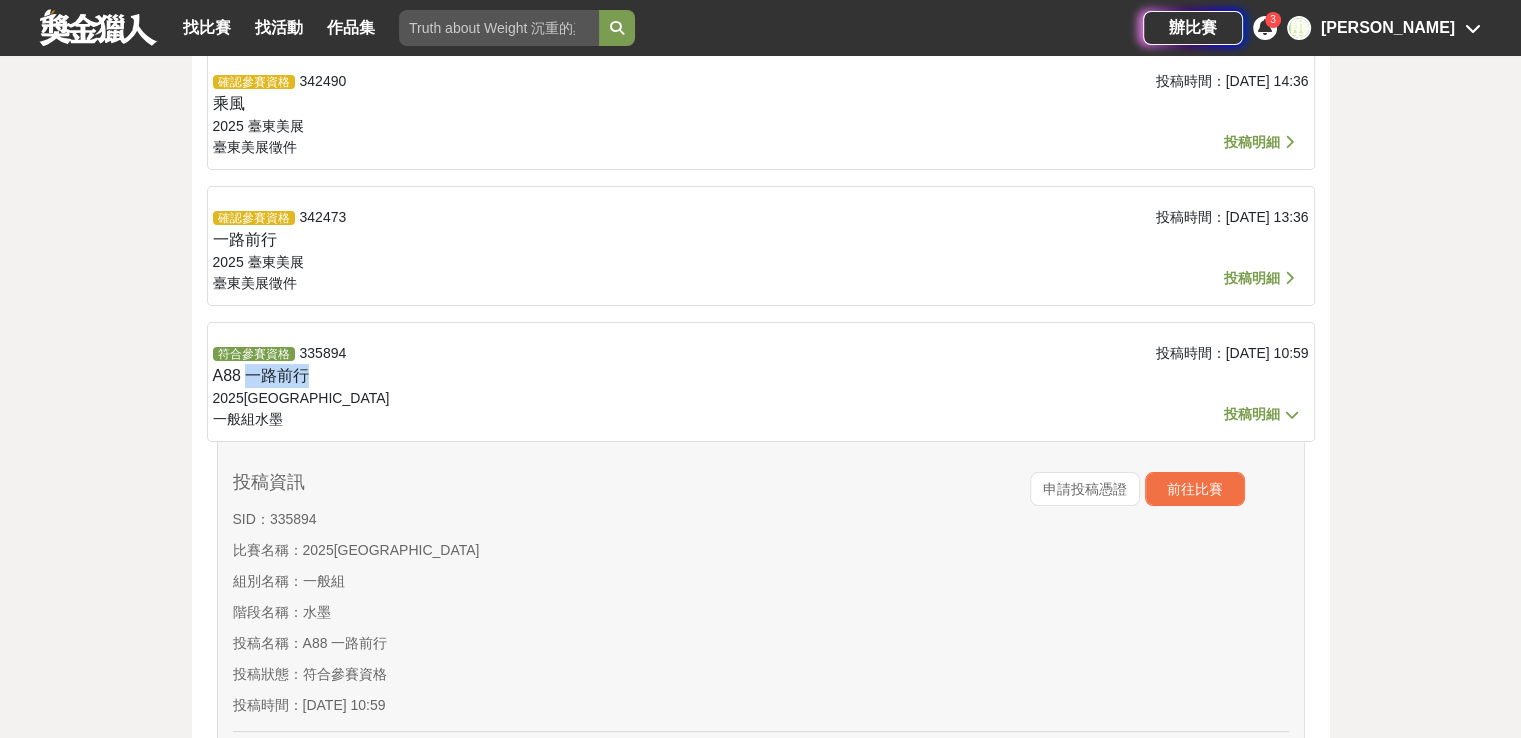 drag, startPoint x: 316, startPoint y: 372, endPoint x: 256, endPoint y: 373, distance: 60.00833 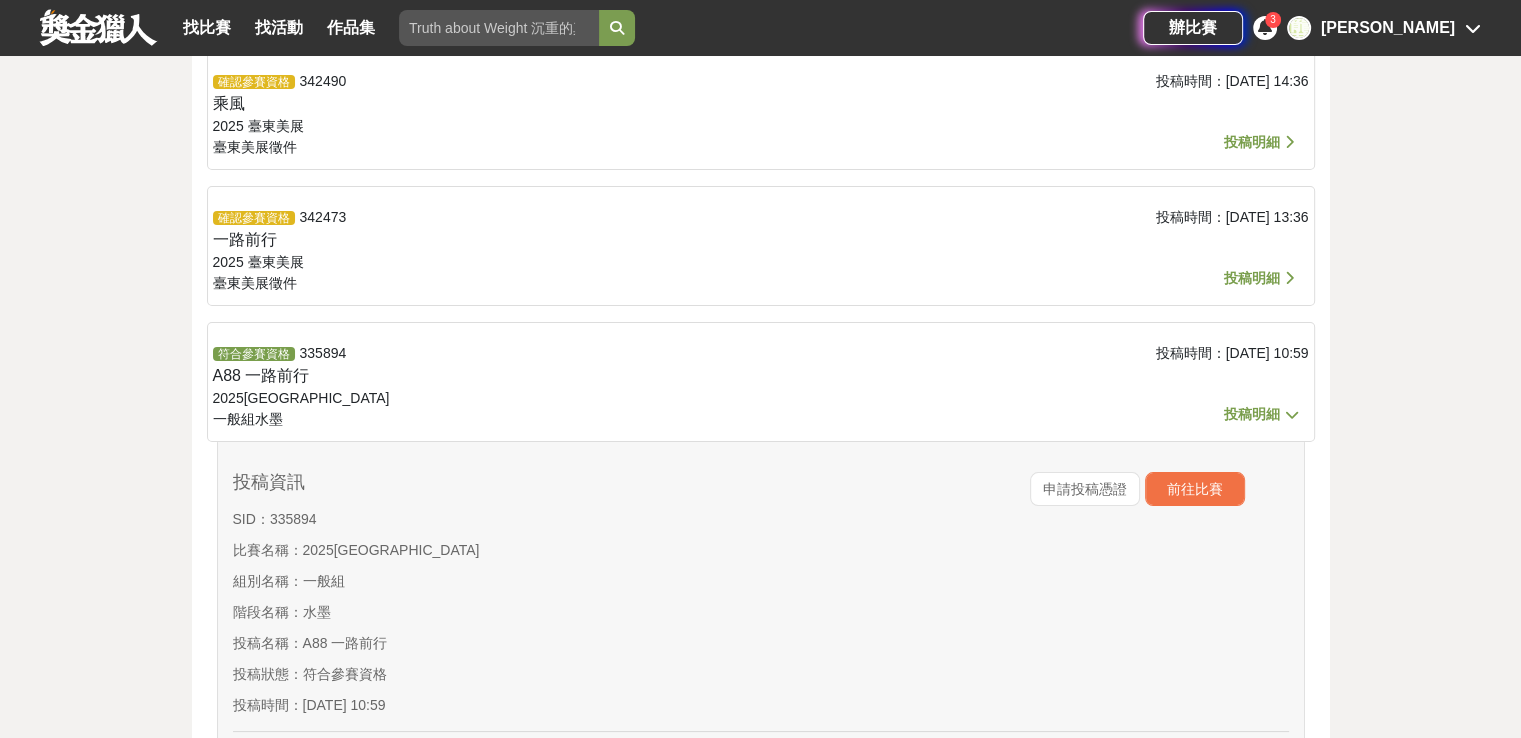 click on "A88 一路前行" at bounding box center (261, 375) 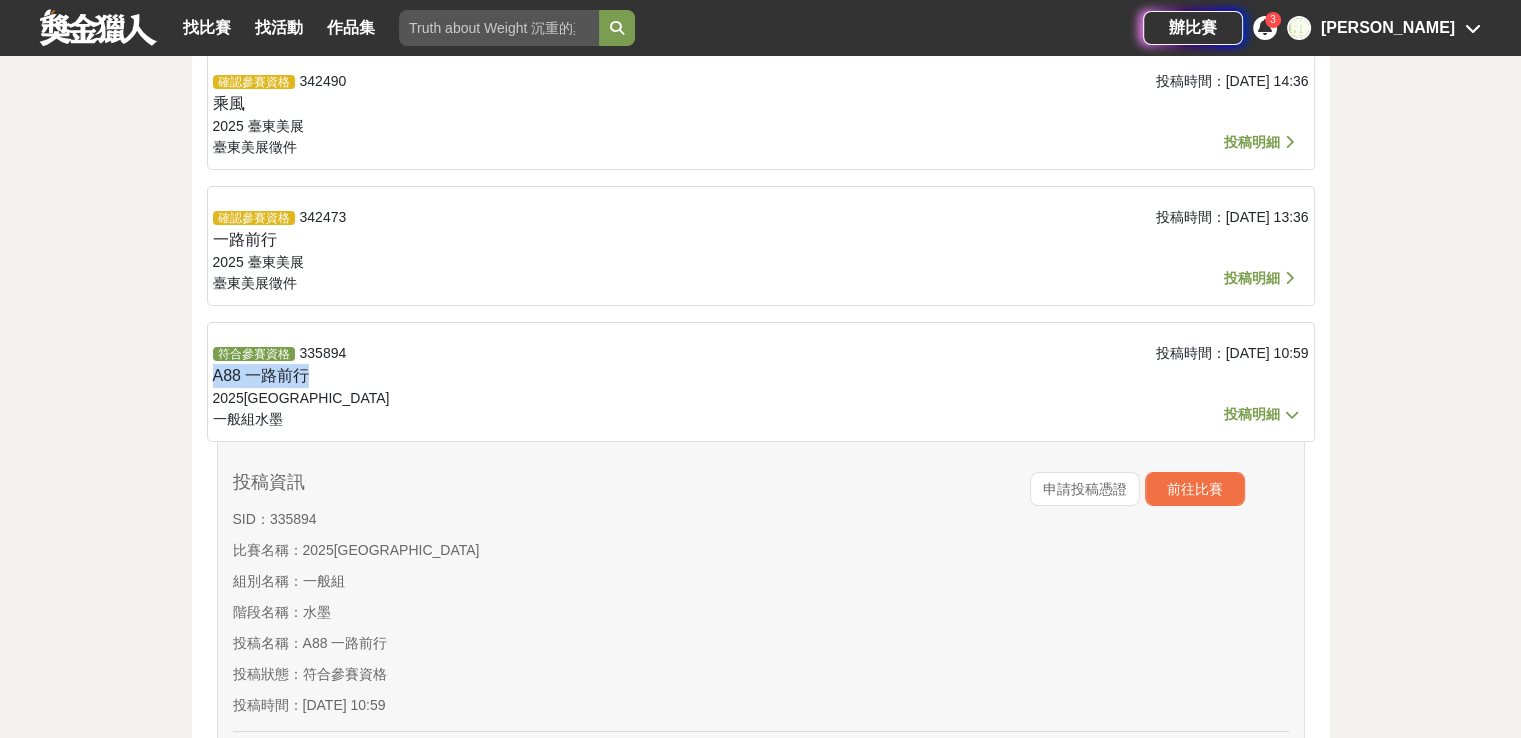 drag, startPoint x: 304, startPoint y: 373, endPoint x: 211, endPoint y: 377, distance: 93.08598 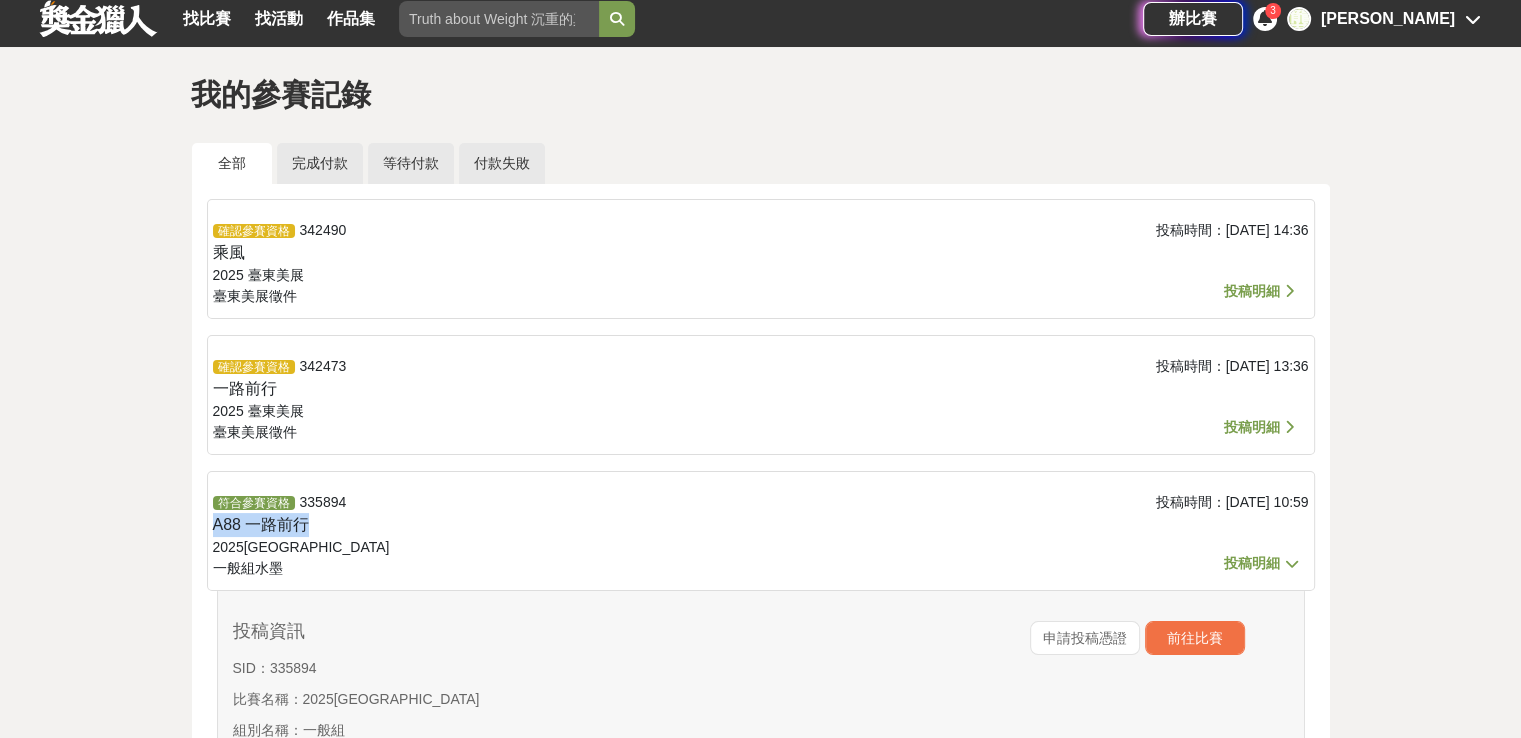 scroll, scrollTop: 100, scrollLeft: 0, axis: vertical 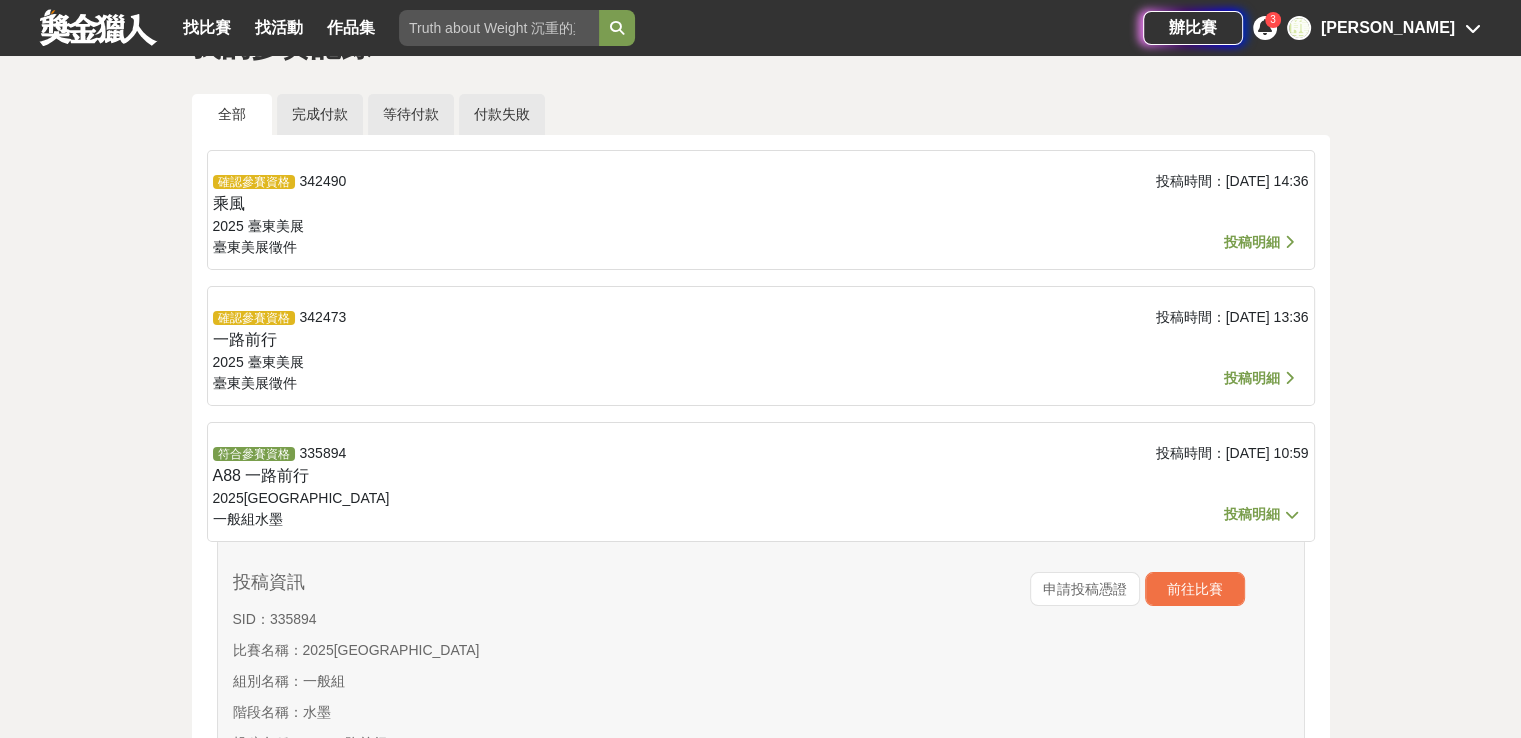 click on "投稿明細" at bounding box center [1252, 514] 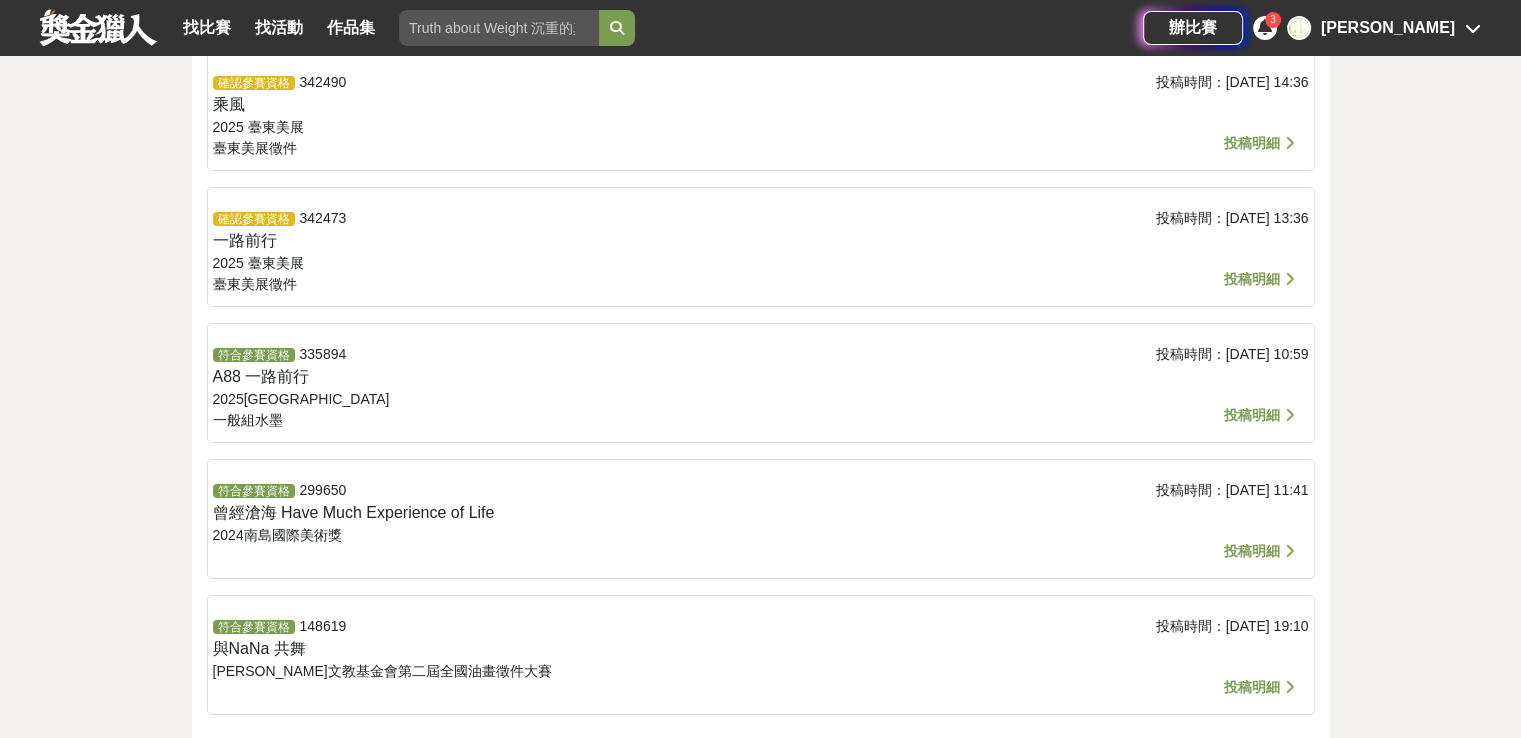 scroll, scrollTop: 500, scrollLeft: 0, axis: vertical 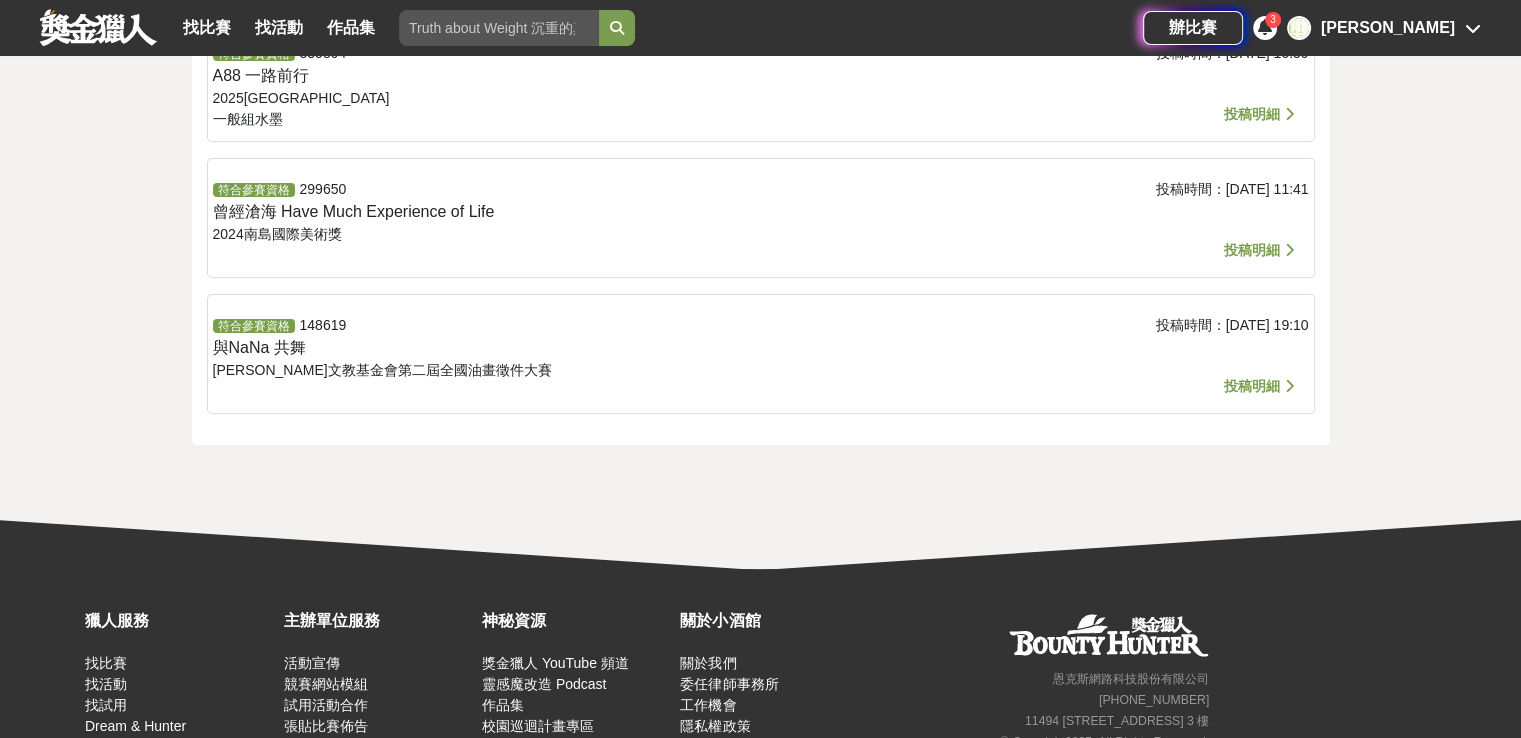 click on "投稿明細" at bounding box center [1252, 250] 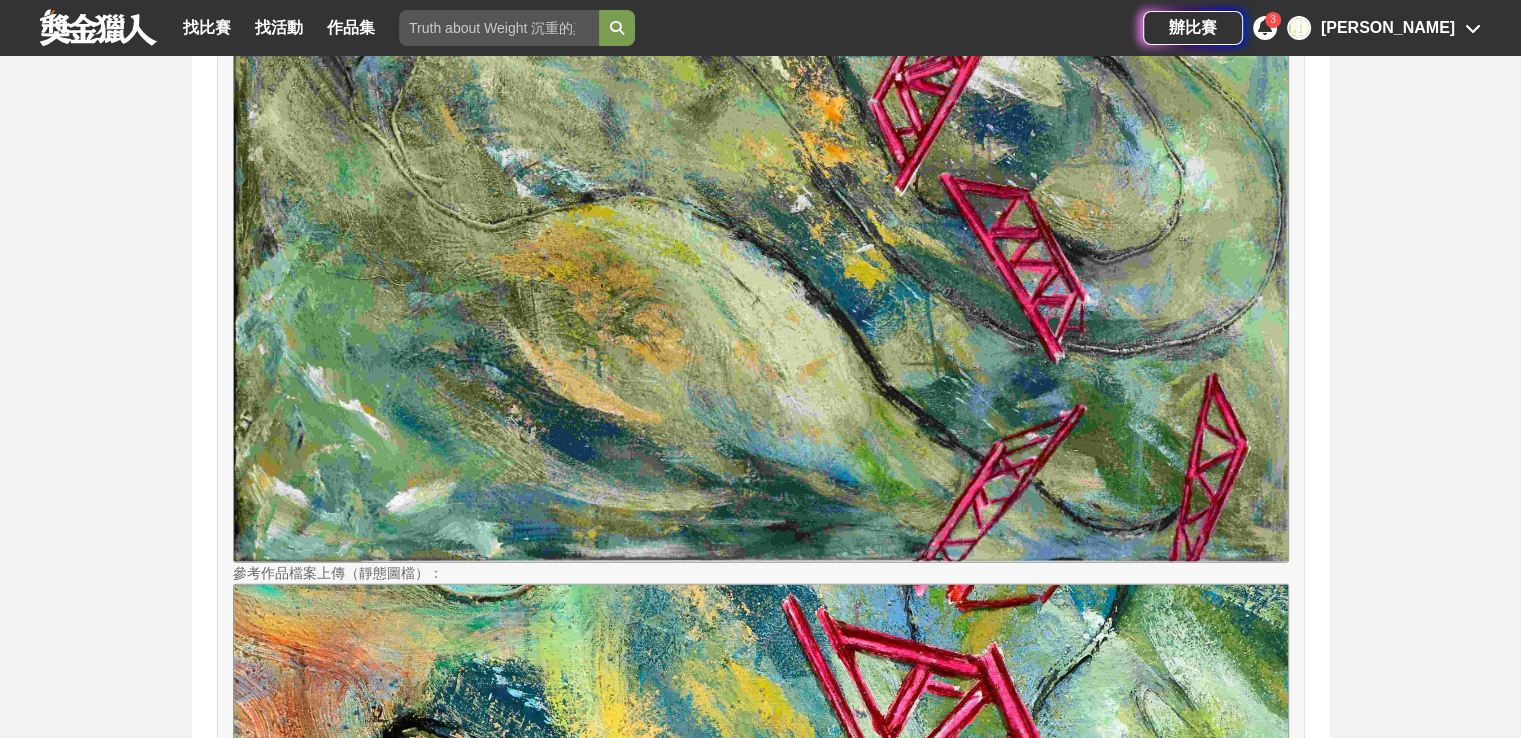 scroll, scrollTop: 11600, scrollLeft: 0, axis: vertical 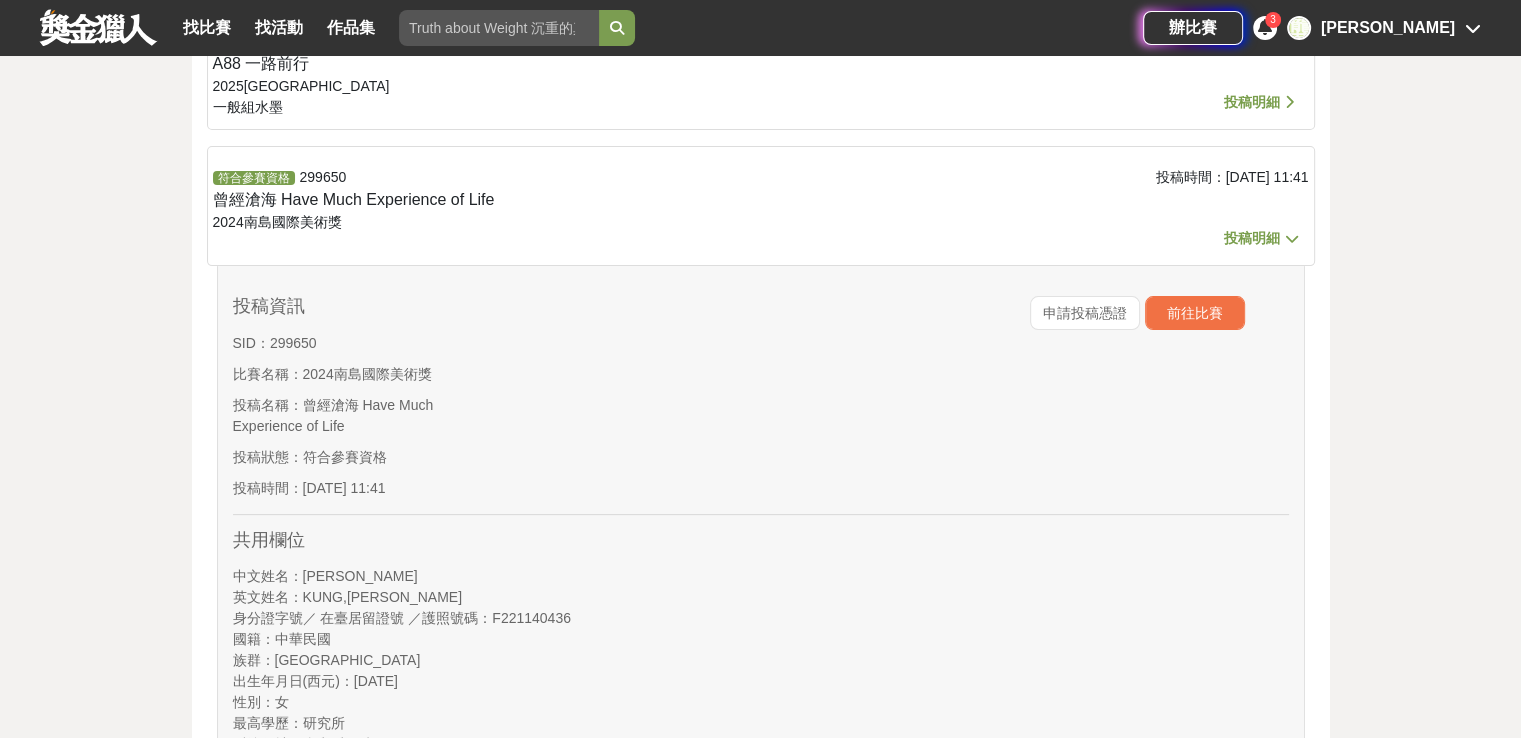 click on "投稿明細" at bounding box center [1252, 238] 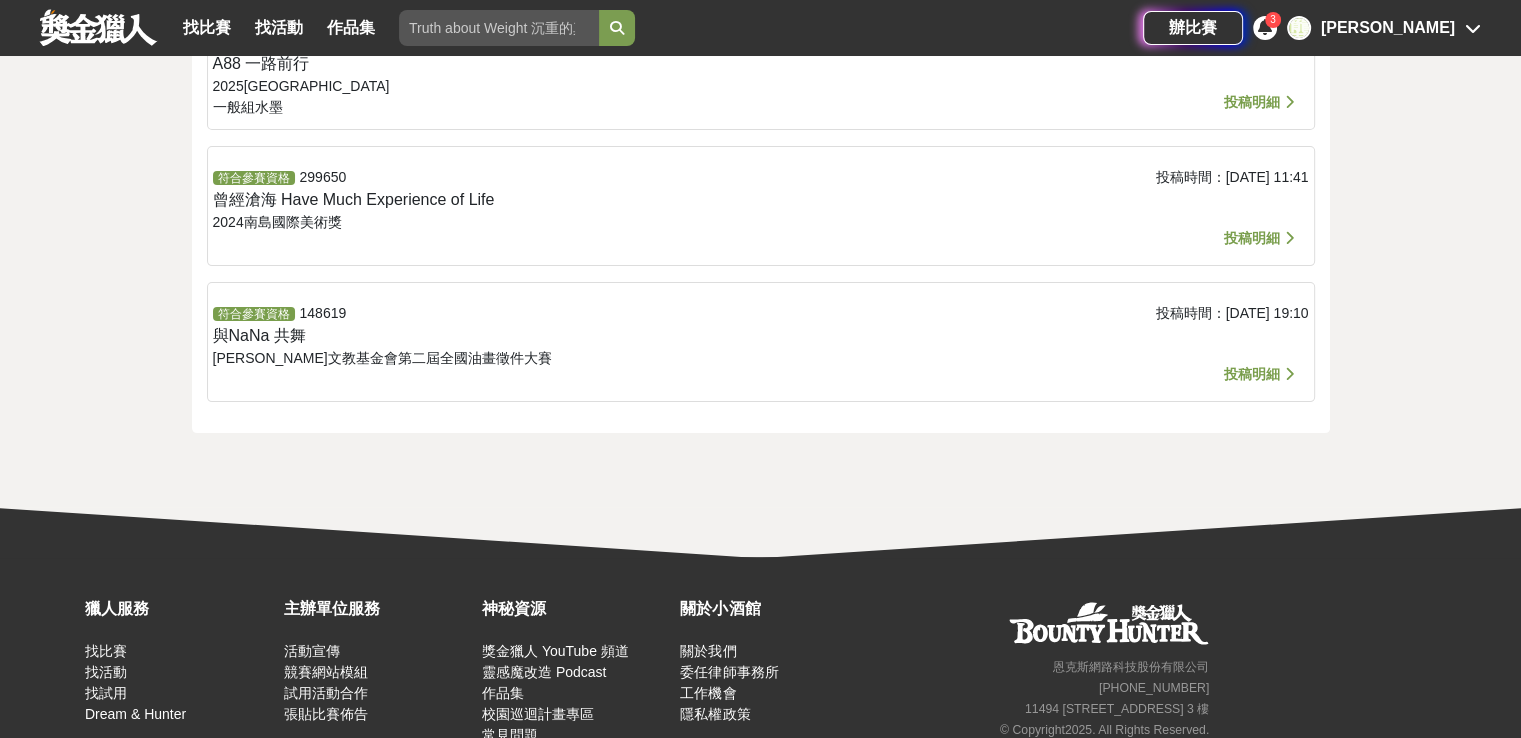 click on "投稿明細" at bounding box center (1252, 374) 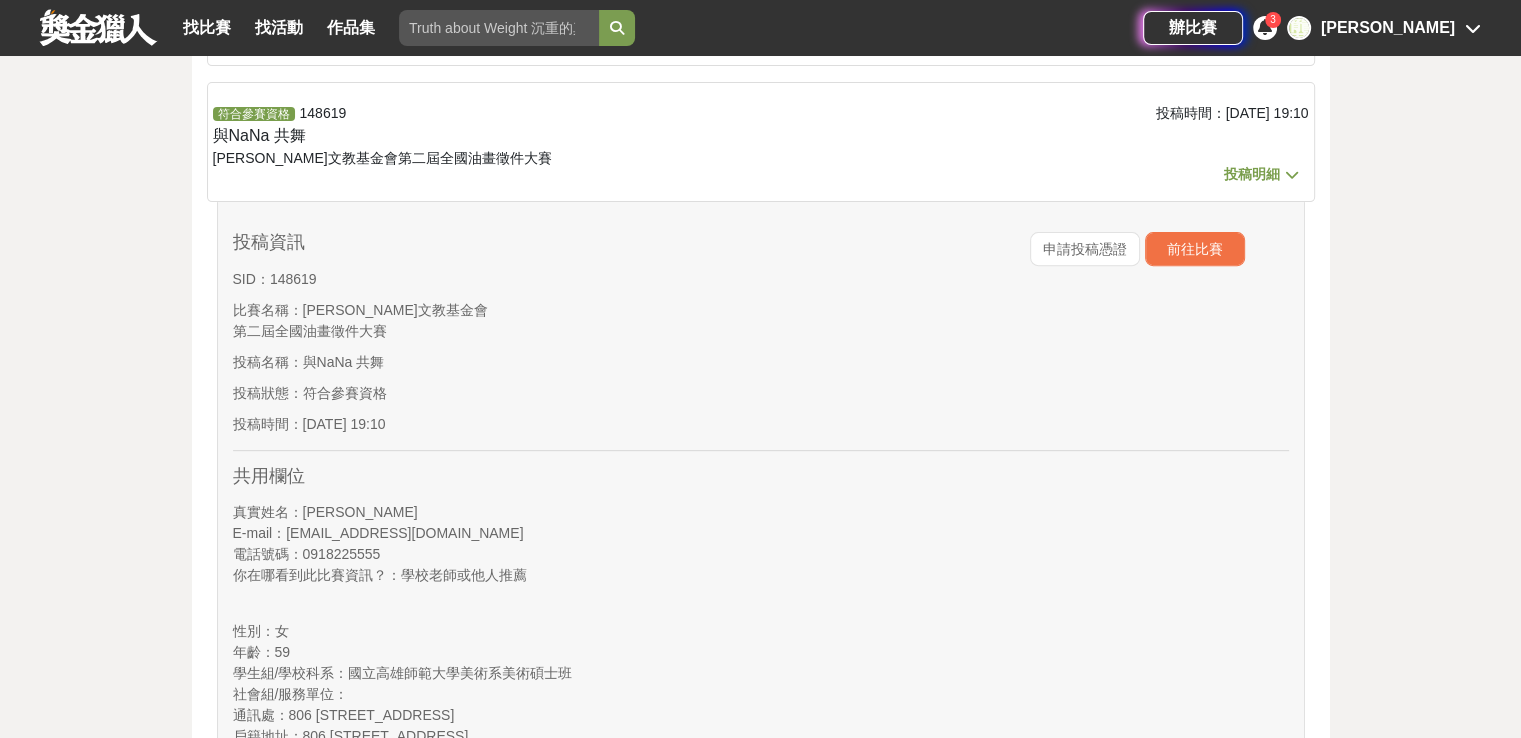 scroll, scrollTop: 712, scrollLeft: 0, axis: vertical 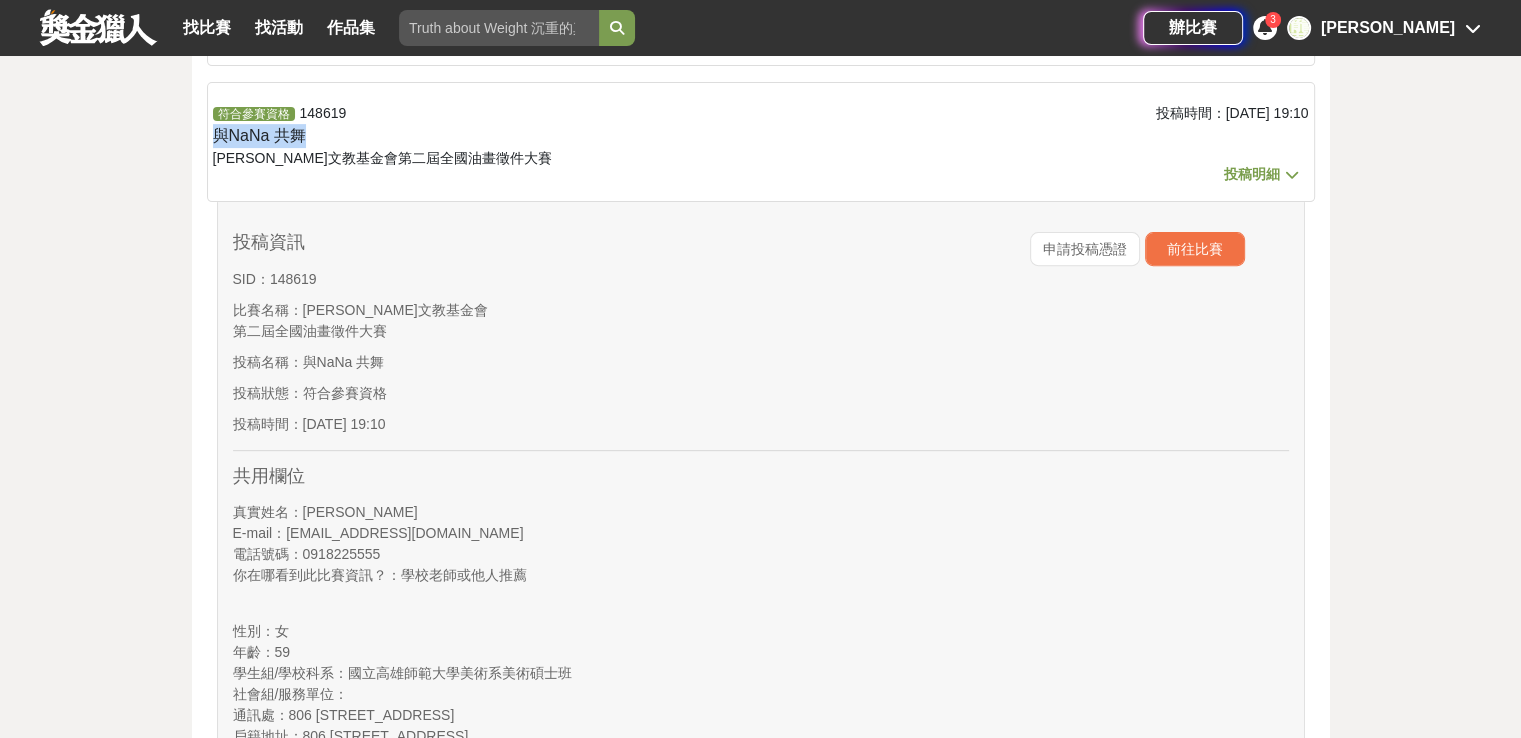 drag, startPoint x: 307, startPoint y: 132, endPoint x: 202, endPoint y: 135, distance: 105.04285 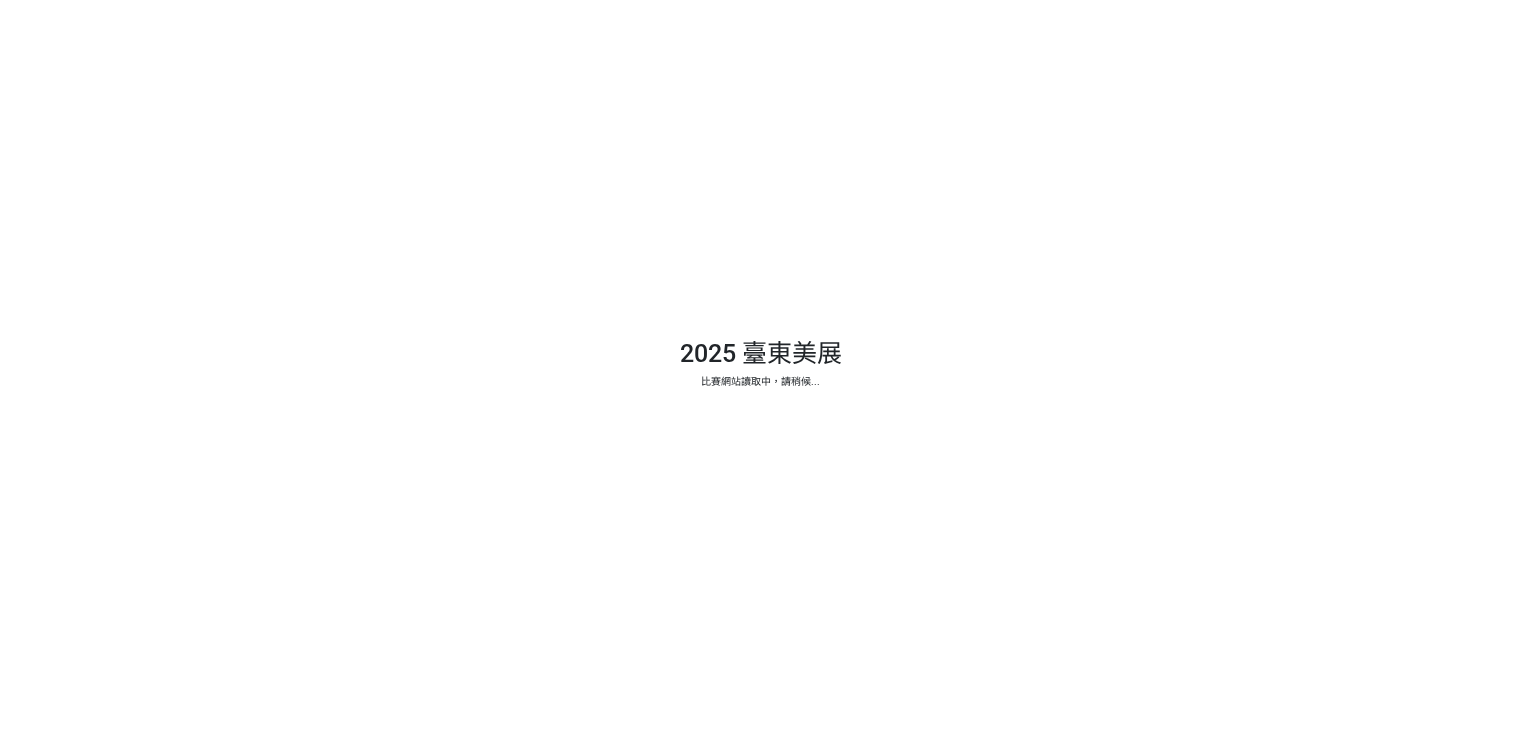 scroll, scrollTop: 0, scrollLeft: 0, axis: both 